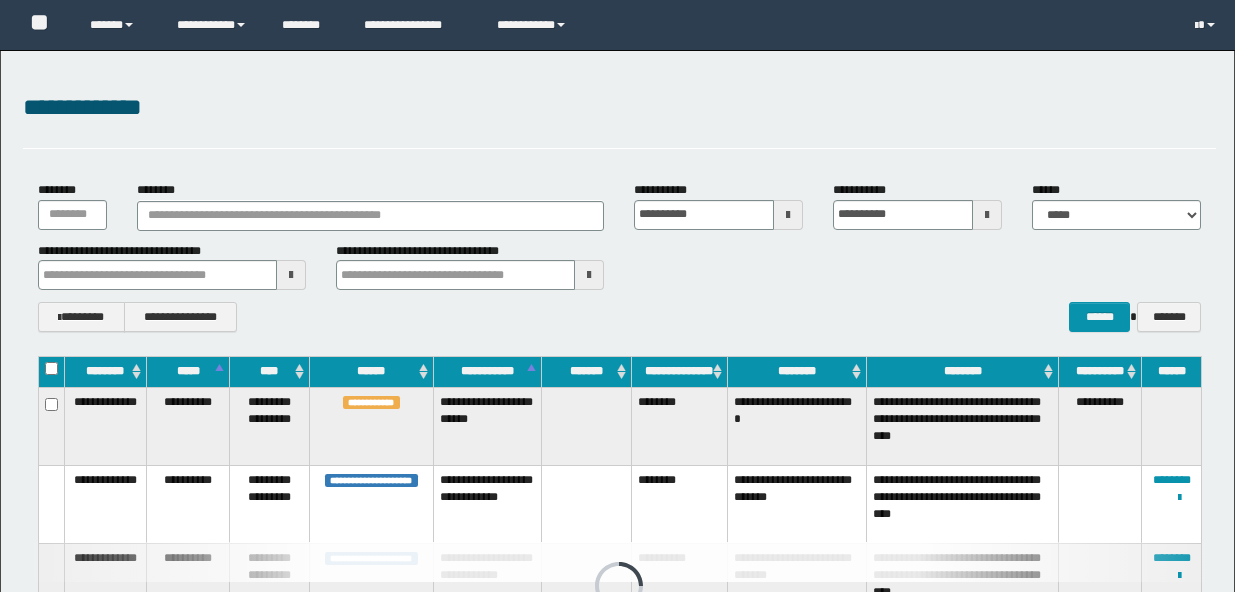 scroll, scrollTop: 241, scrollLeft: 0, axis: vertical 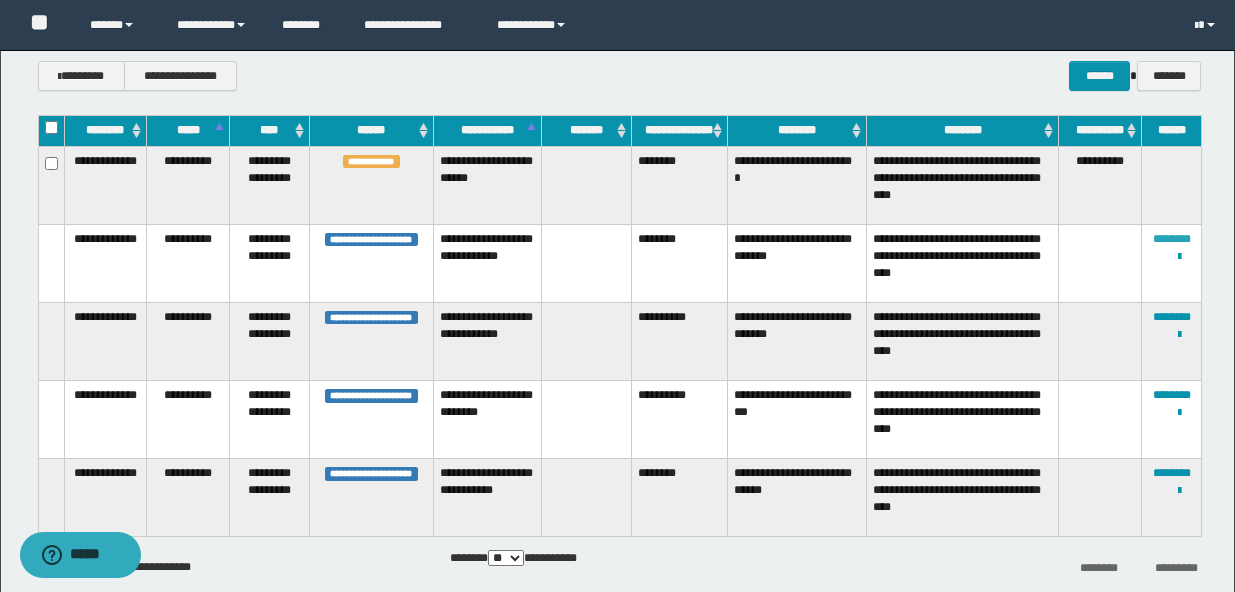 click on "********" at bounding box center (1172, 239) 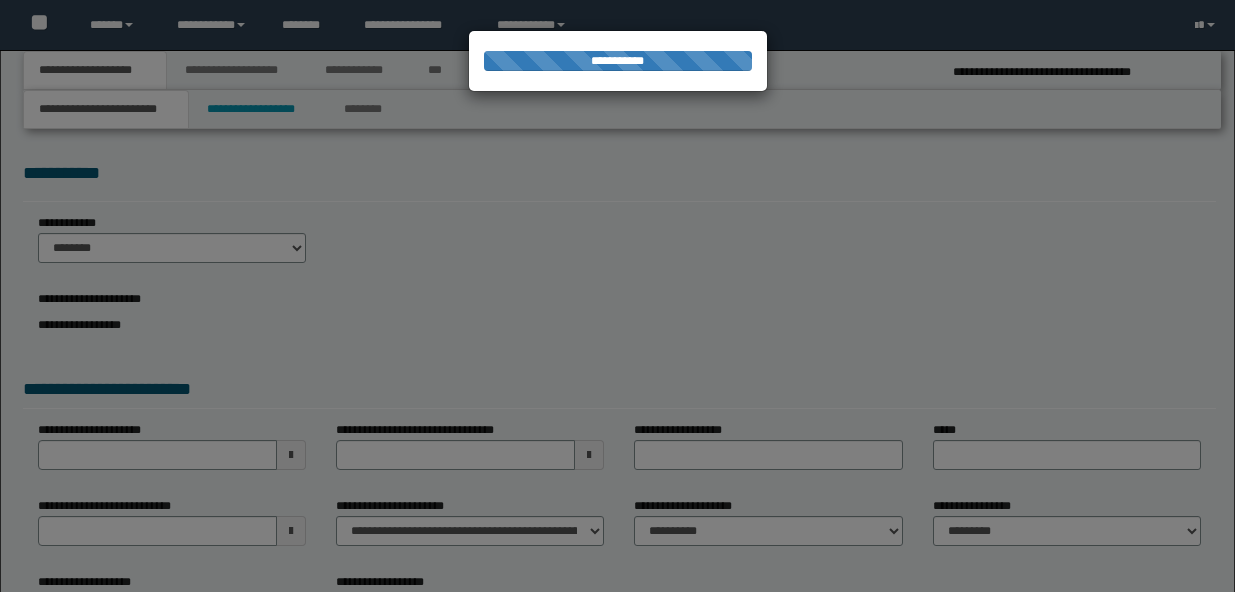 select on "*" 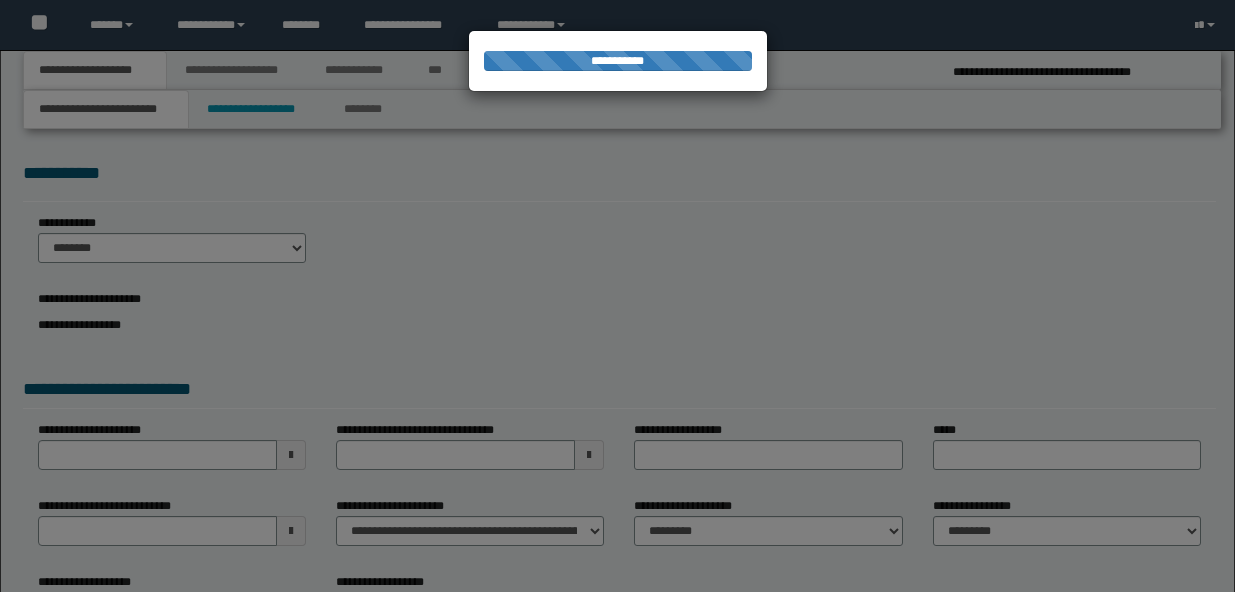 scroll, scrollTop: 0, scrollLeft: 0, axis: both 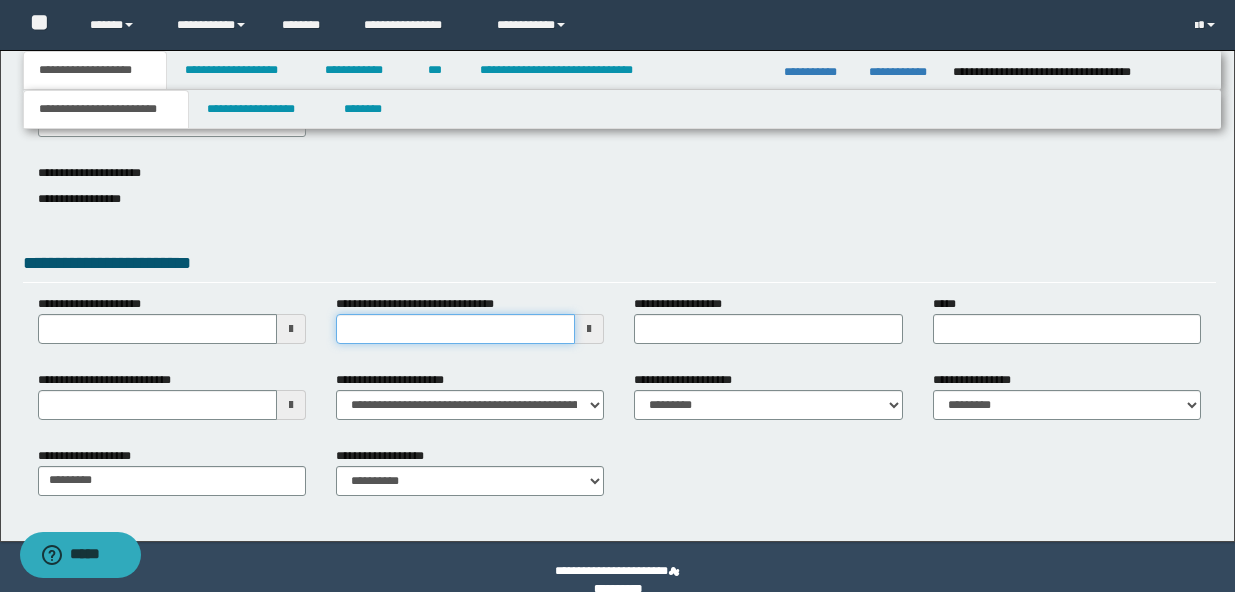 click on "**********" at bounding box center [455, 329] 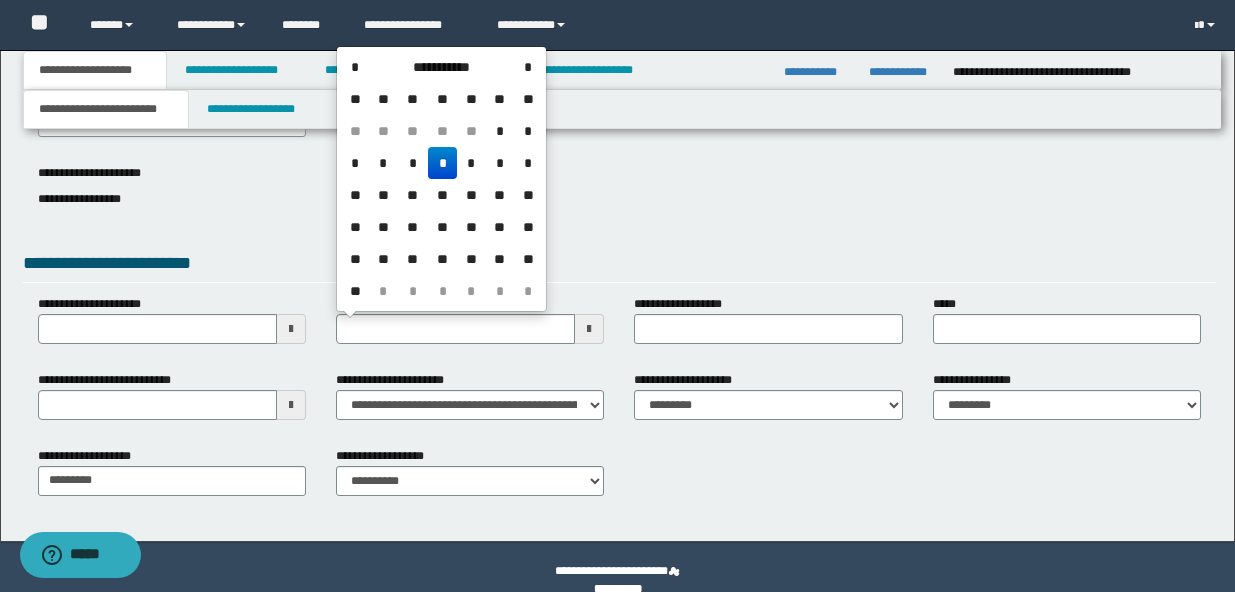 click on "**********" at bounding box center [619, 266] 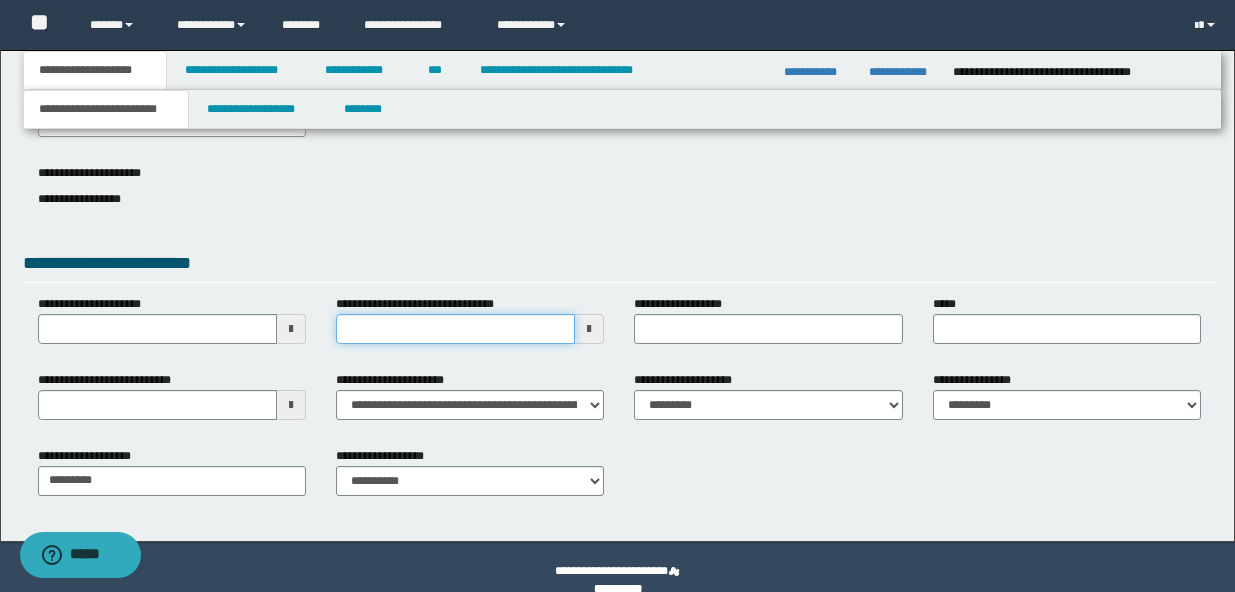 click on "**********" at bounding box center (455, 329) 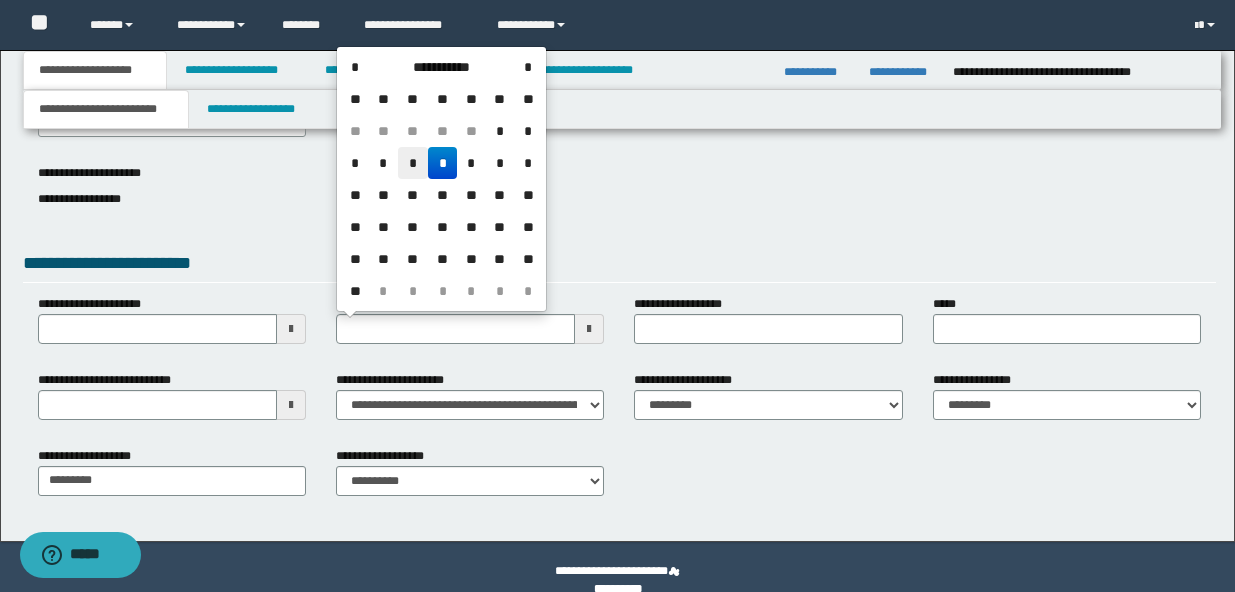click on "*" at bounding box center [413, 163] 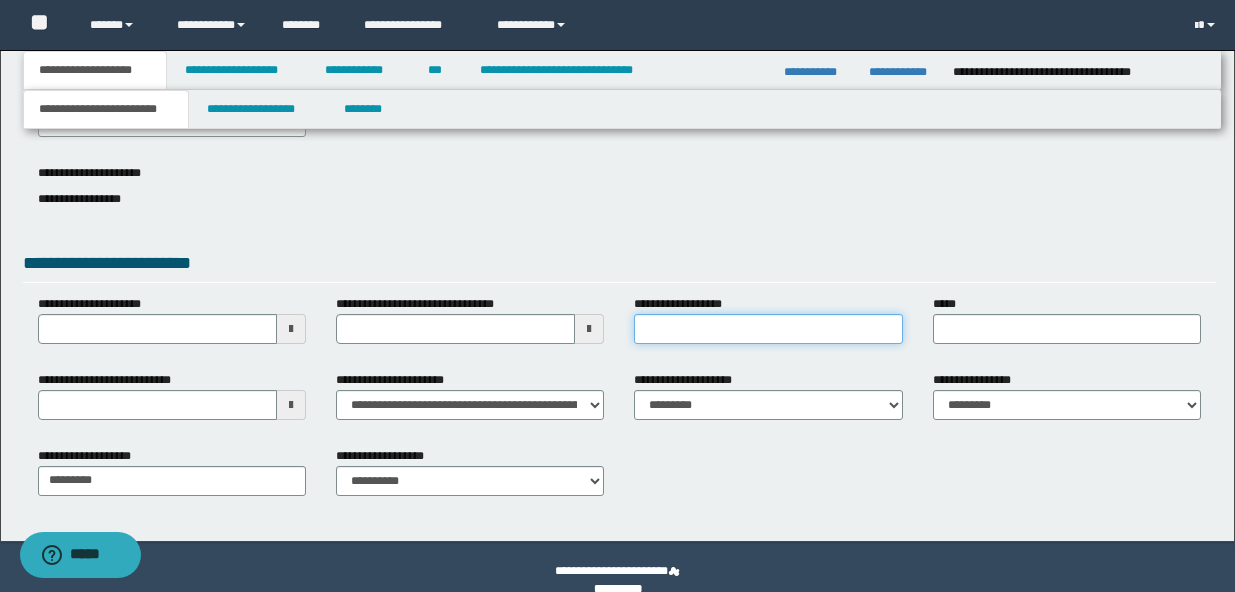 click on "**********" at bounding box center [768, 329] 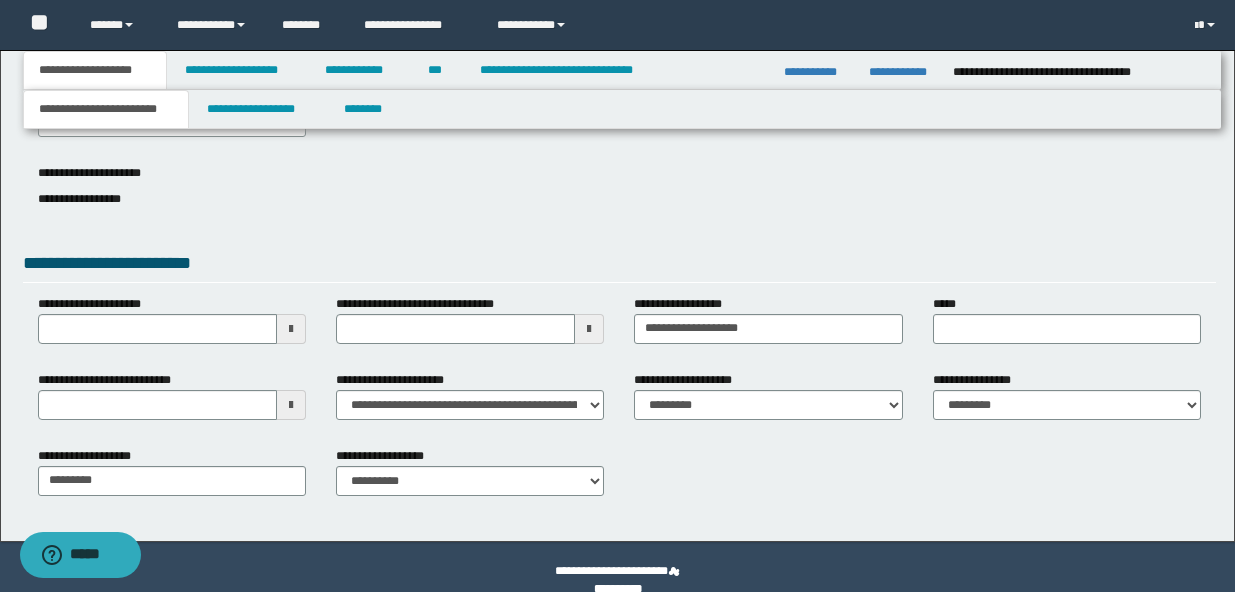 click on "*****" at bounding box center [1067, 327] 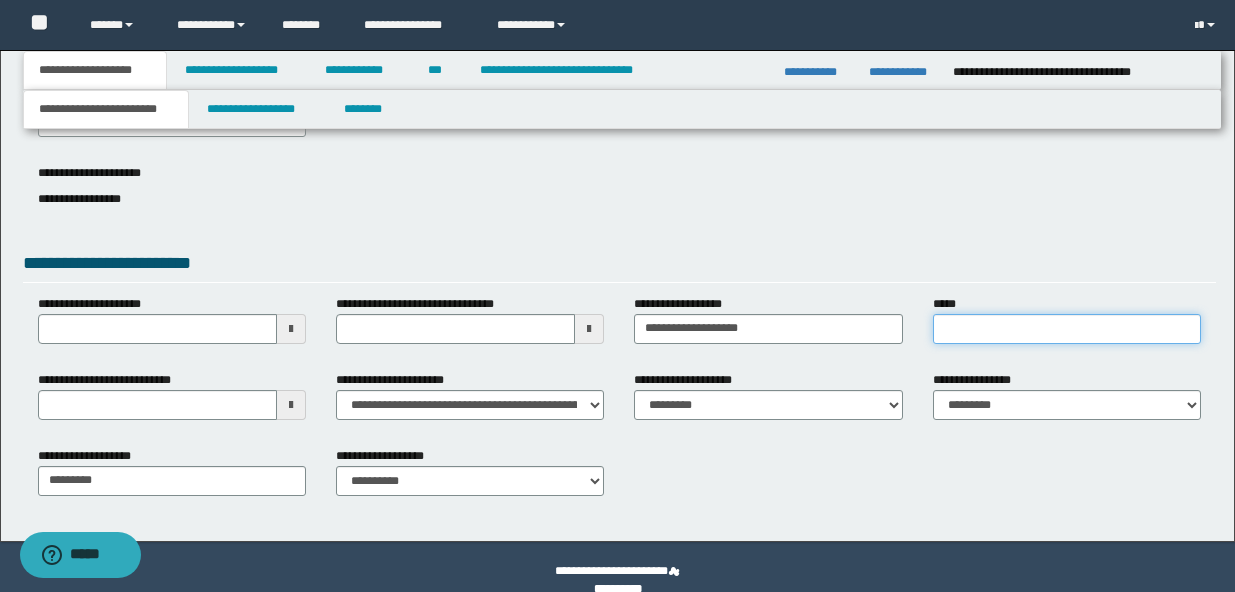 click on "*****" at bounding box center (1067, 329) 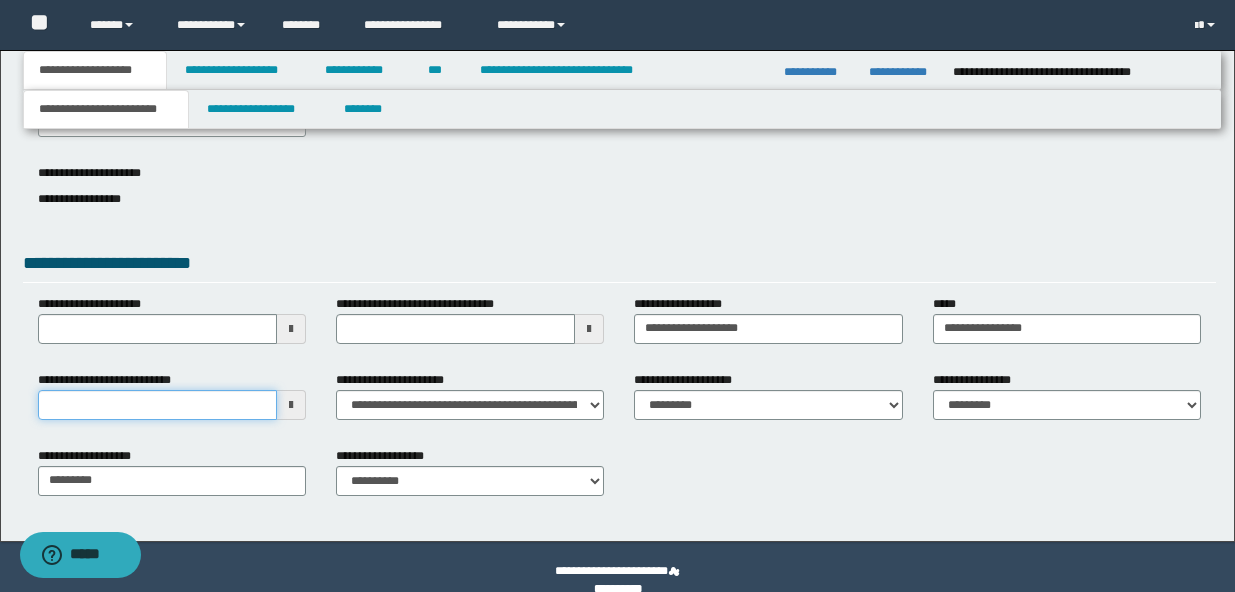 click on "**********" at bounding box center [157, 405] 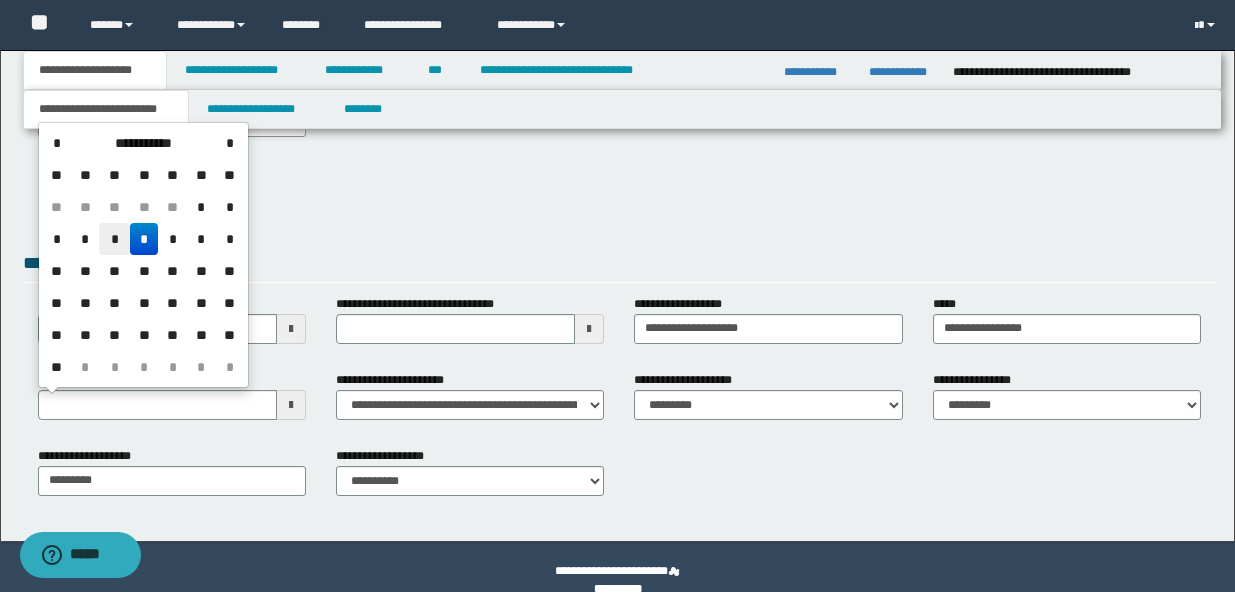 click on "*" at bounding box center [114, 239] 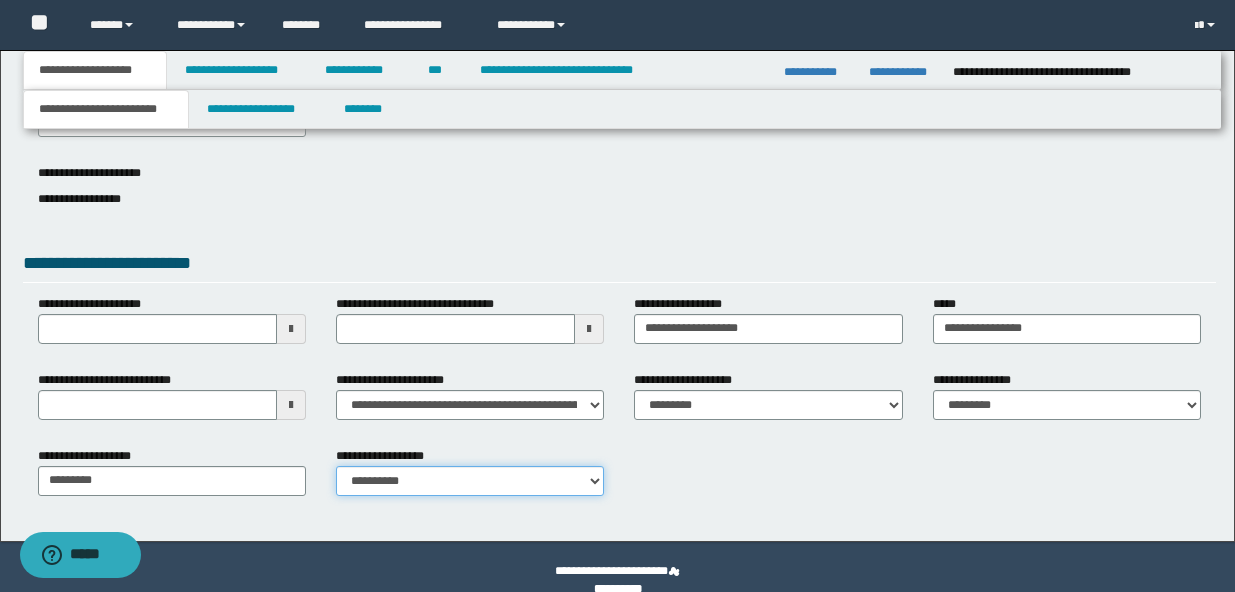 click on "**********" at bounding box center (470, 481) 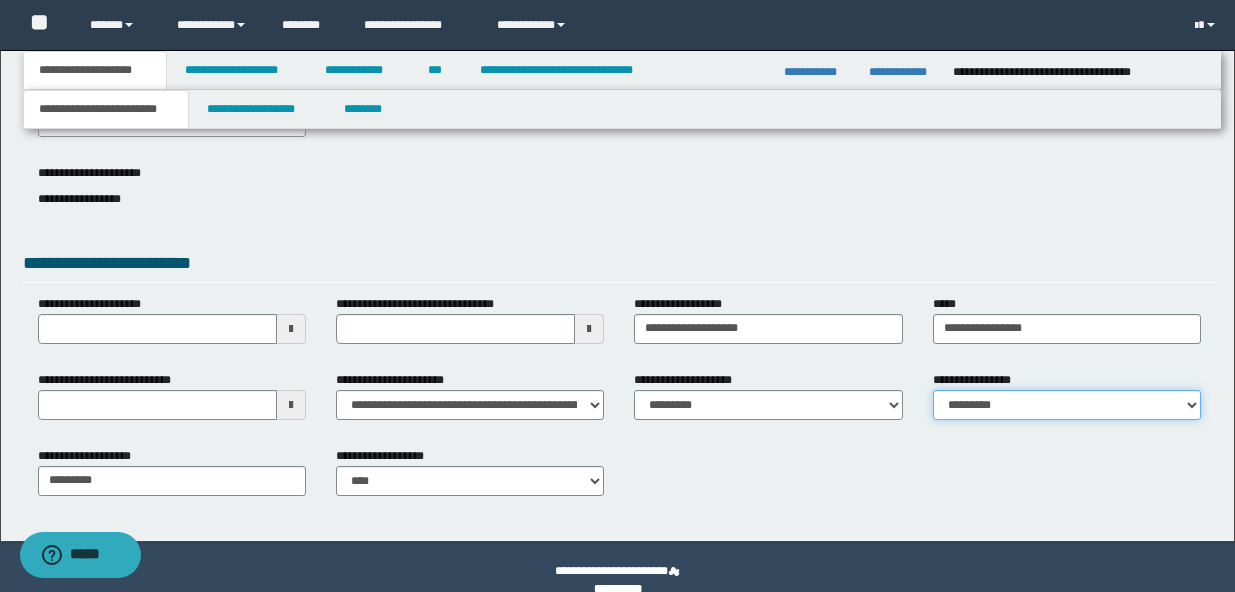 click on "**********" at bounding box center [1067, 405] 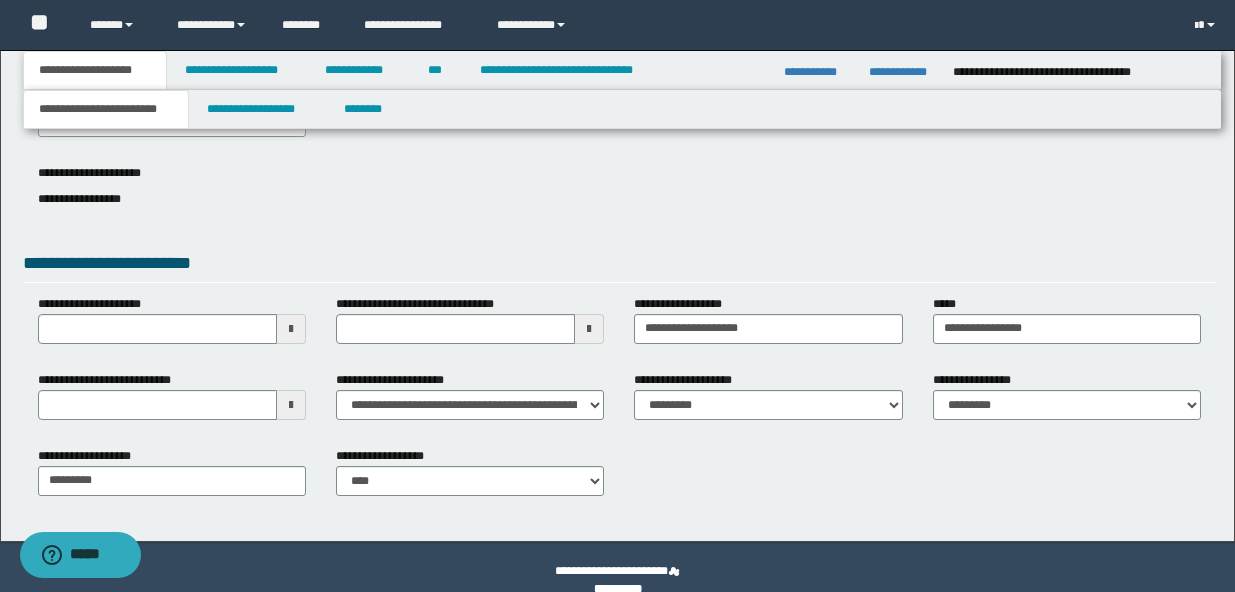 click on "**********" at bounding box center [619, 479] 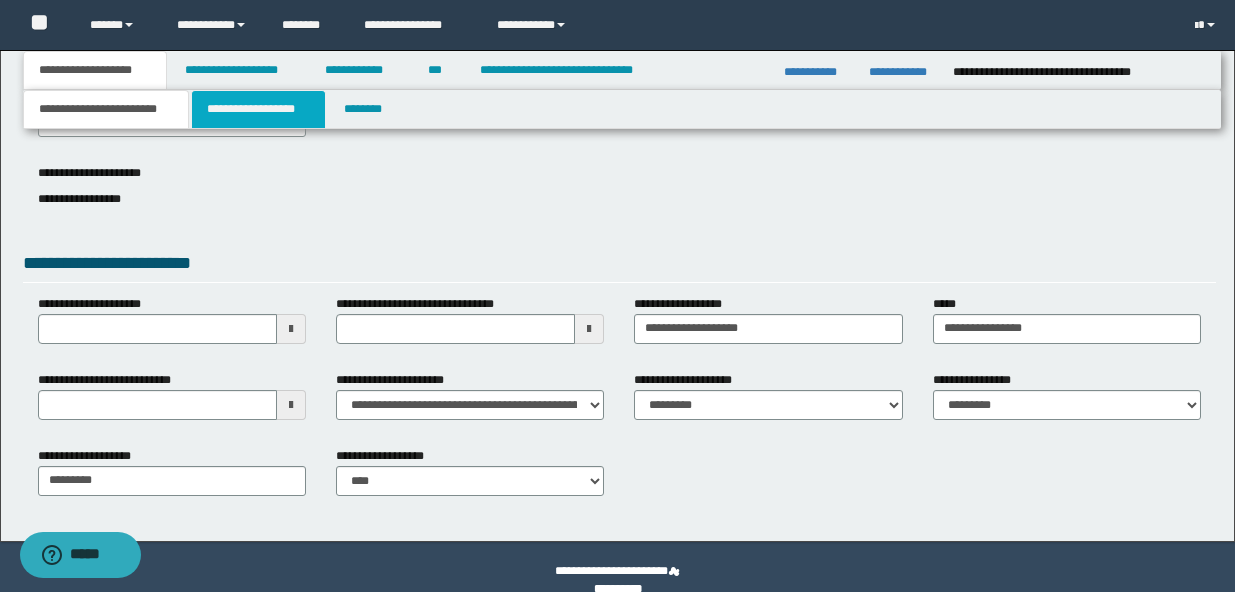 click on "**********" at bounding box center (258, 109) 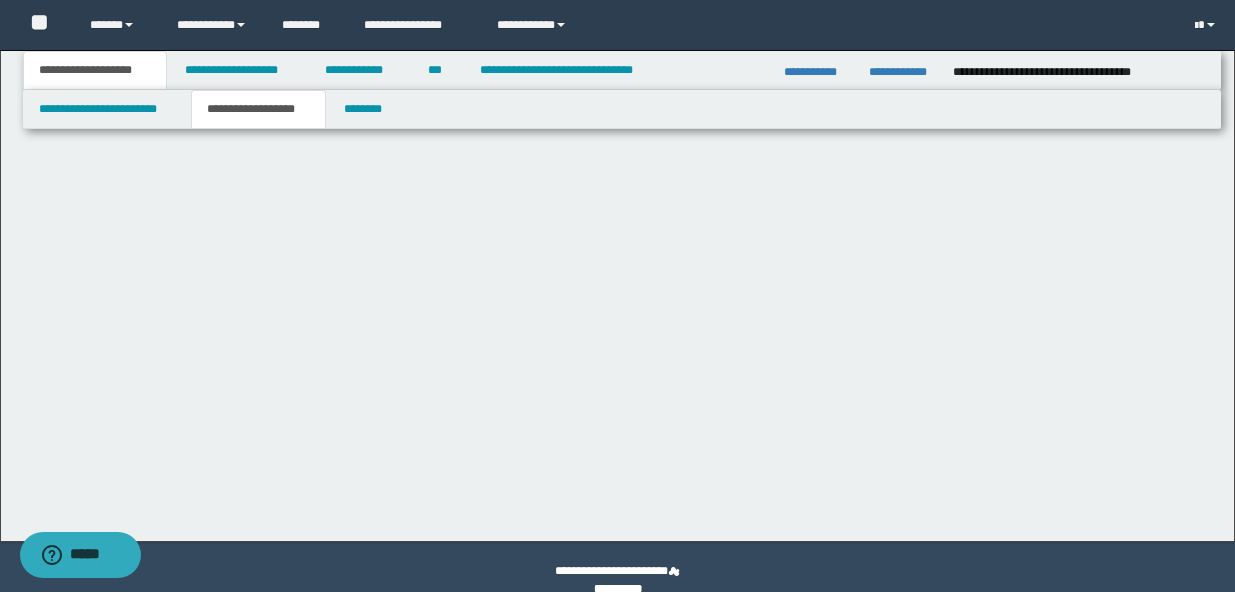 scroll, scrollTop: 0, scrollLeft: 0, axis: both 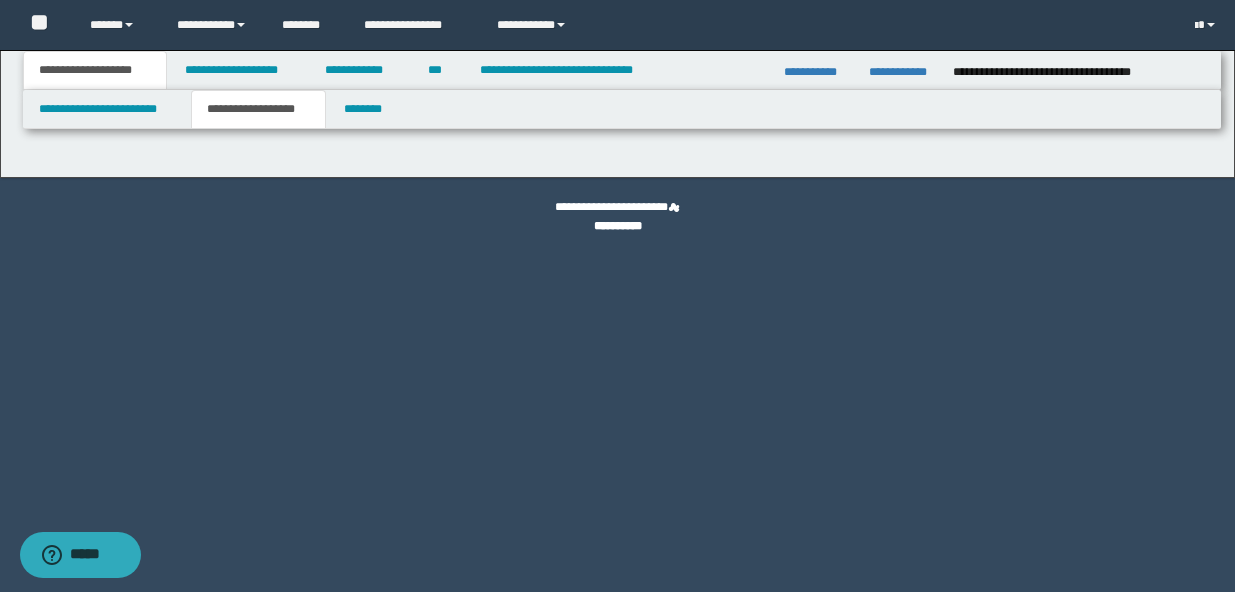 type on "********" 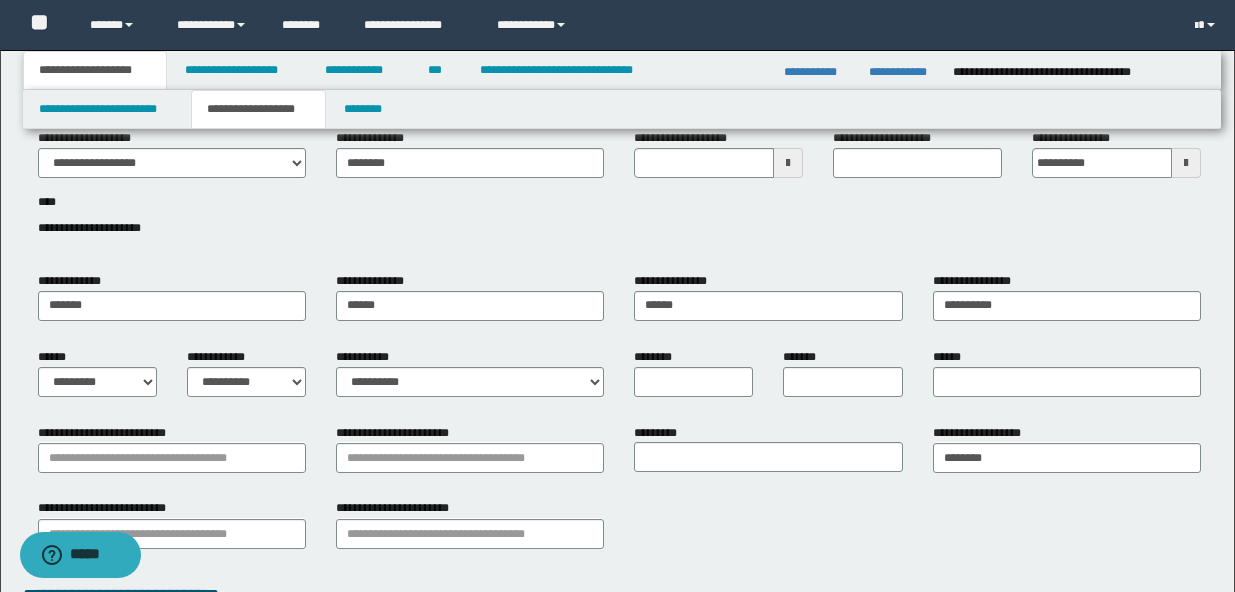 scroll, scrollTop: 86, scrollLeft: 0, axis: vertical 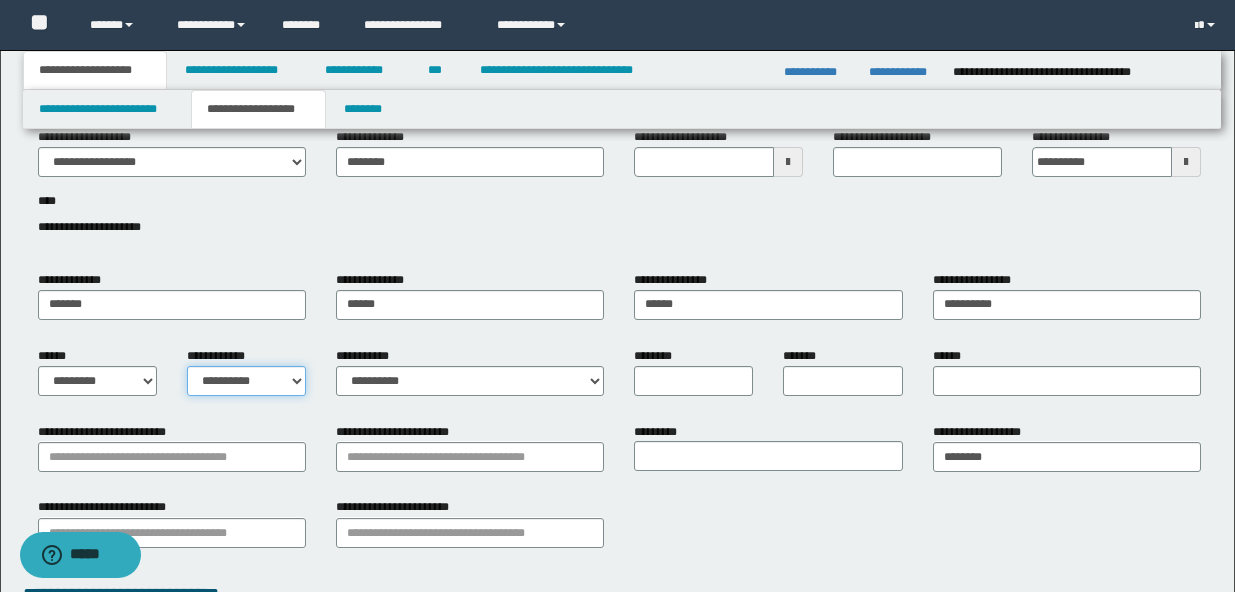 click on "**********" at bounding box center (246, 381) 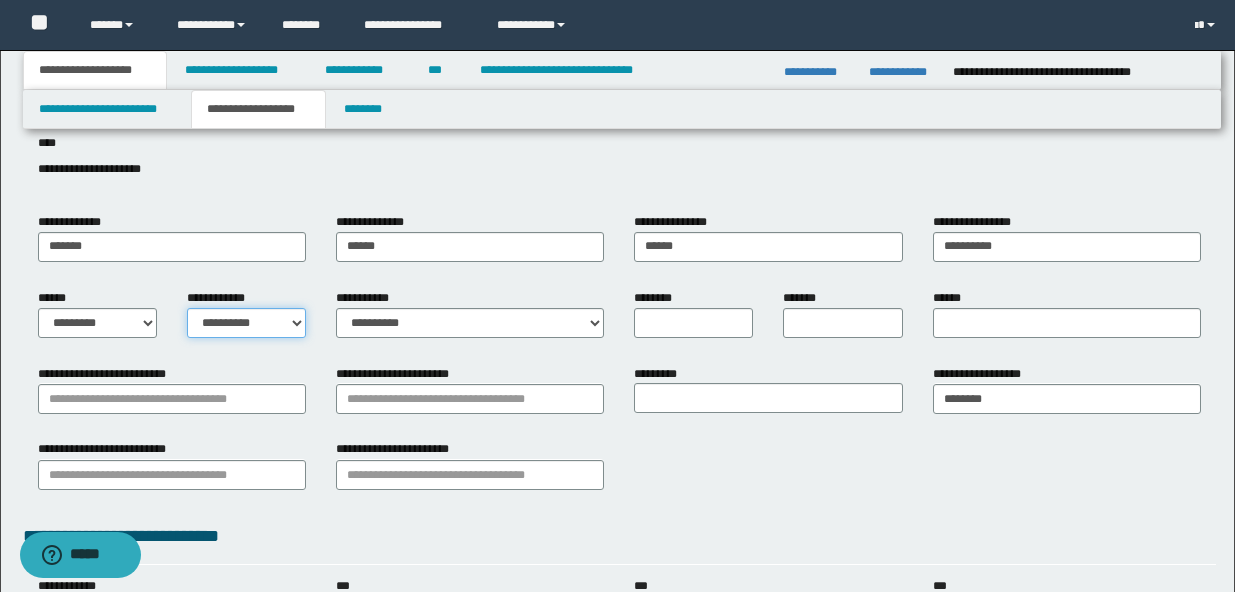 scroll, scrollTop: 141, scrollLeft: 0, axis: vertical 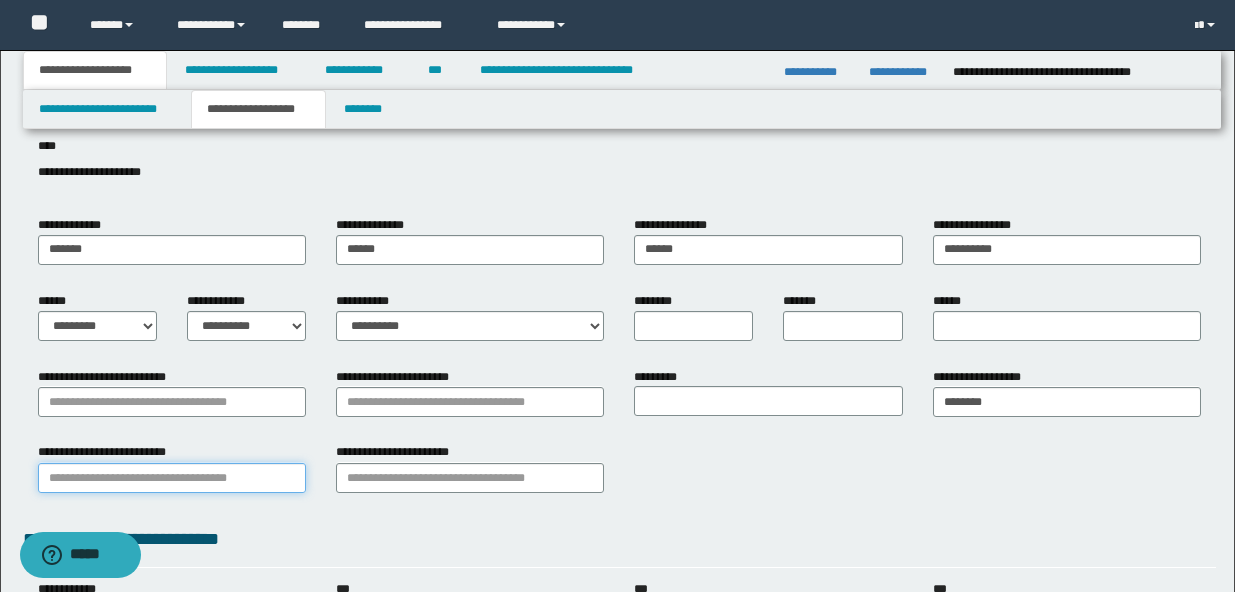click on "**********" at bounding box center (172, 478) 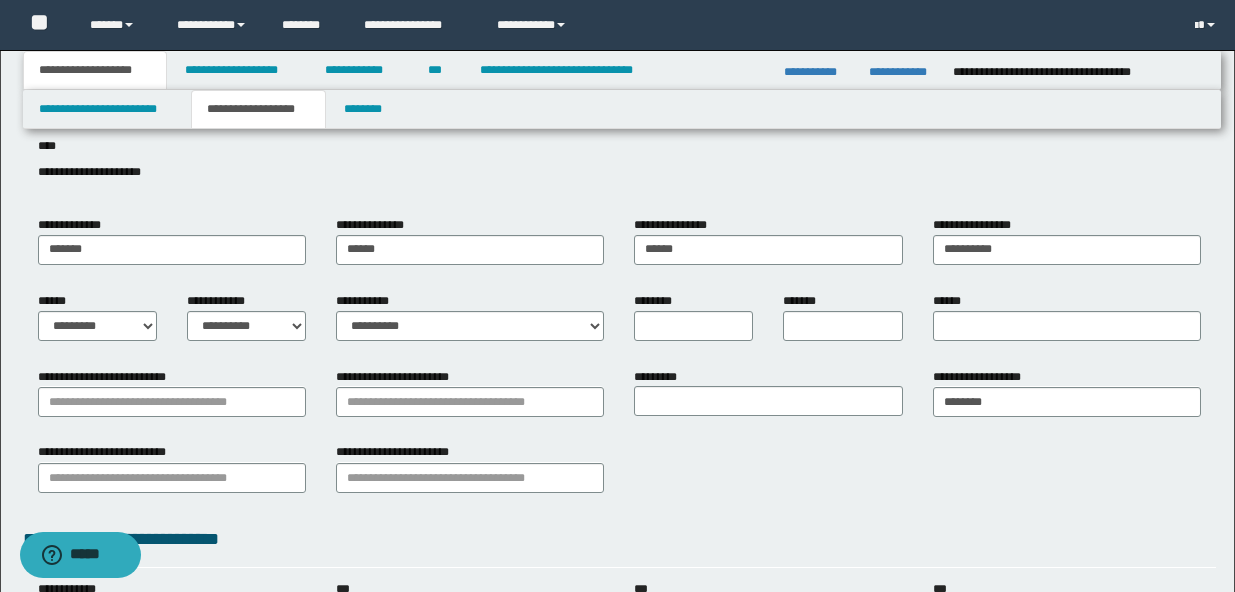 click on "**********" at bounding box center (619, 475) 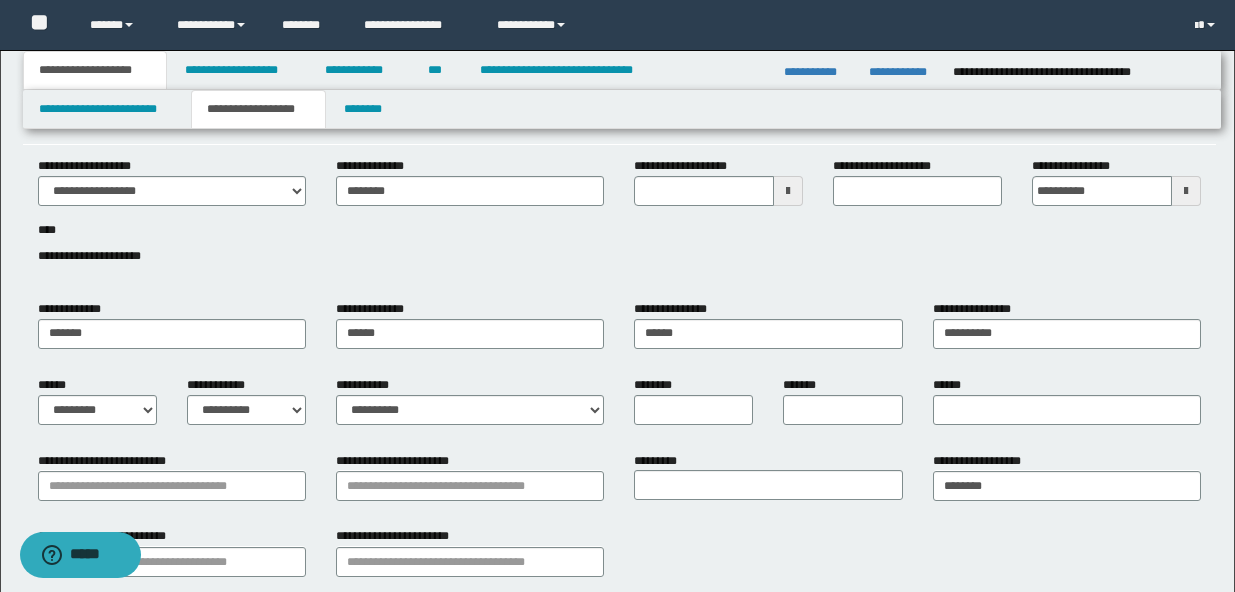 scroll, scrollTop: 63, scrollLeft: 0, axis: vertical 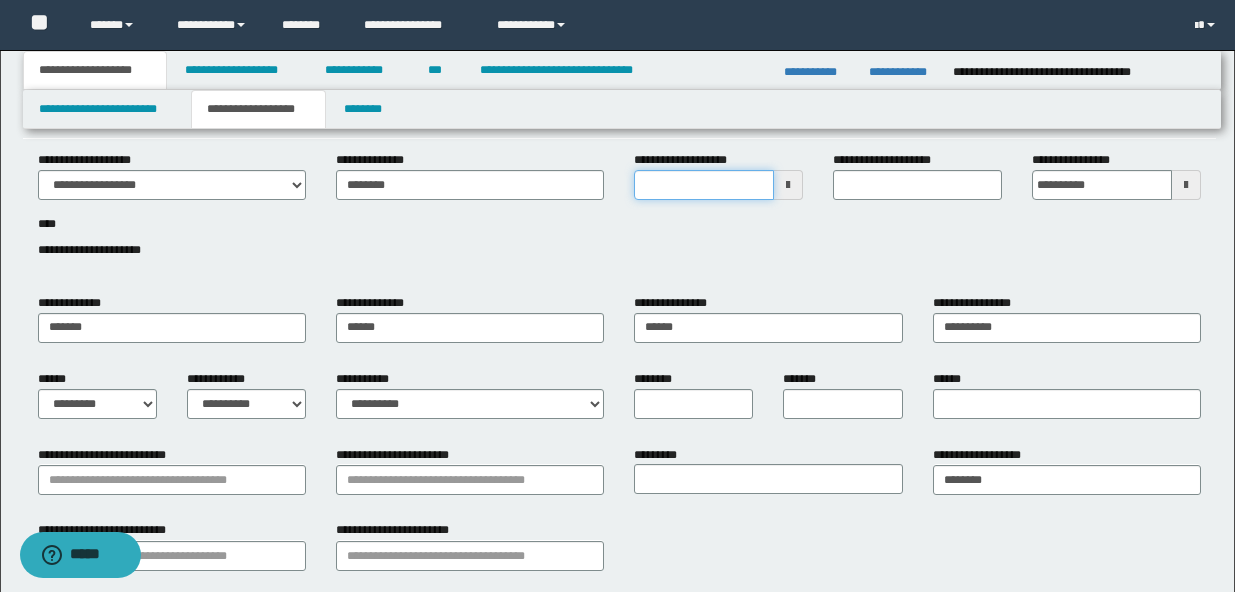 click on "**********" at bounding box center (704, 185) 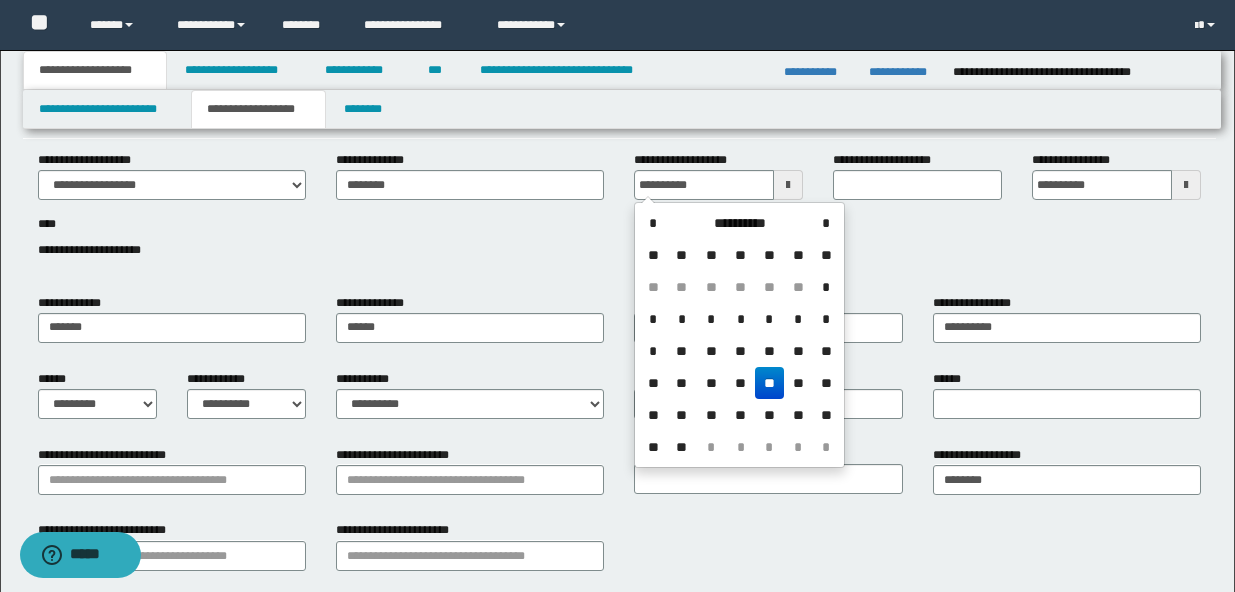 click on "**" at bounding box center (769, 383) 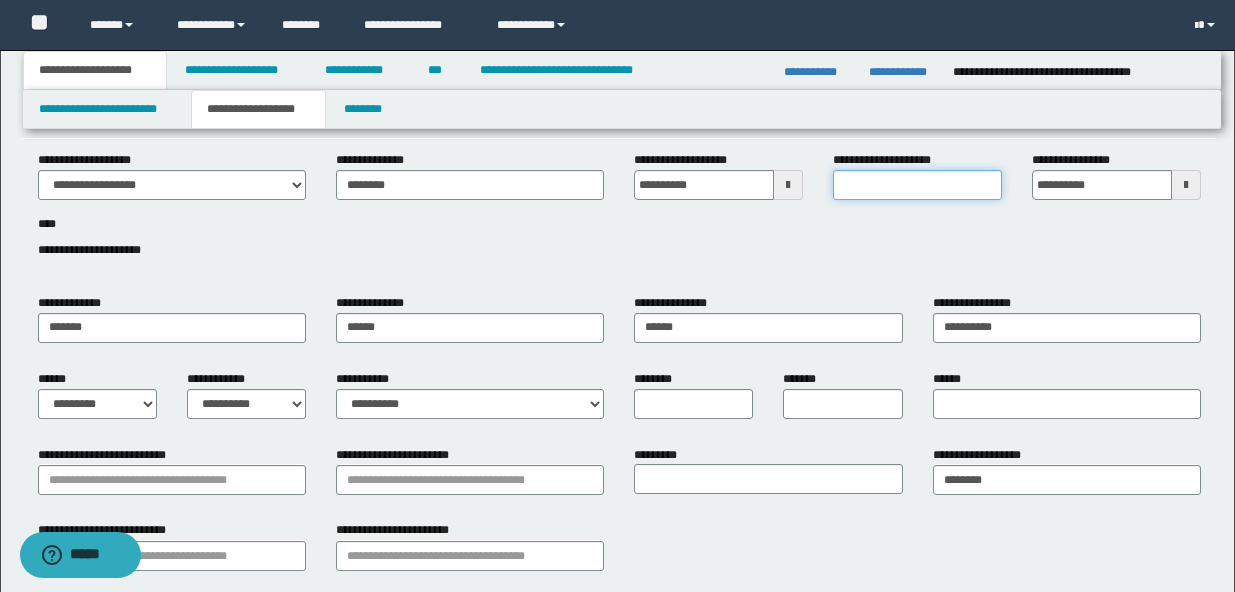 click on "**********" at bounding box center [917, 185] 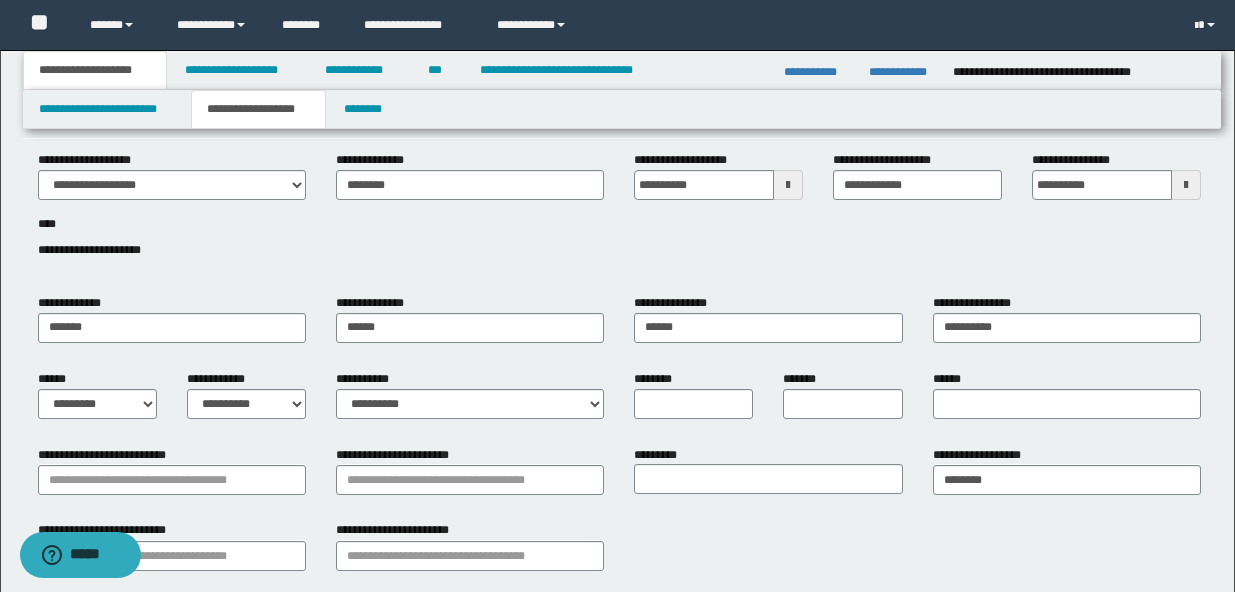 click on "**********" at bounding box center [619, 216] 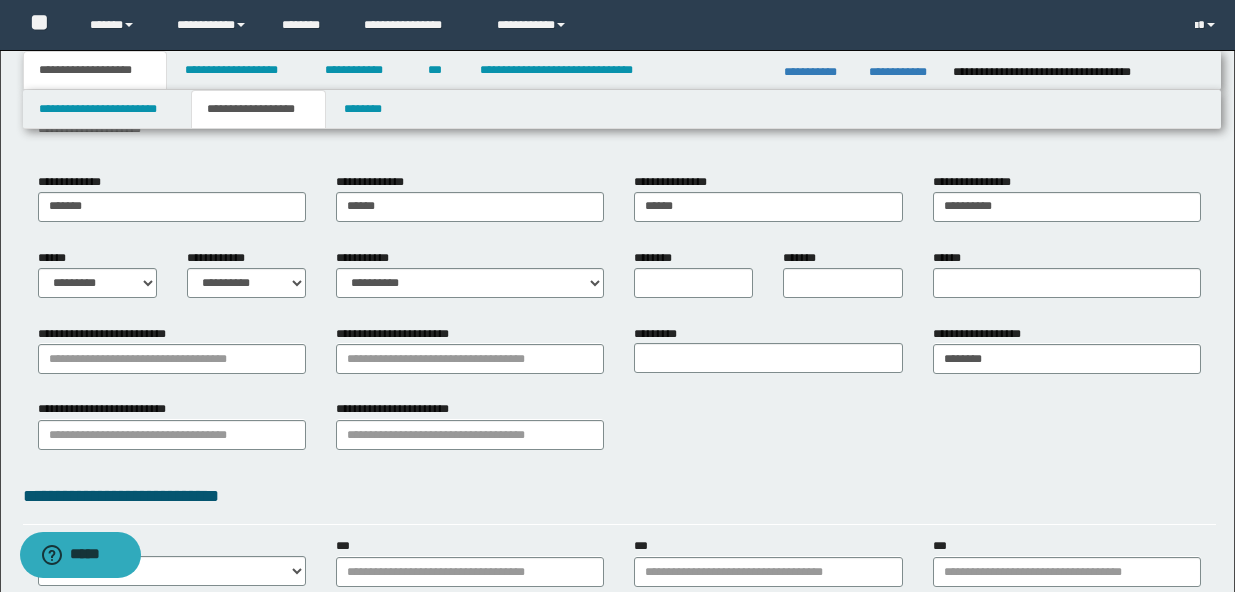 scroll, scrollTop: 183, scrollLeft: 0, axis: vertical 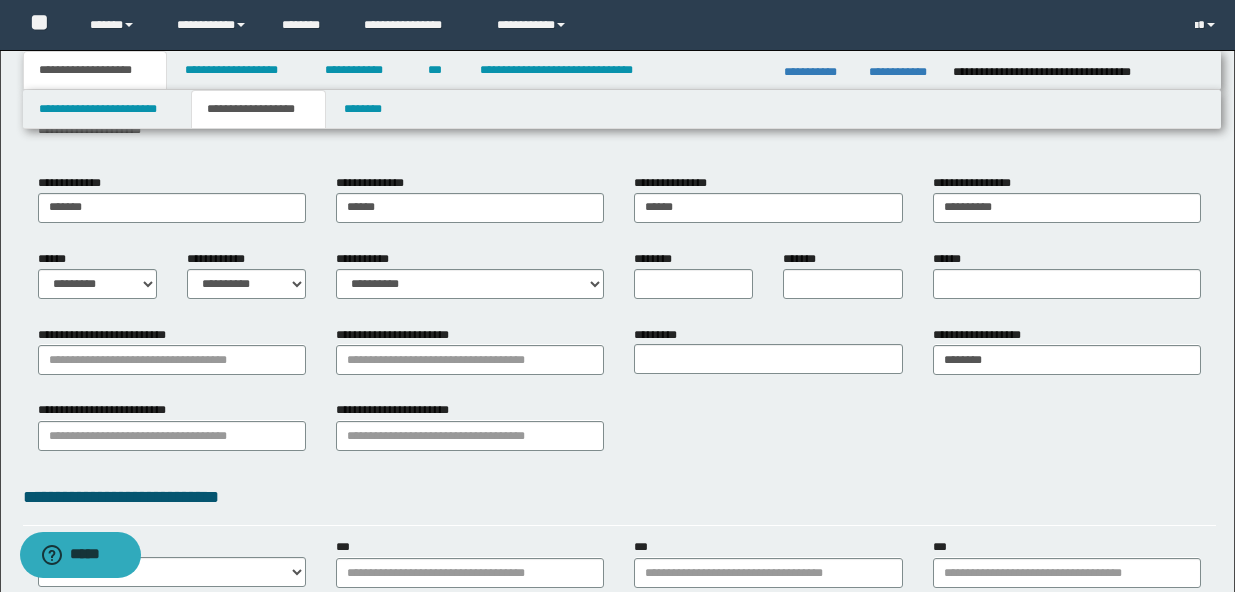 click on "**********" at bounding box center (619, 433) 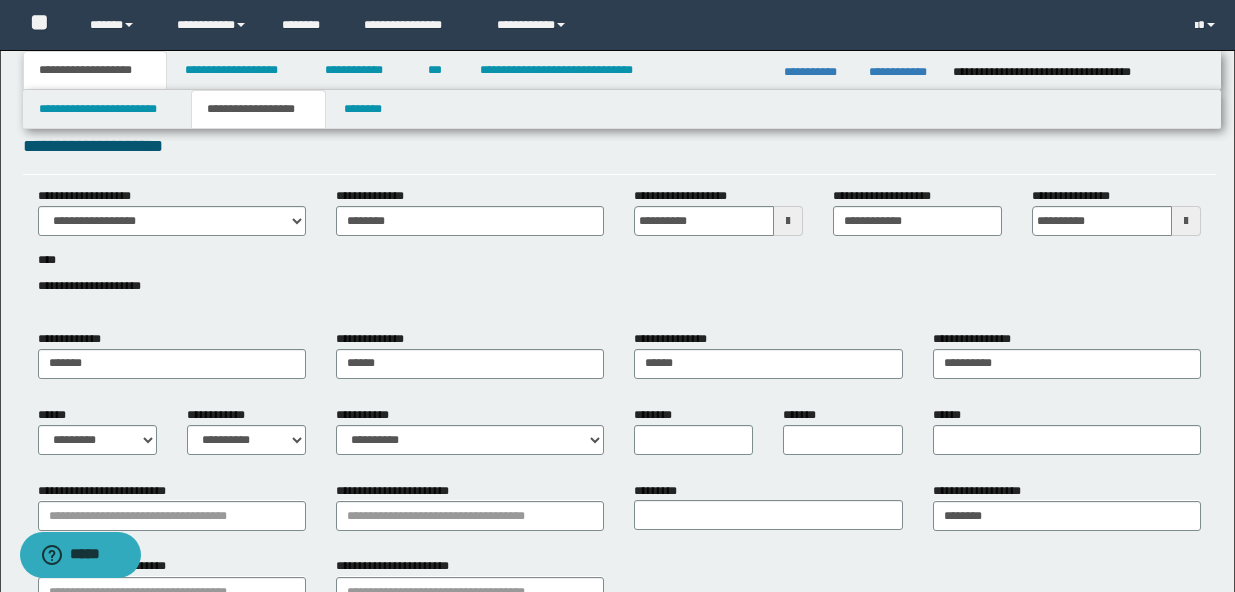 scroll, scrollTop: 0, scrollLeft: 0, axis: both 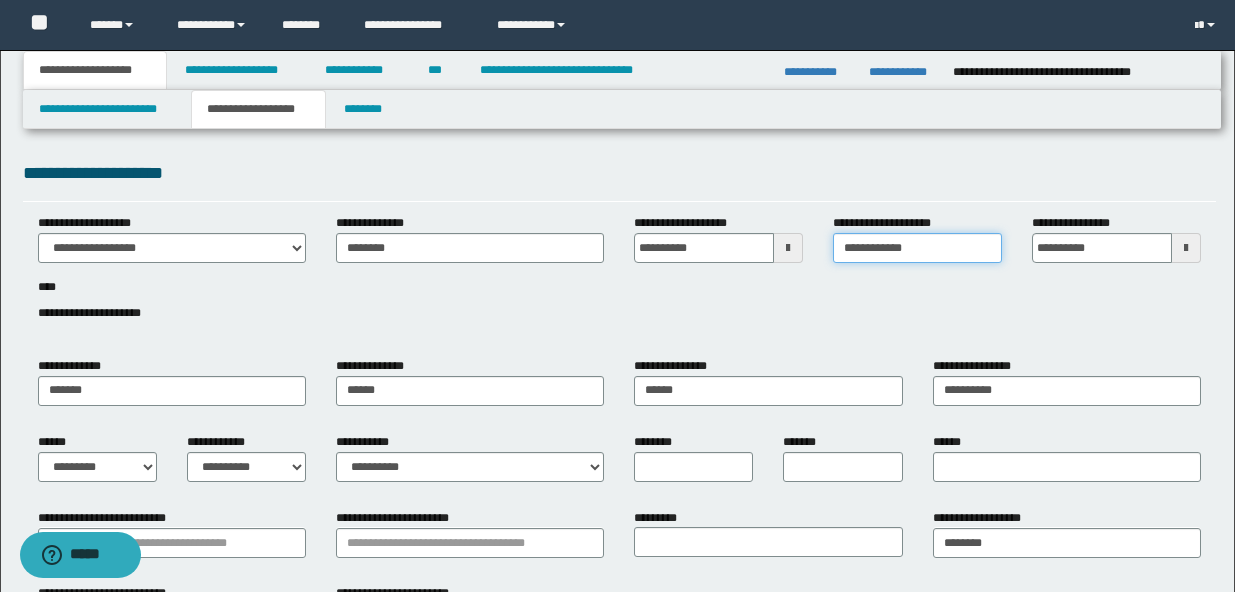 click on "**********" at bounding box center [917, 248] 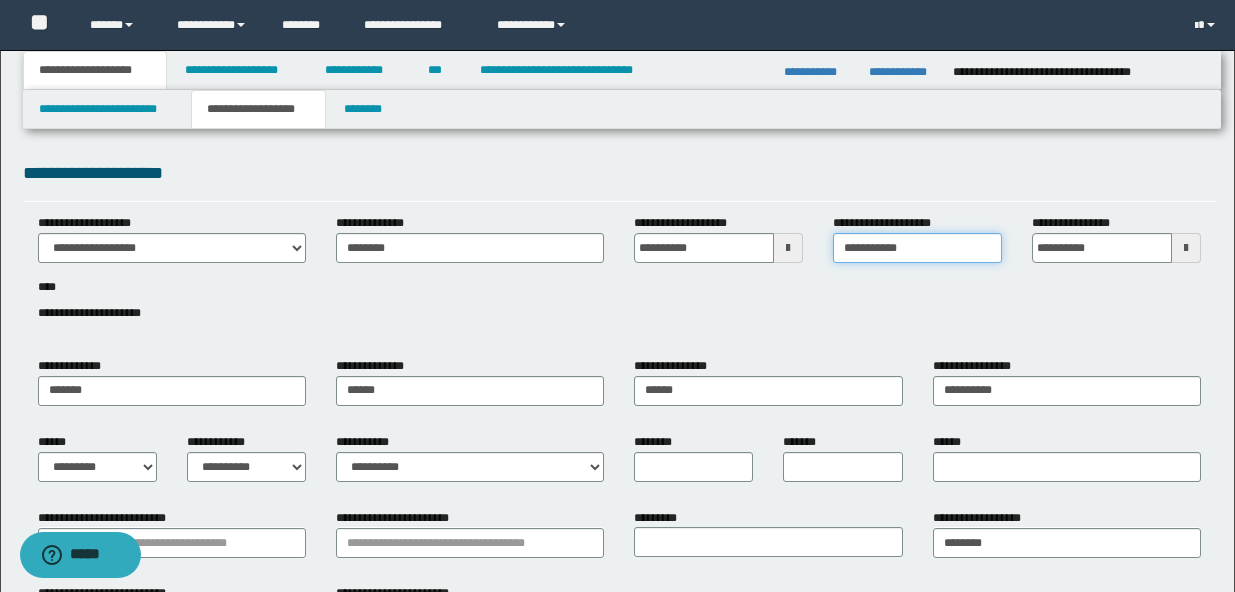 type on "**********" 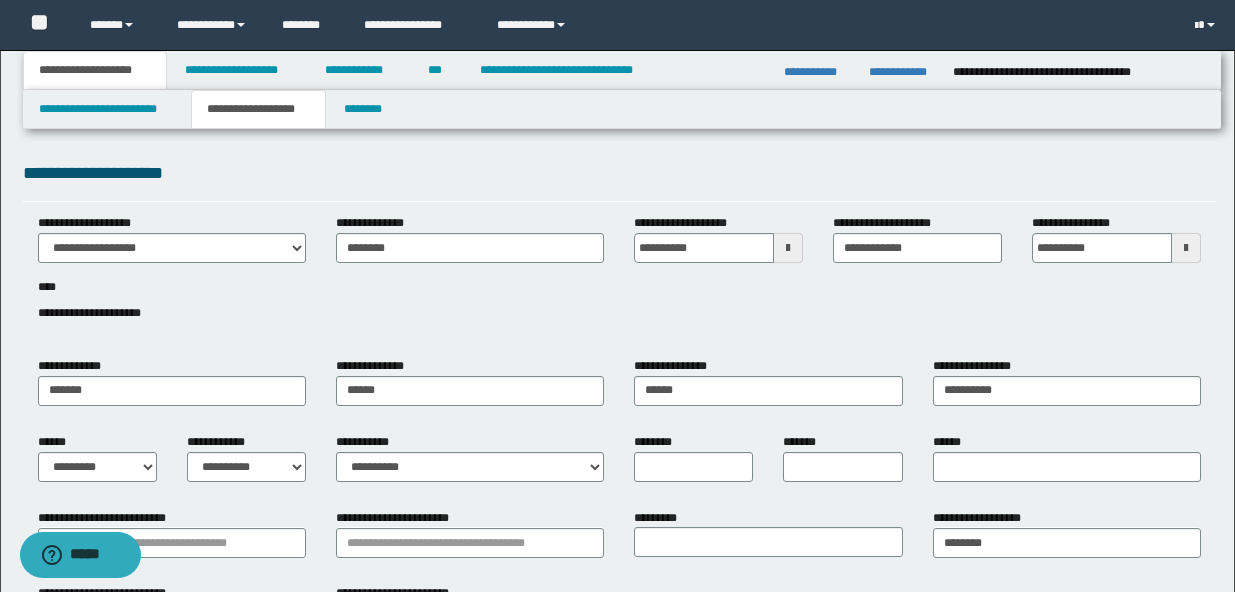 click on "**********" at bounding box center [619, 279] 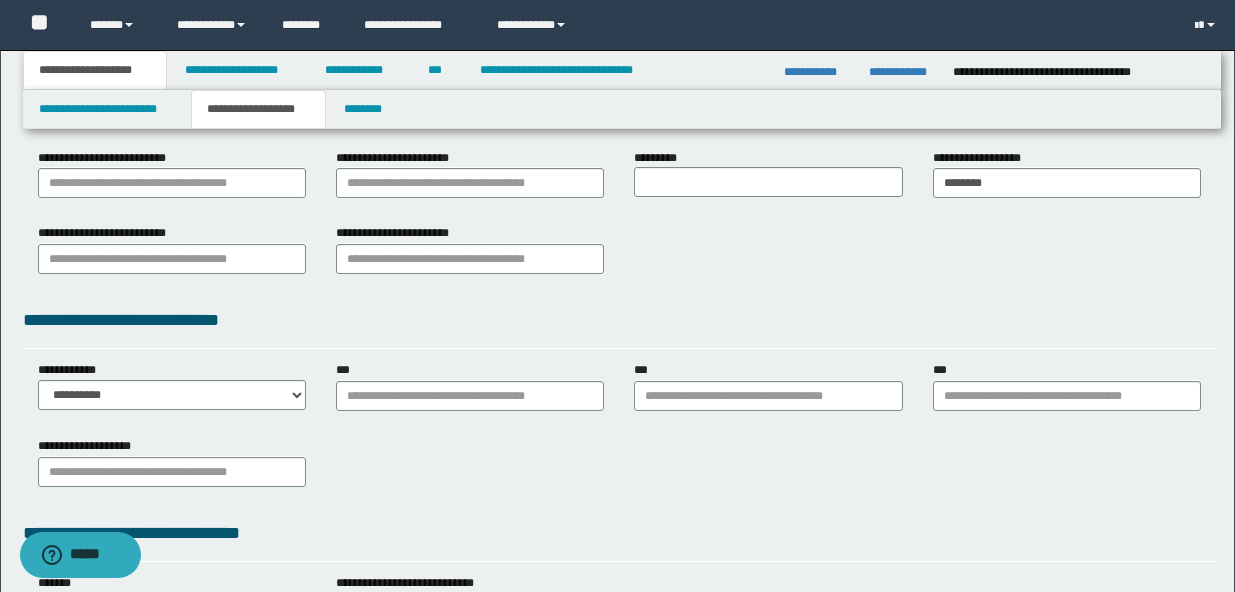 scroll, scrollTop: 361, scrollLeft: 0, axis: vertical 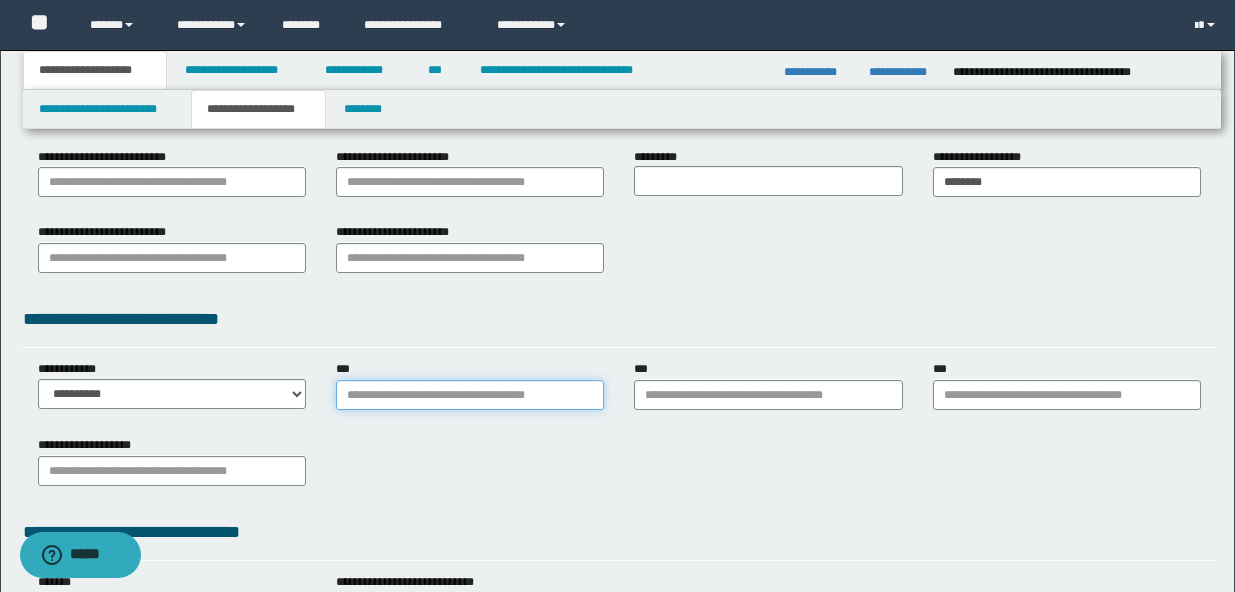 click on "***" at bounding box center (470, 395) 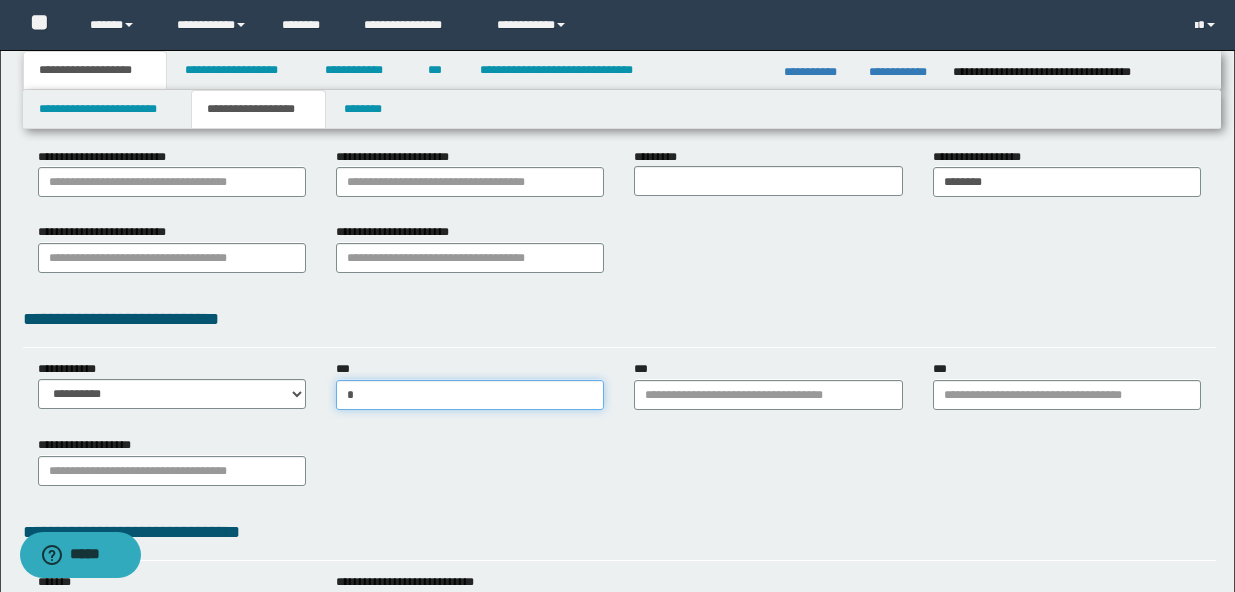 type on "*" 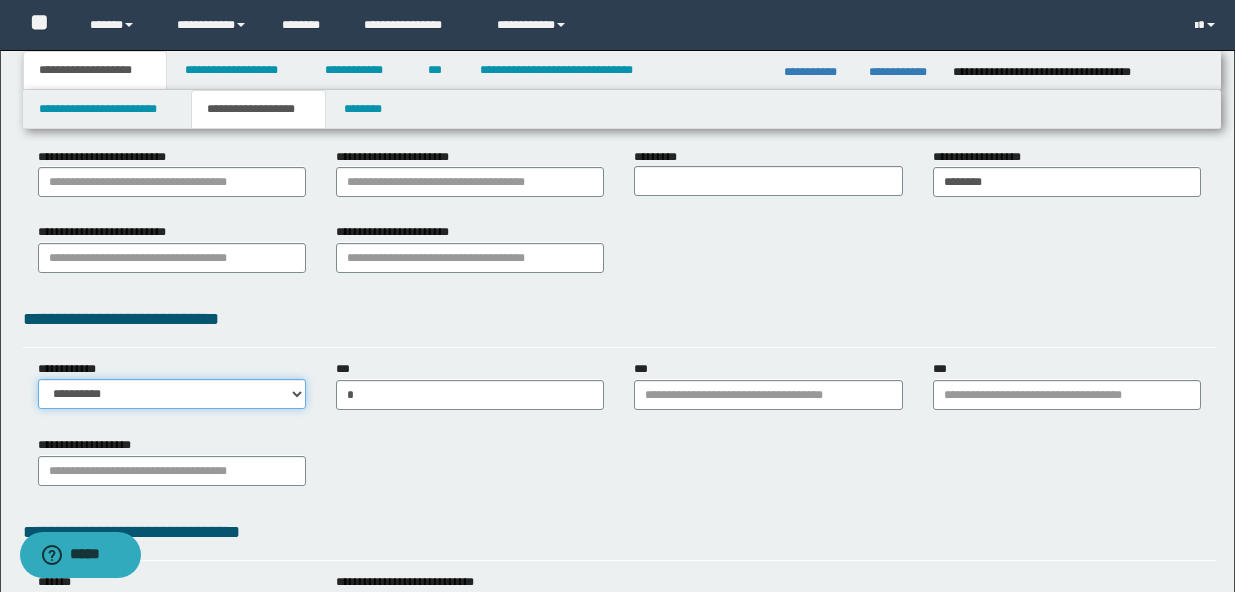 click on "**********" at bounding box center [172, 394] 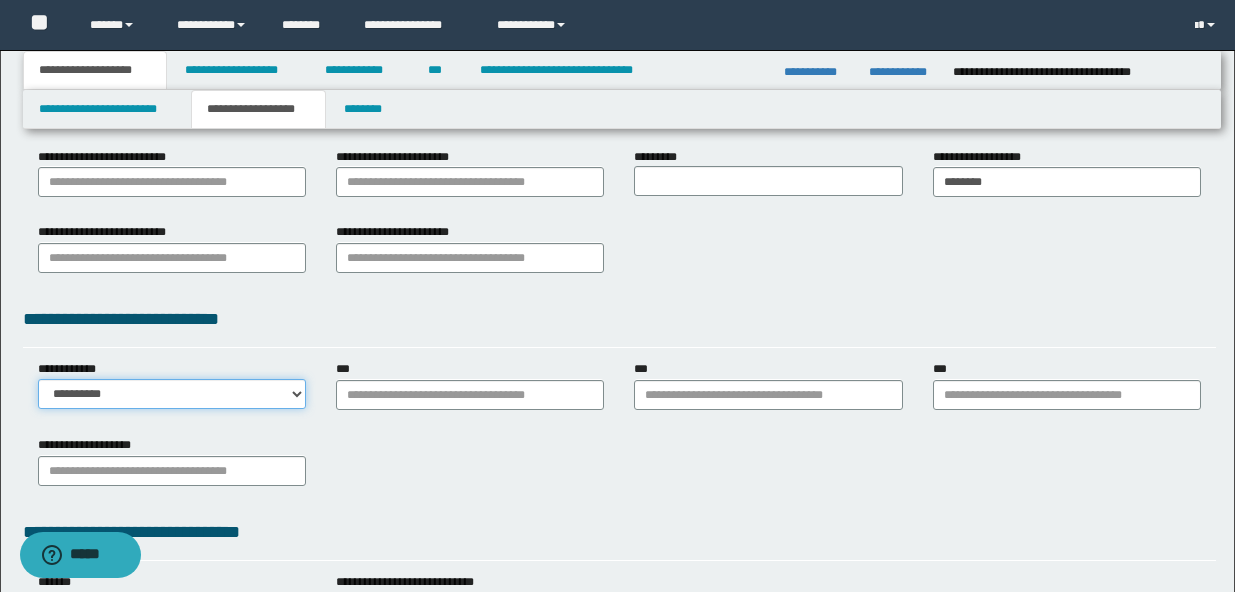 select on "**" 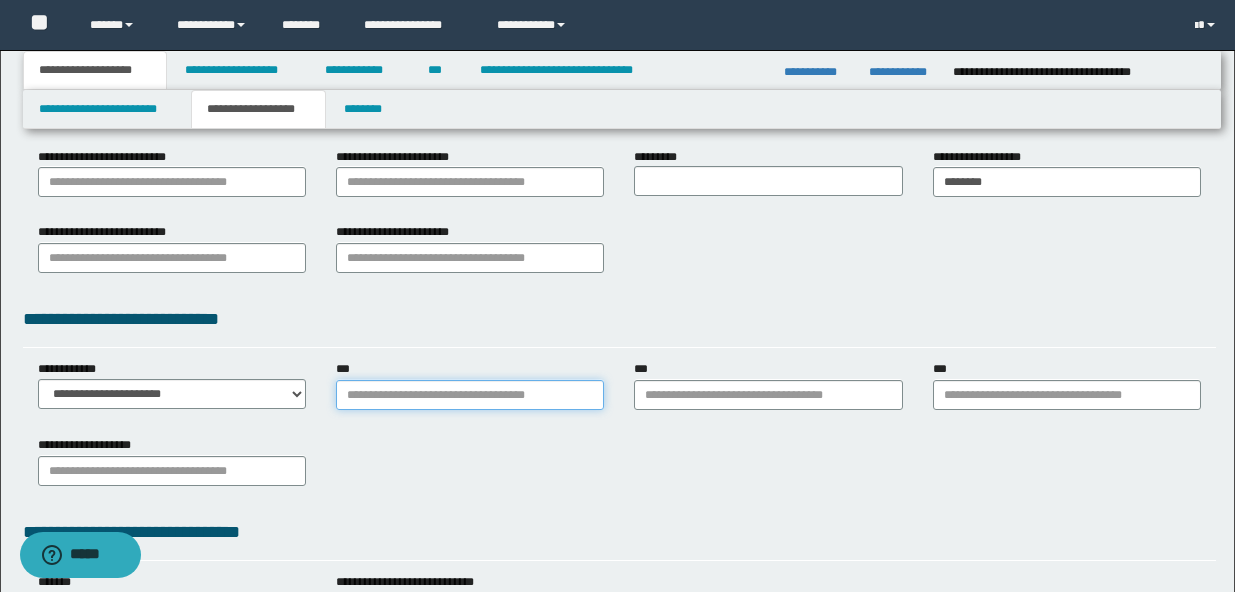 click on "***" at bounding box center (470, 395) 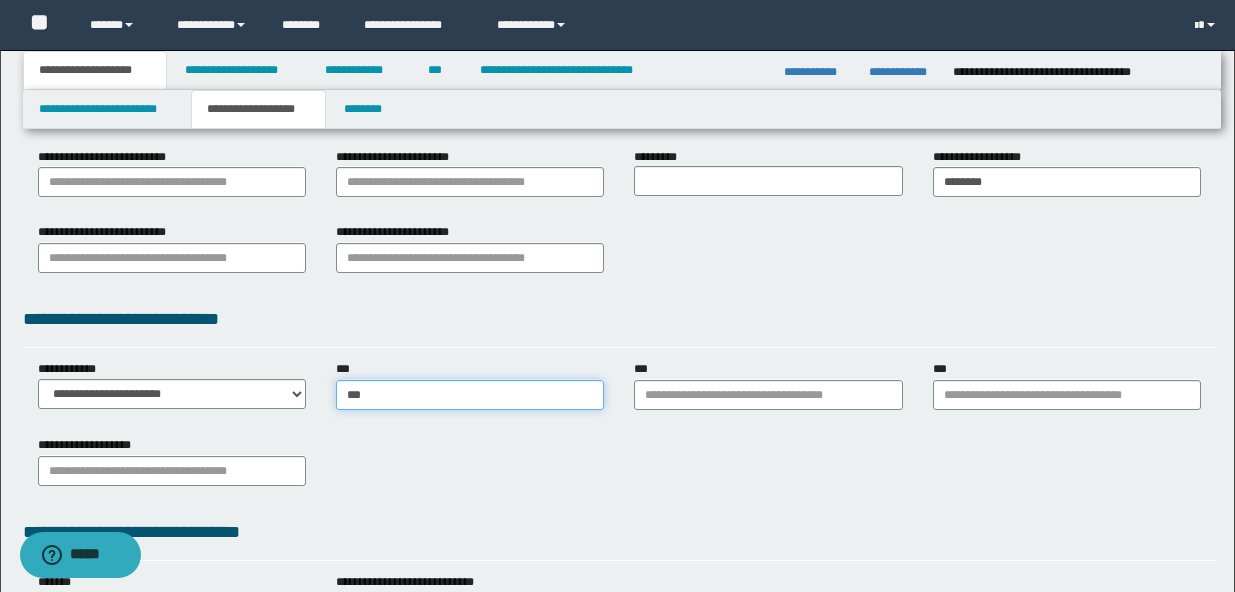 type on "****" 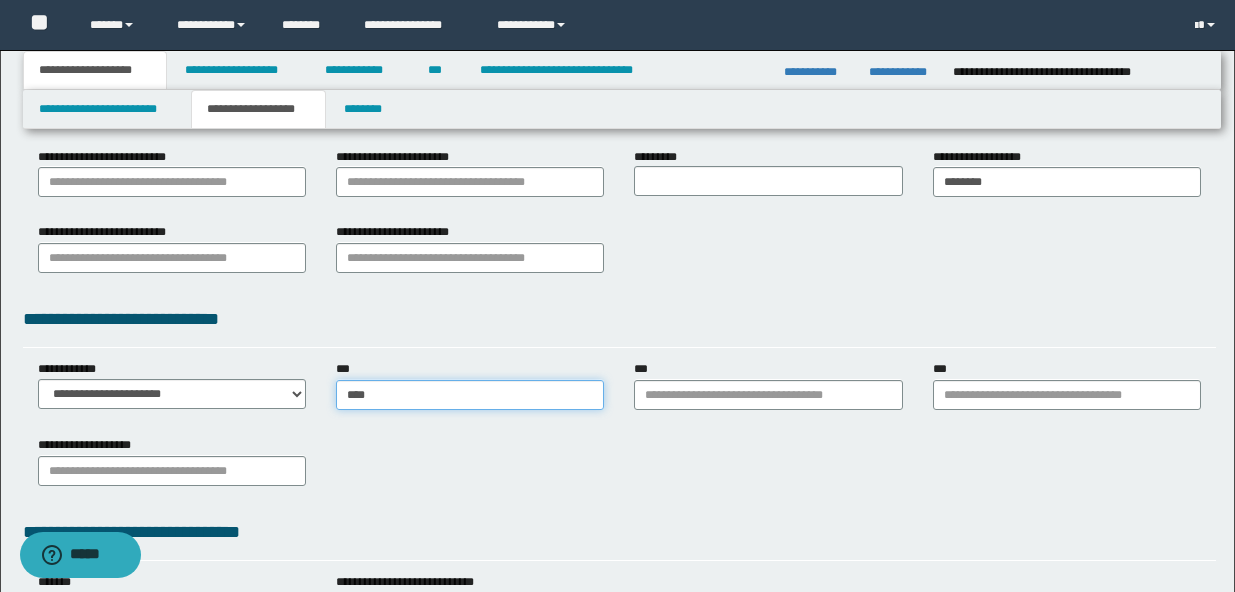 type on "****" 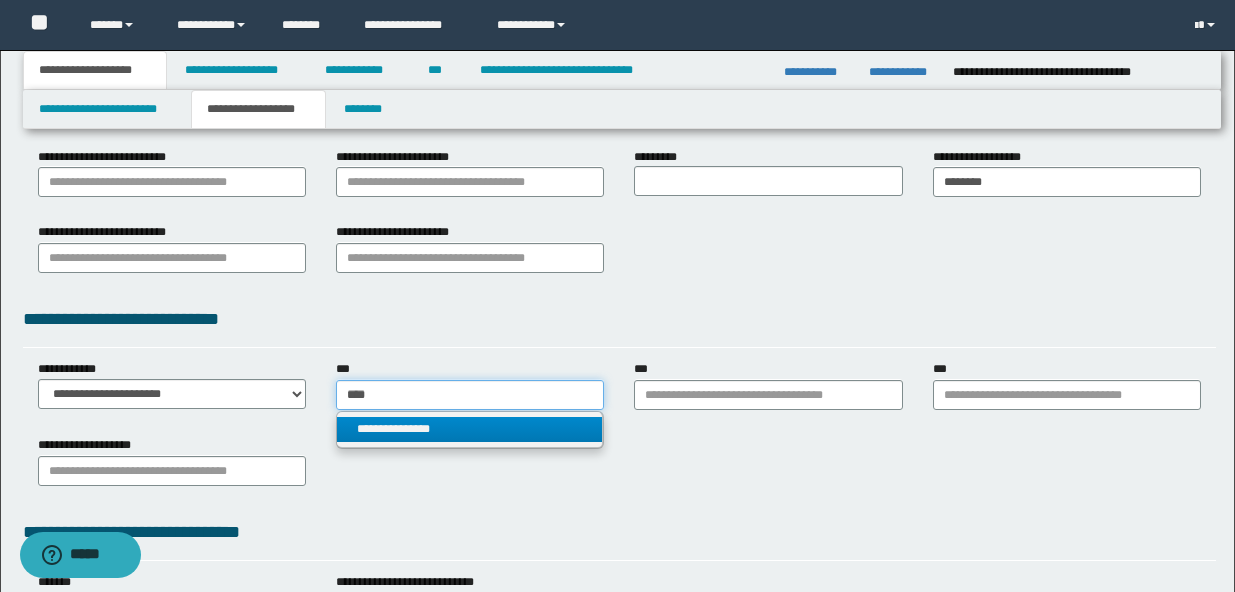 type on "****" 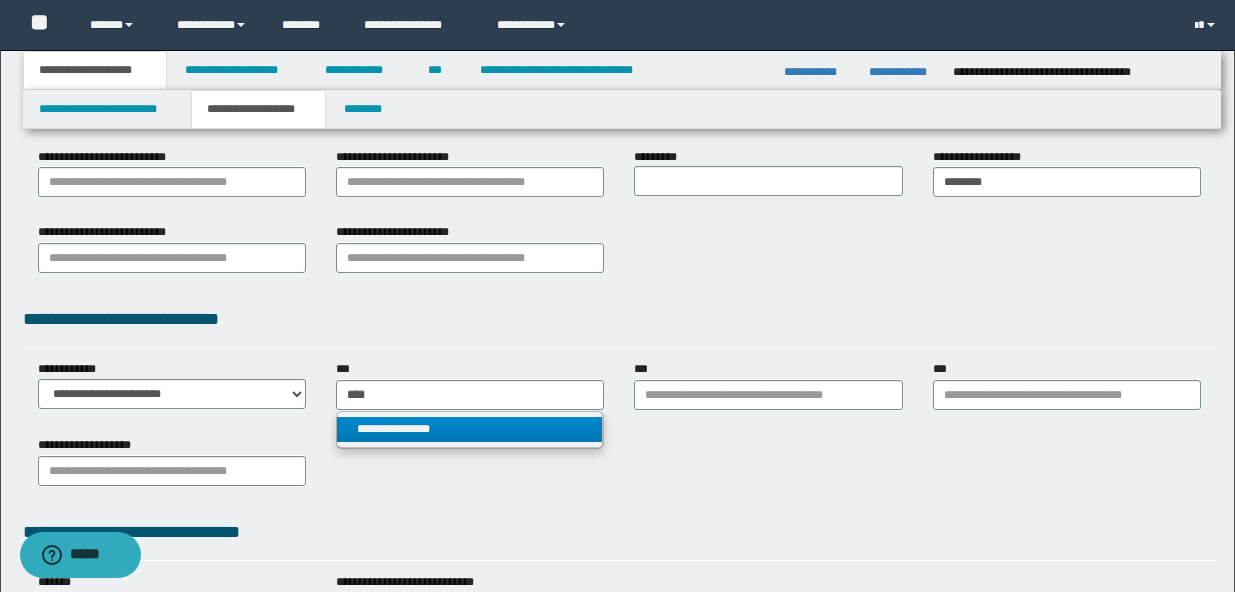 click on "**********" at bounding box center [469, 429] 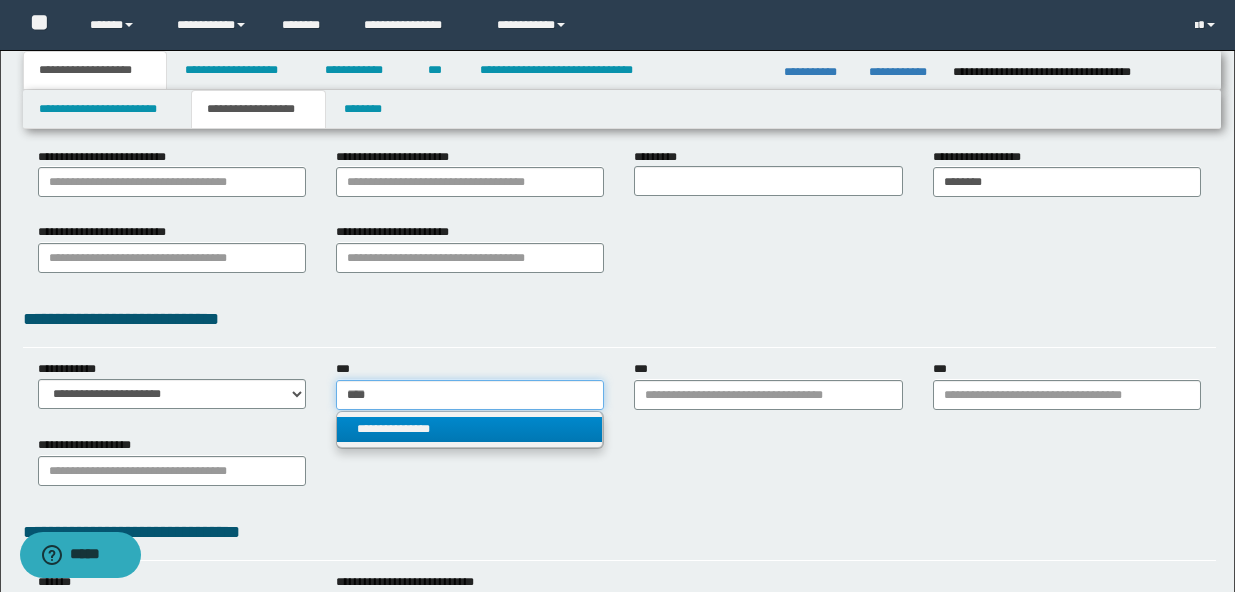 type 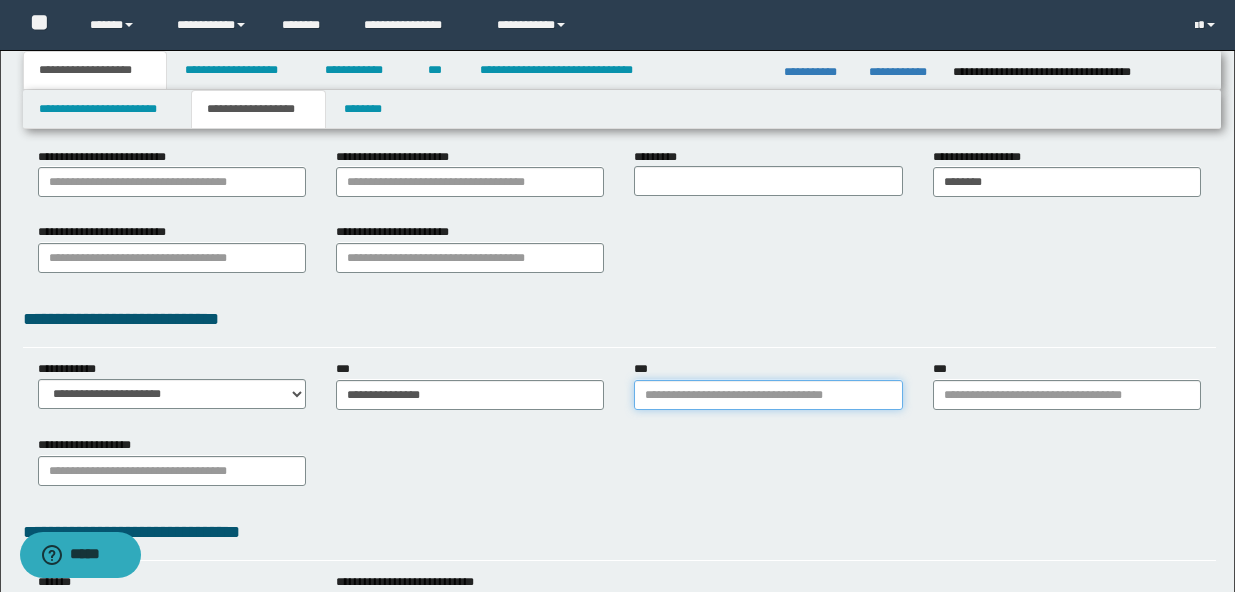 click on "***" at bounding box center [768, 395] 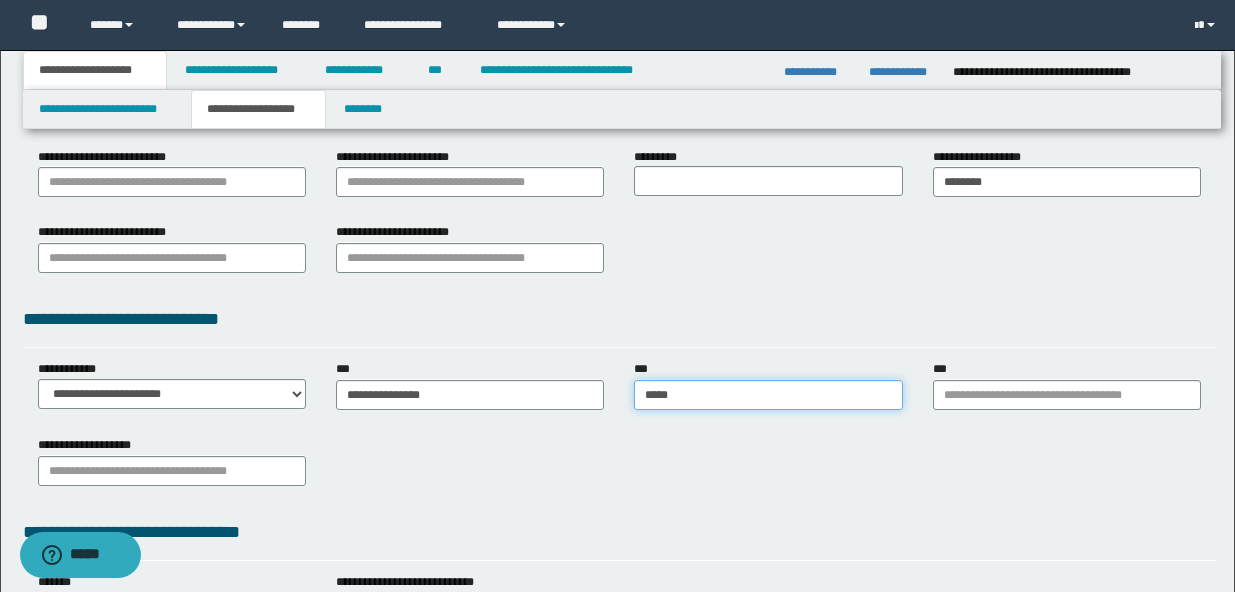type on "******" 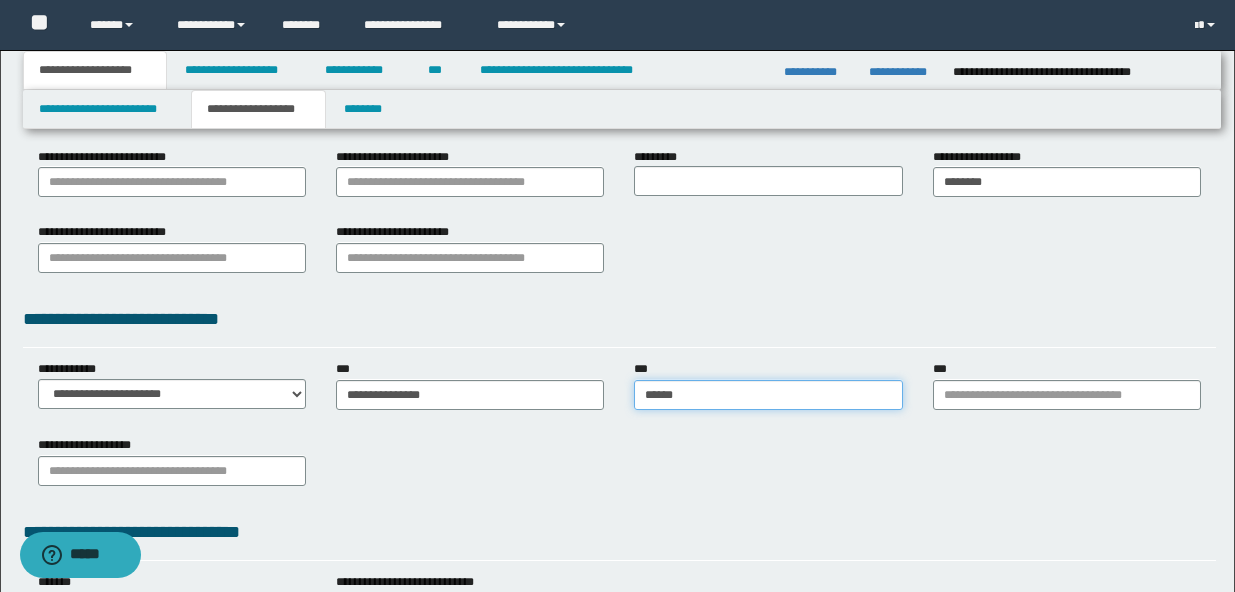 type on "******" 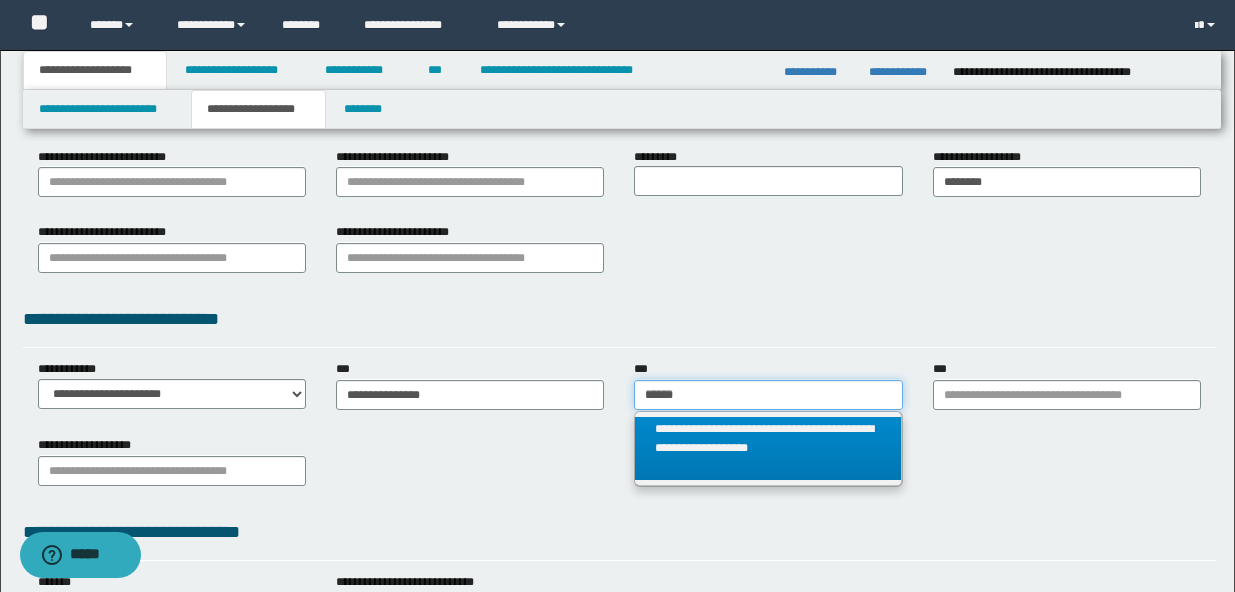 type on "******" 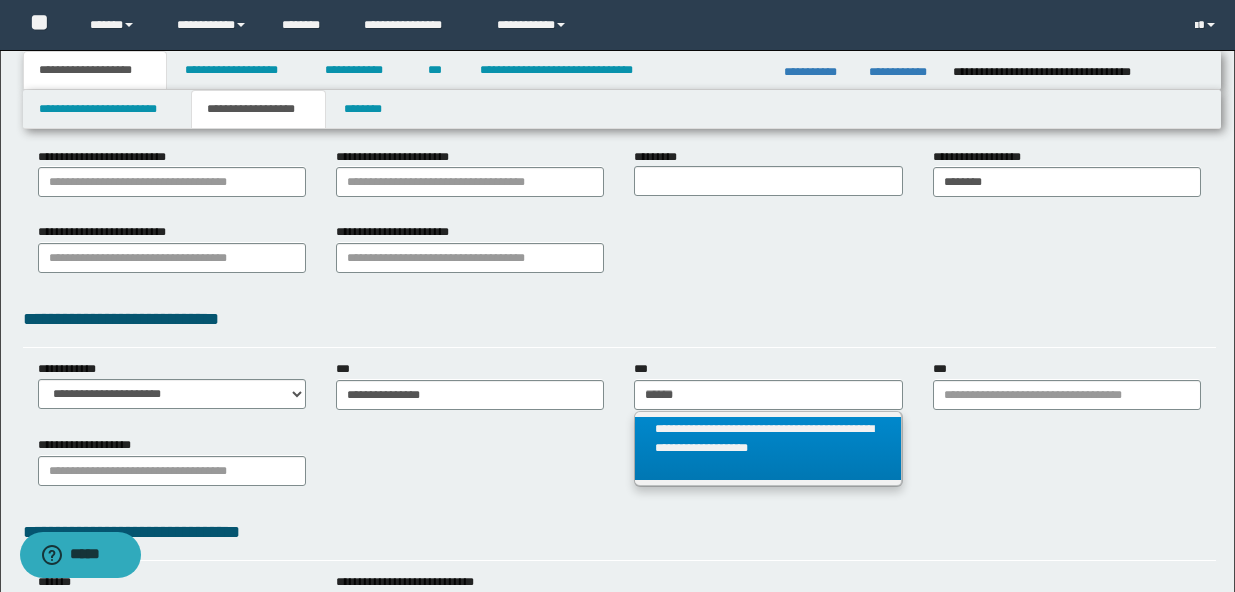 click on "**********" at bounding box center [767, 448] 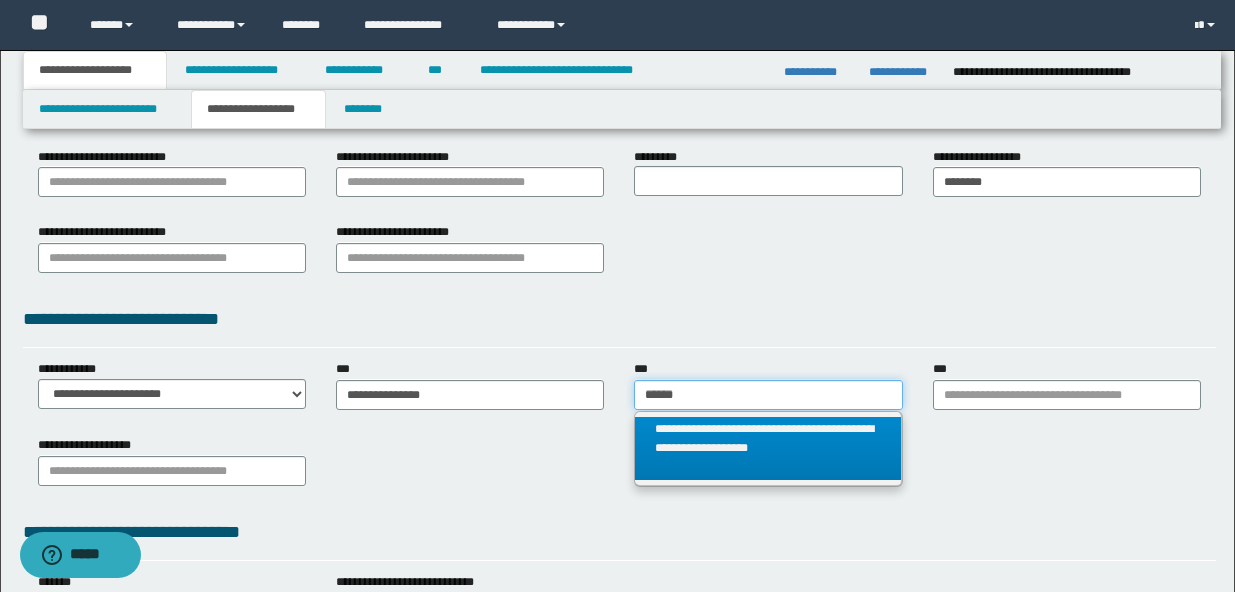 type 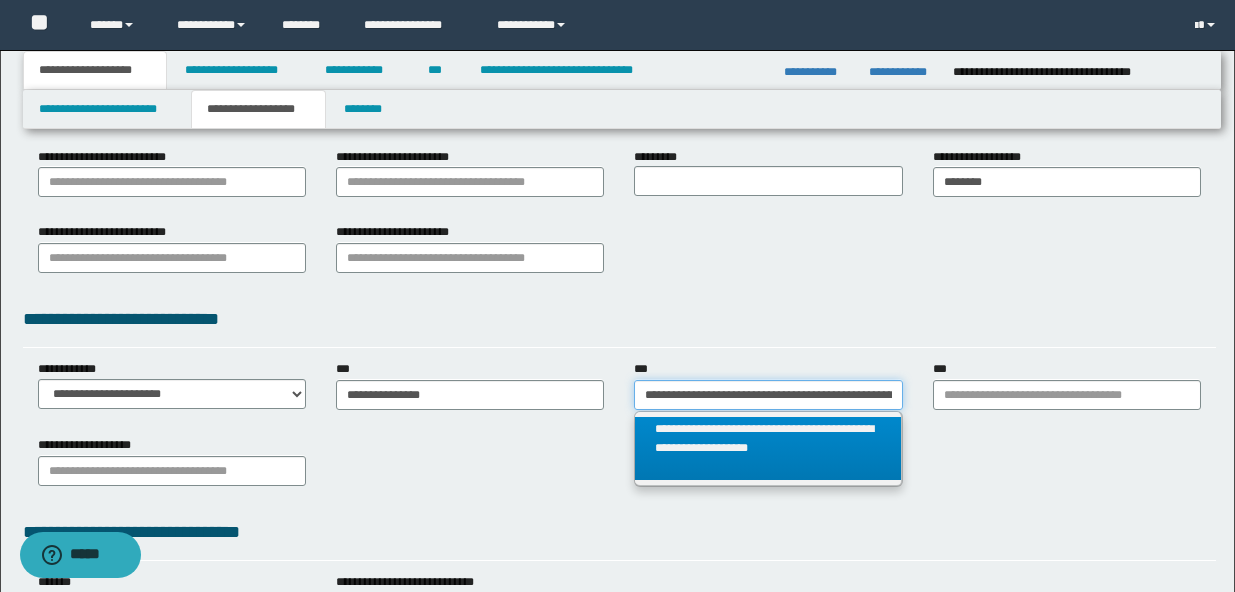 scroll, scrollTop: 0, scrollLeft: 214, axis: horizontal 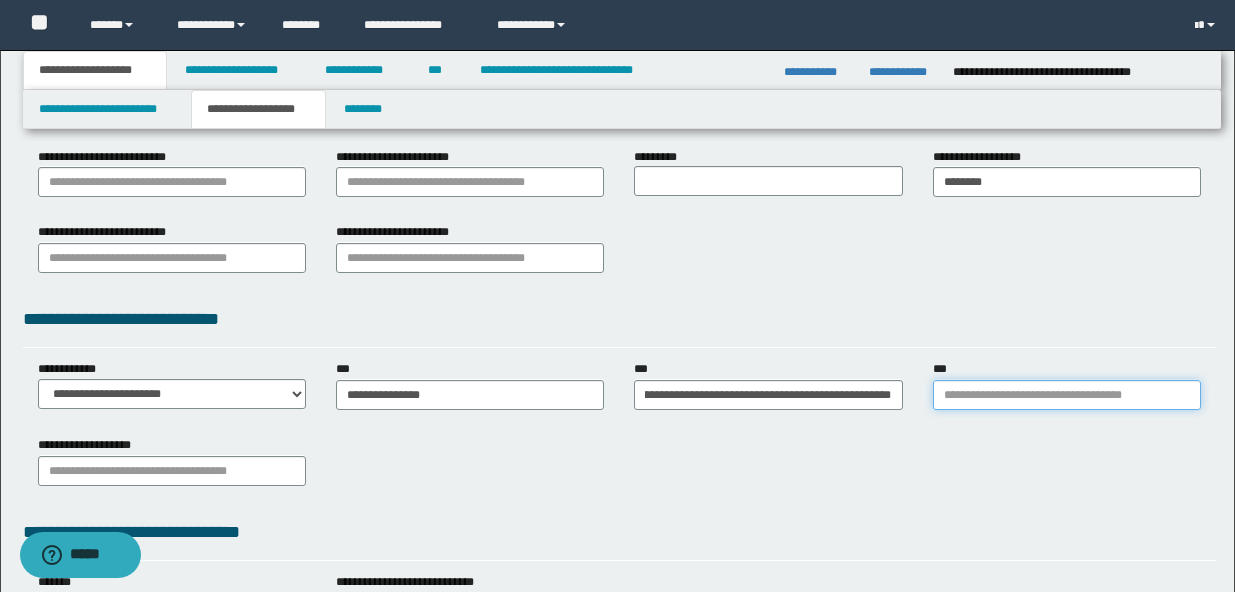 click on "***" at bounding box center (1067, 395) 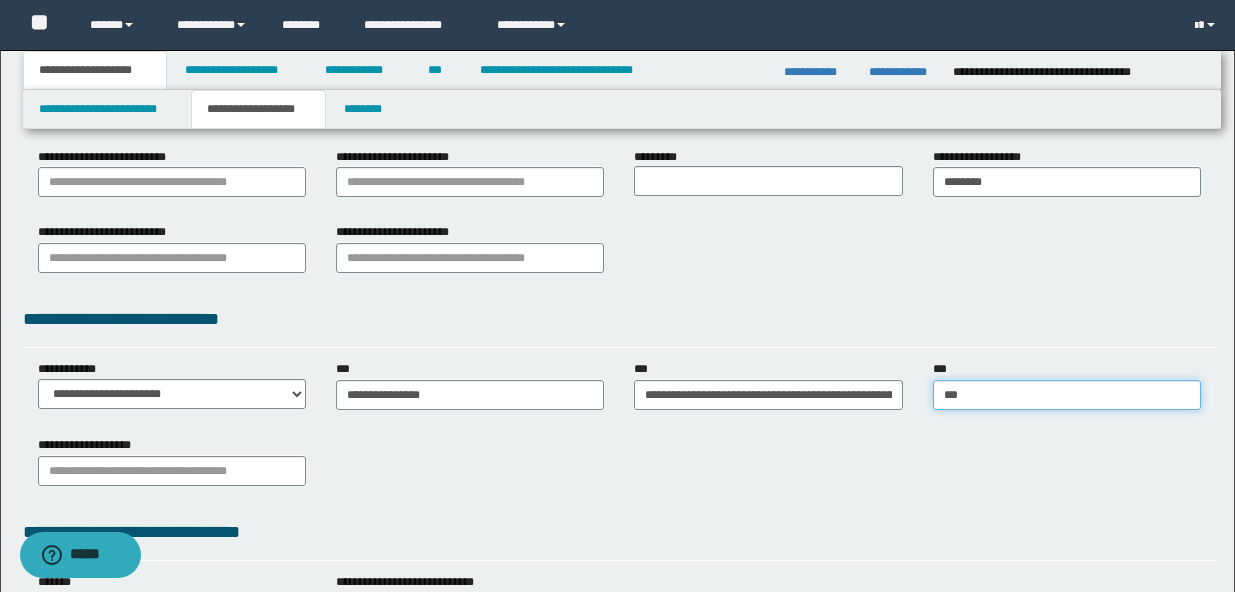 type on "****" 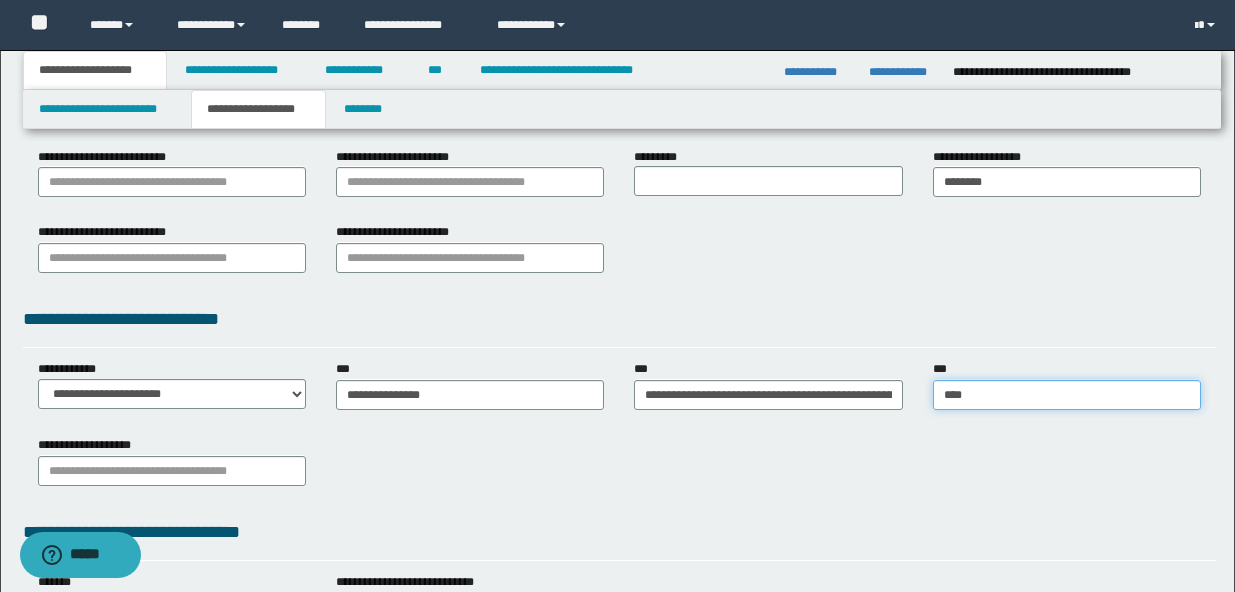 type on "****" 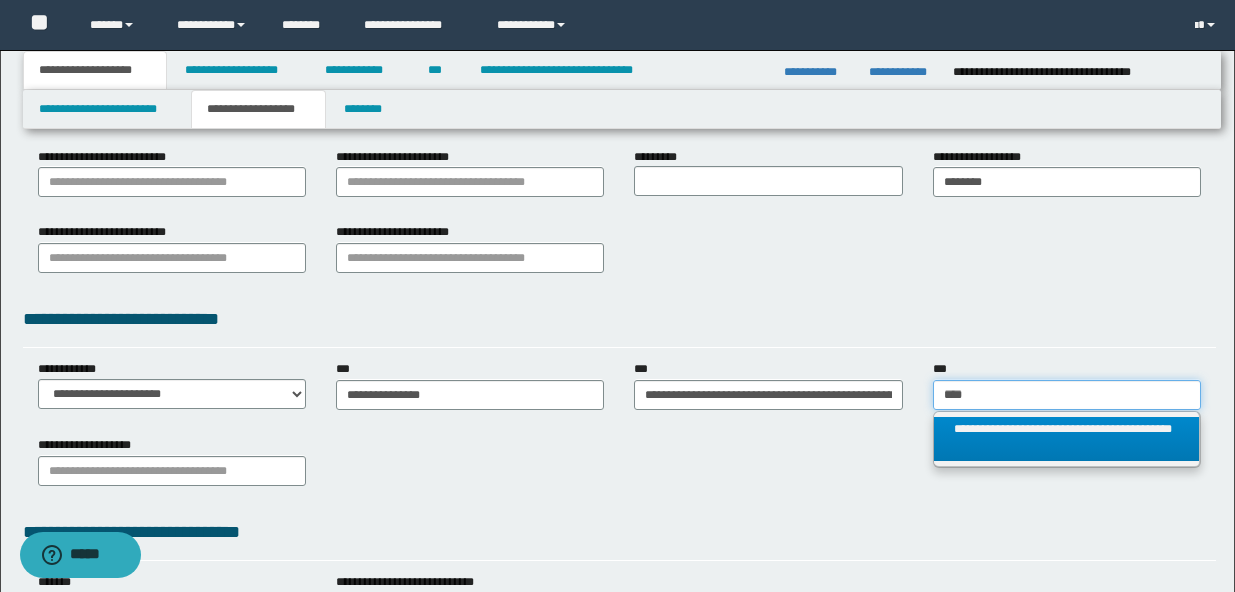 type on "****" 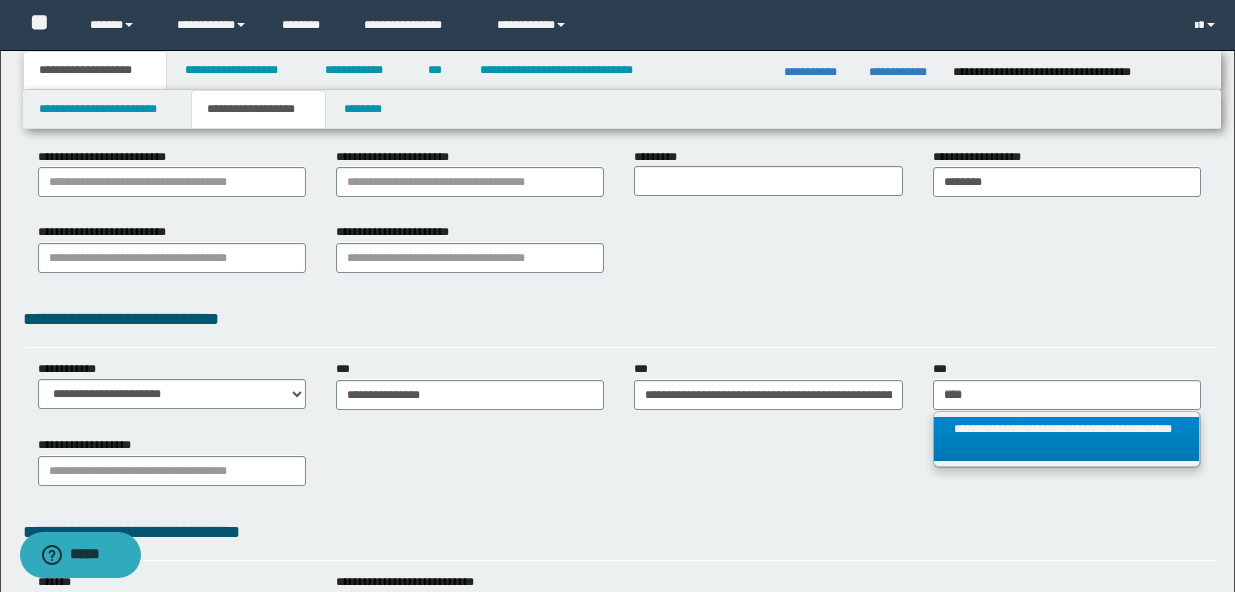 click on "**********" at bounding box center [1066, 439] 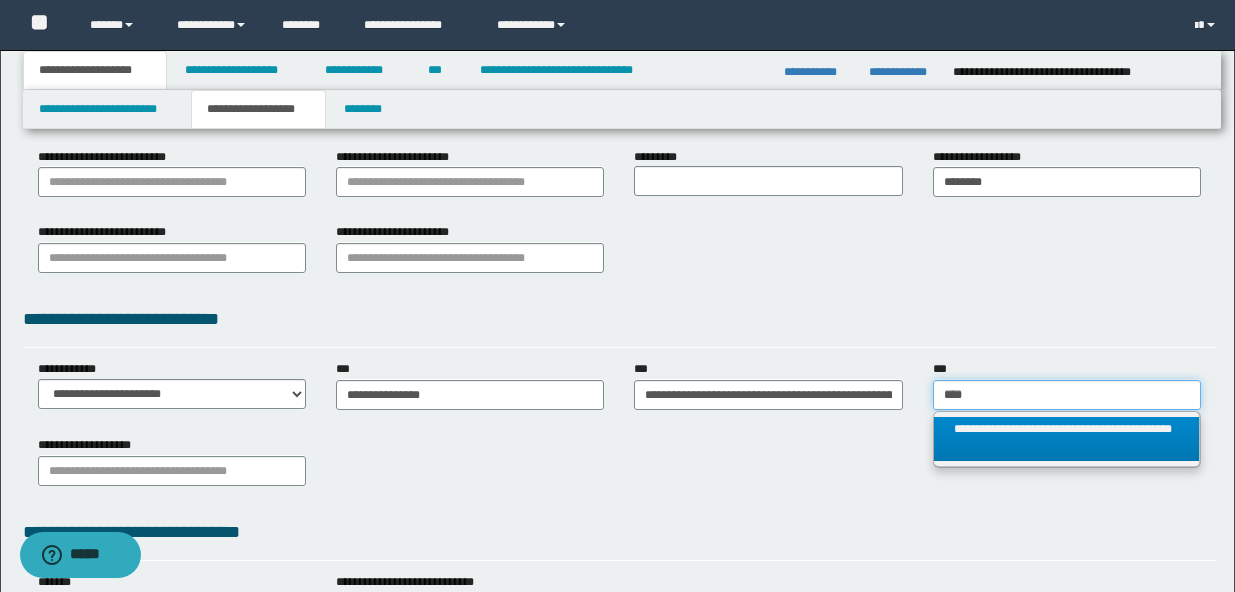 type 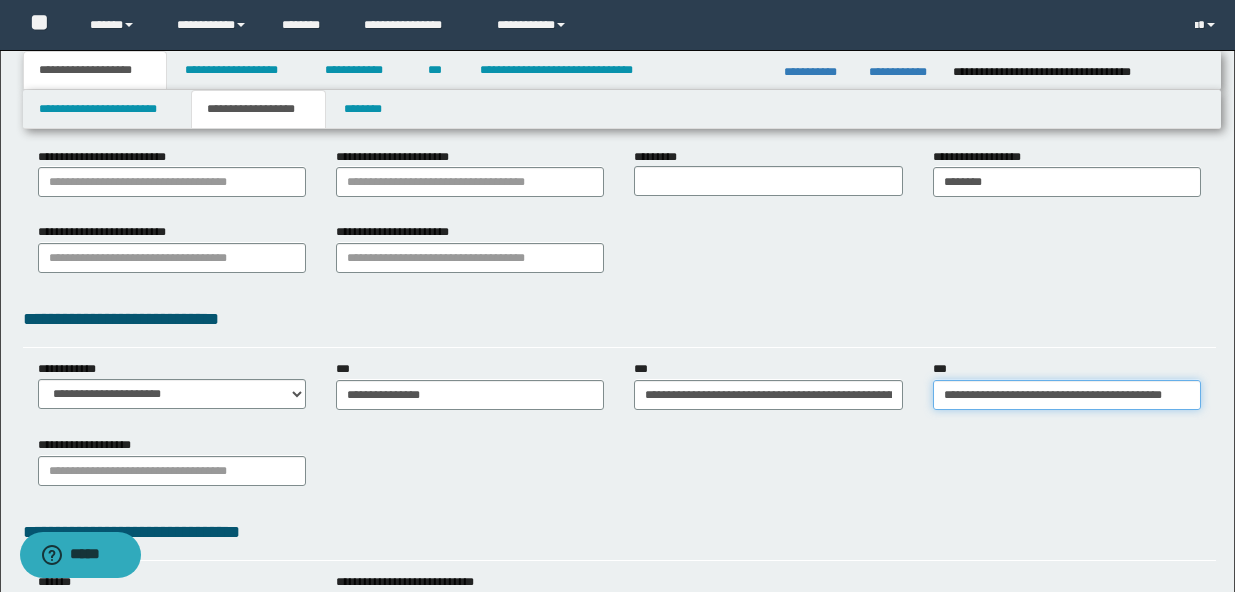 scroll, scrollTop: 0, scrollLeft: 63, axis: horizontal 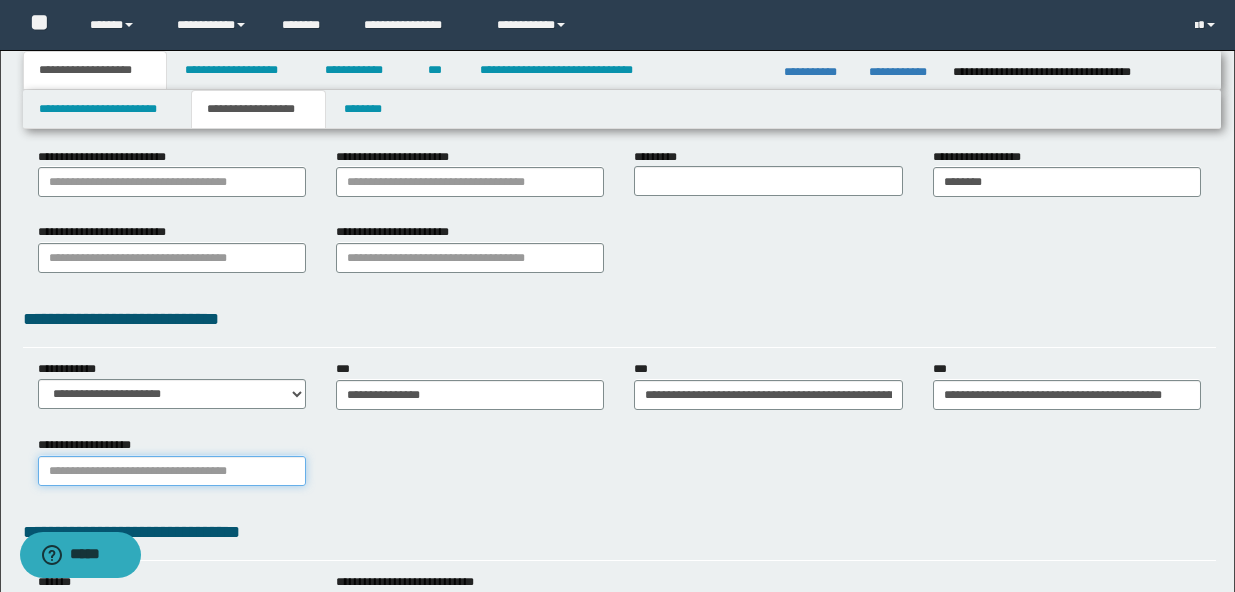 click on "**********" at bounding box center [172, 471] 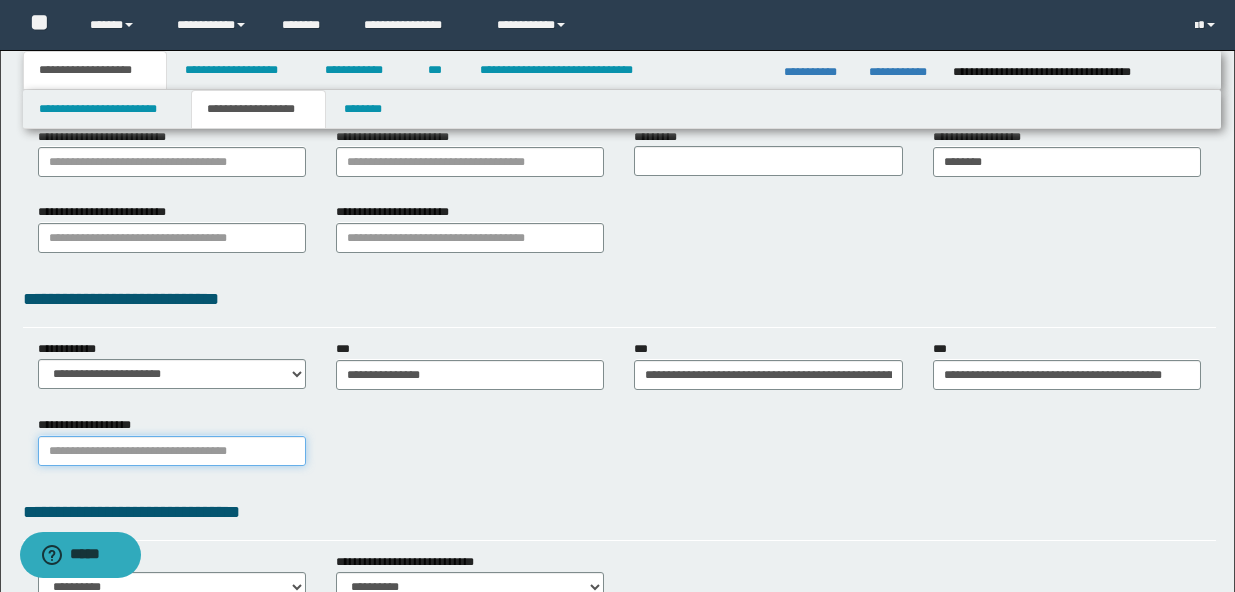 scroll, scrollTop: 368, scrollLeft: 0, axis: vertical 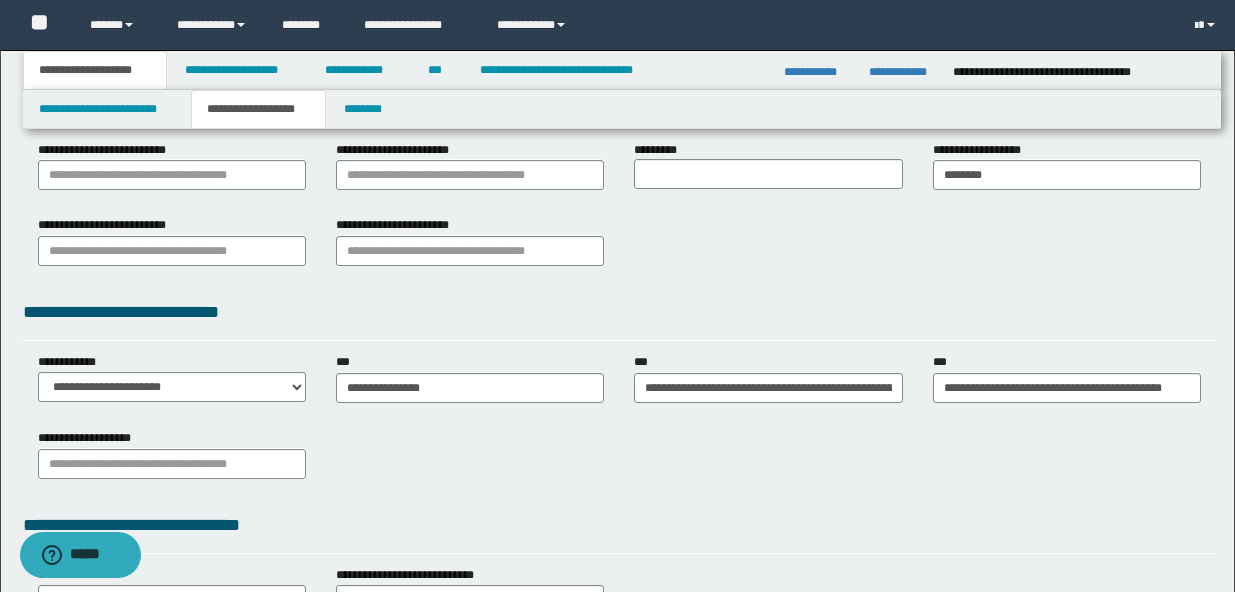 click on "**********" at bounding box center (470, 385) 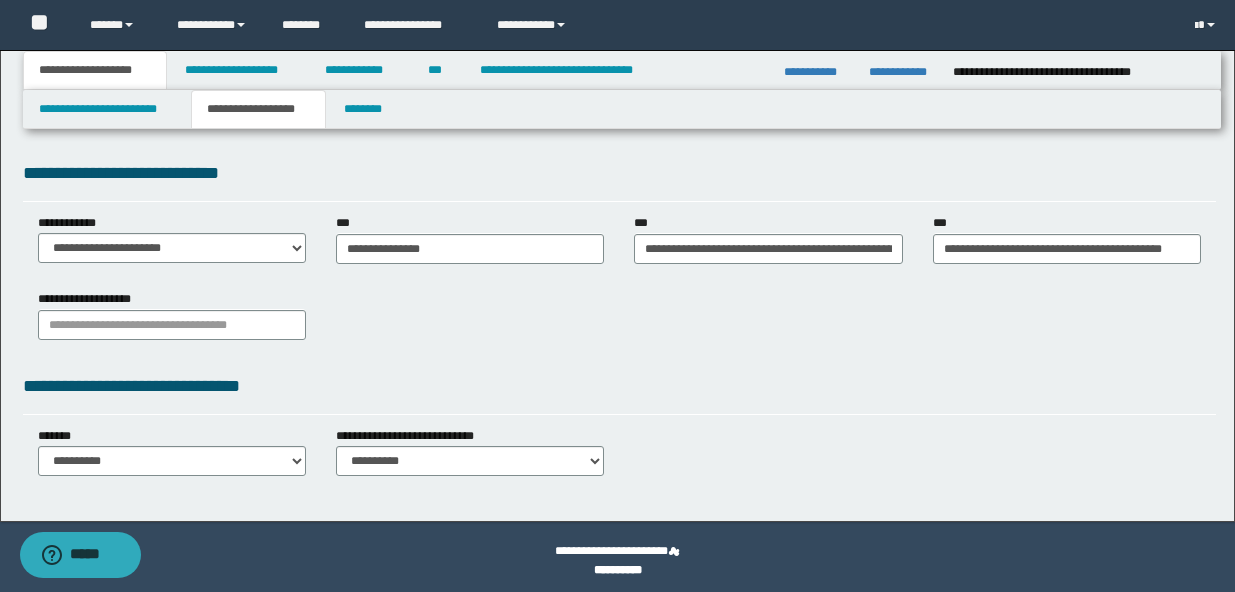 scroll, scrollTop: 506, scrollLeft: 0, axis: vertical 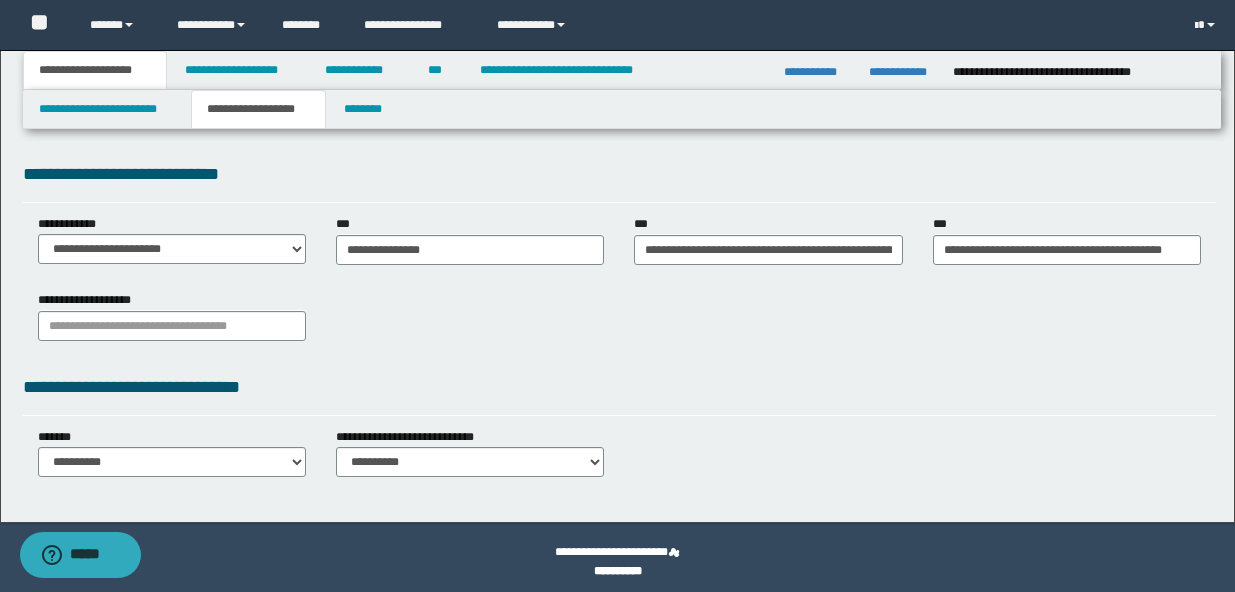 click on "**********" at bounding box center (172, 247) 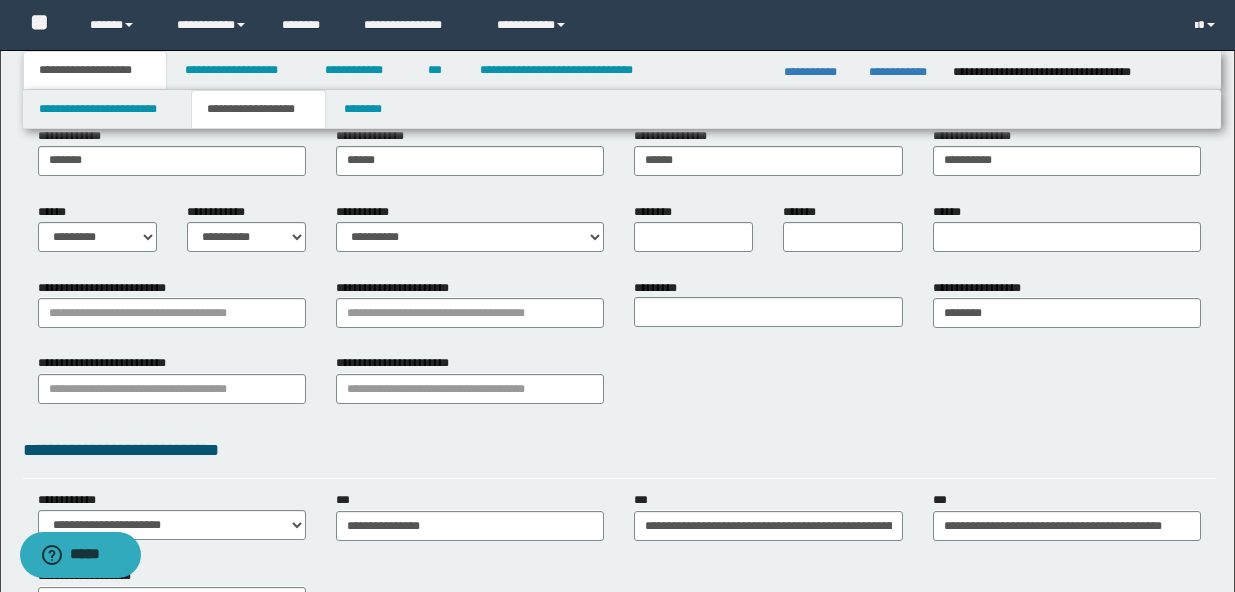 scroll, scrollTop: 203, scrollLeft: 0, axis: vertical 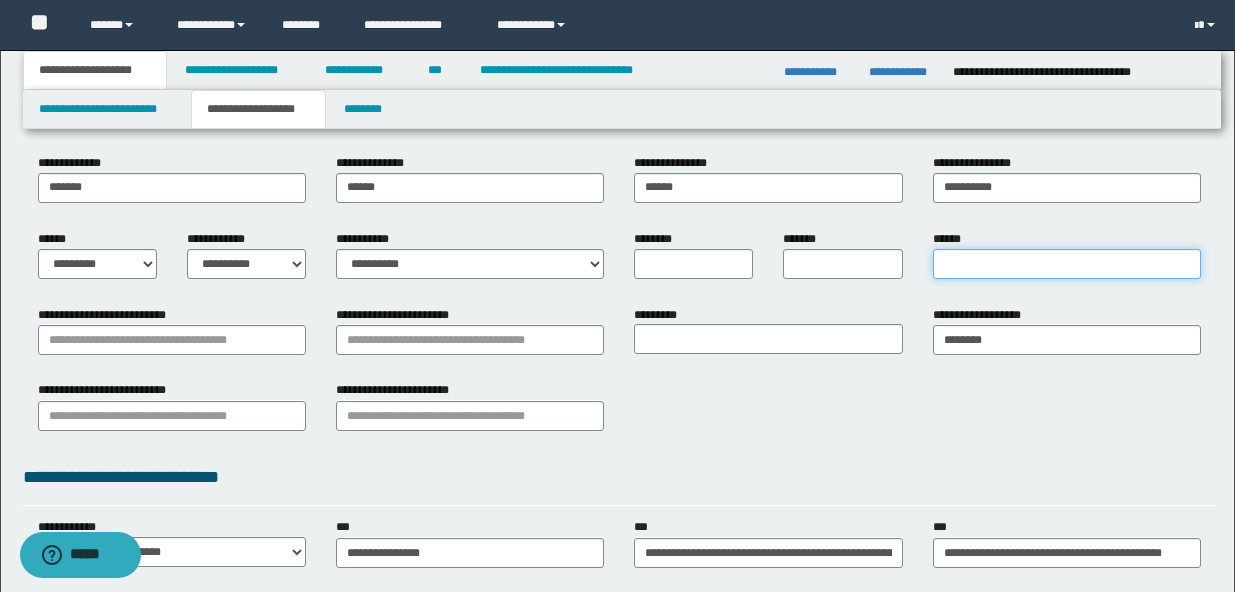 click on "******" at bounding box center [1067, 264] 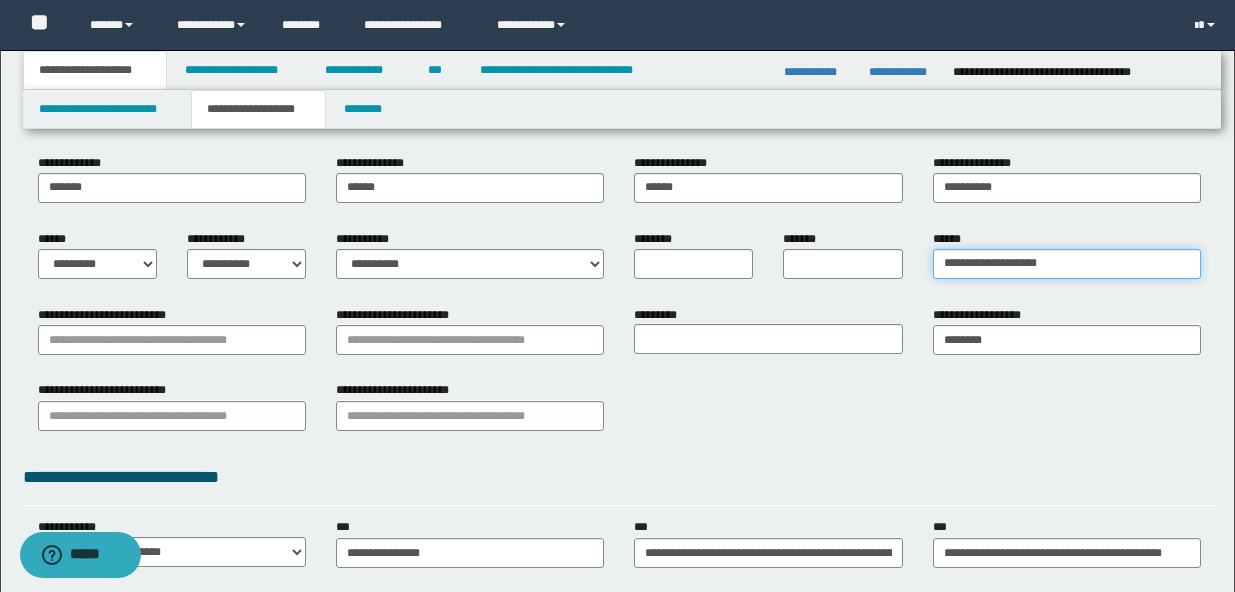 type on "**********" 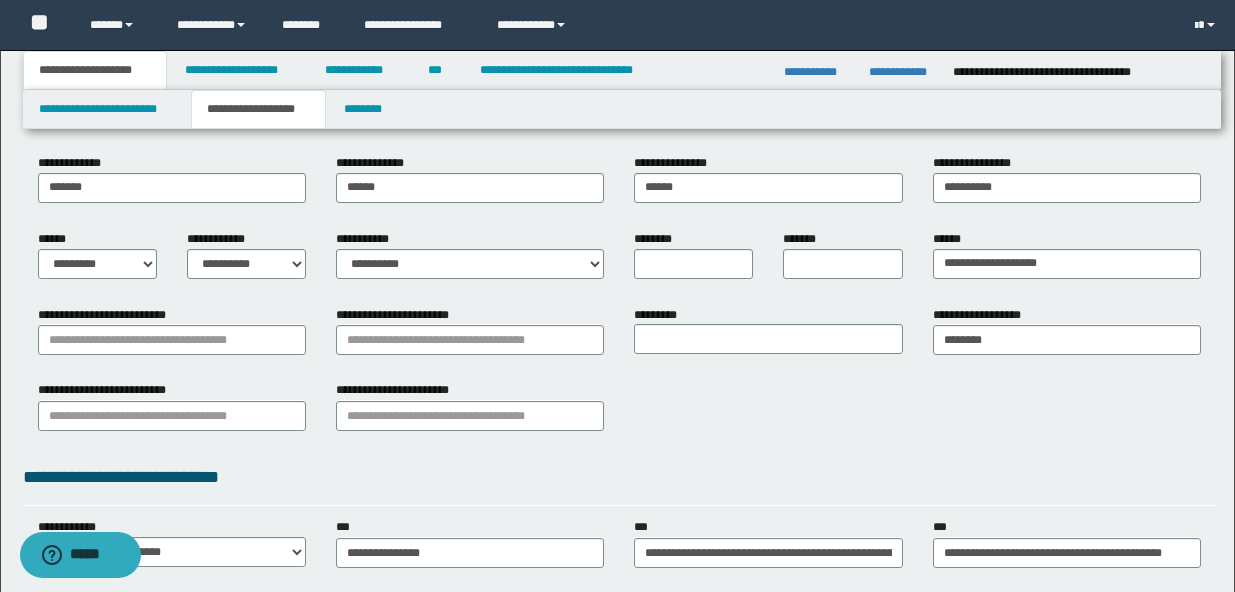 click on "**********" at bounding box center (619, 375) 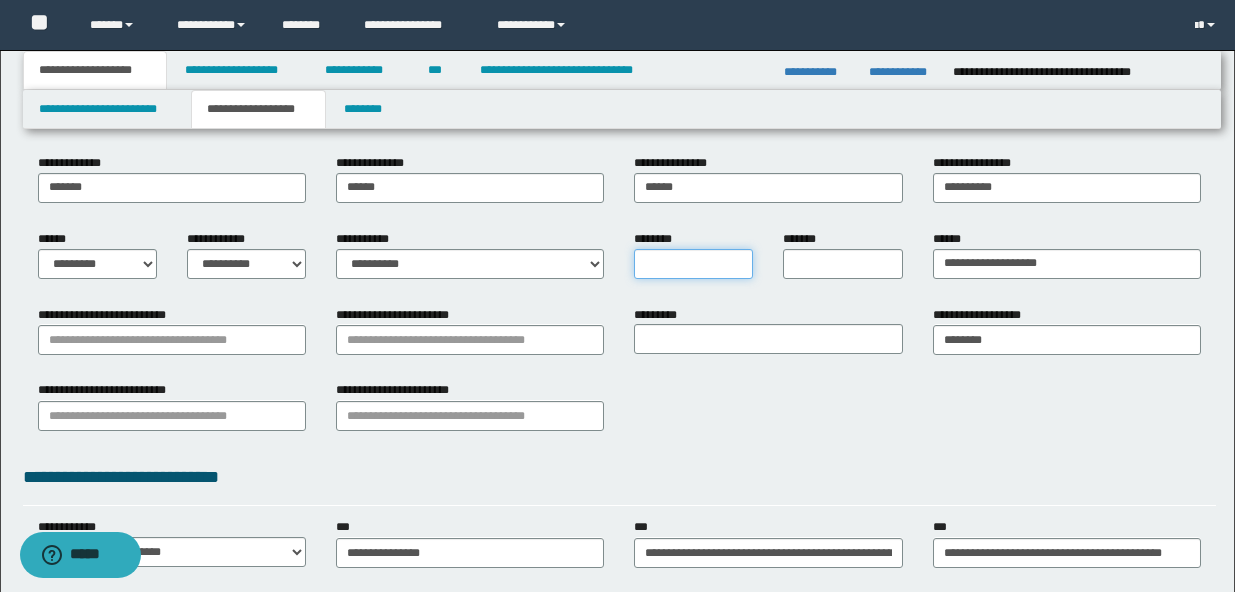 click on "********" at bounding box center [693, 264] 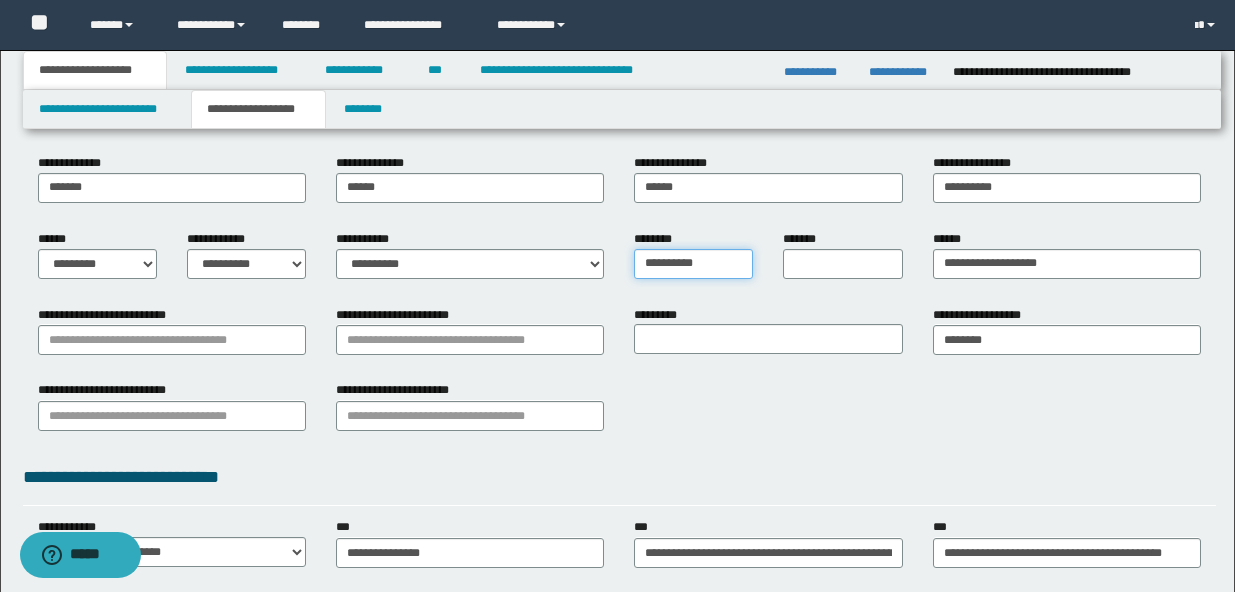 type on "**********" 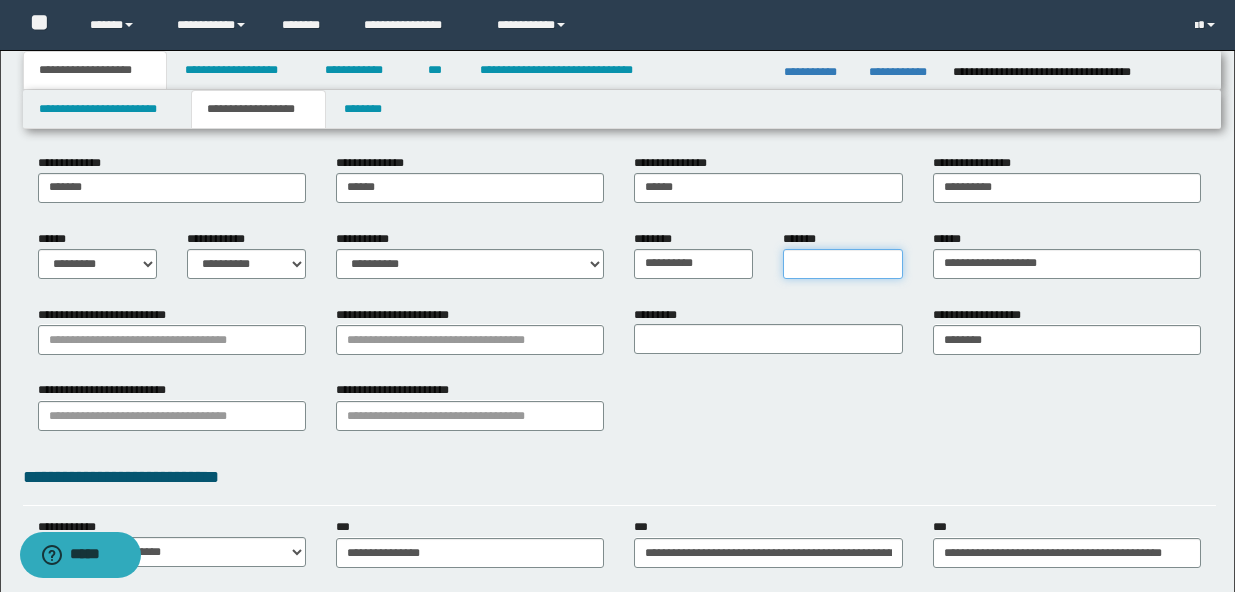 click on "*******" at bounding box center (842, 264) 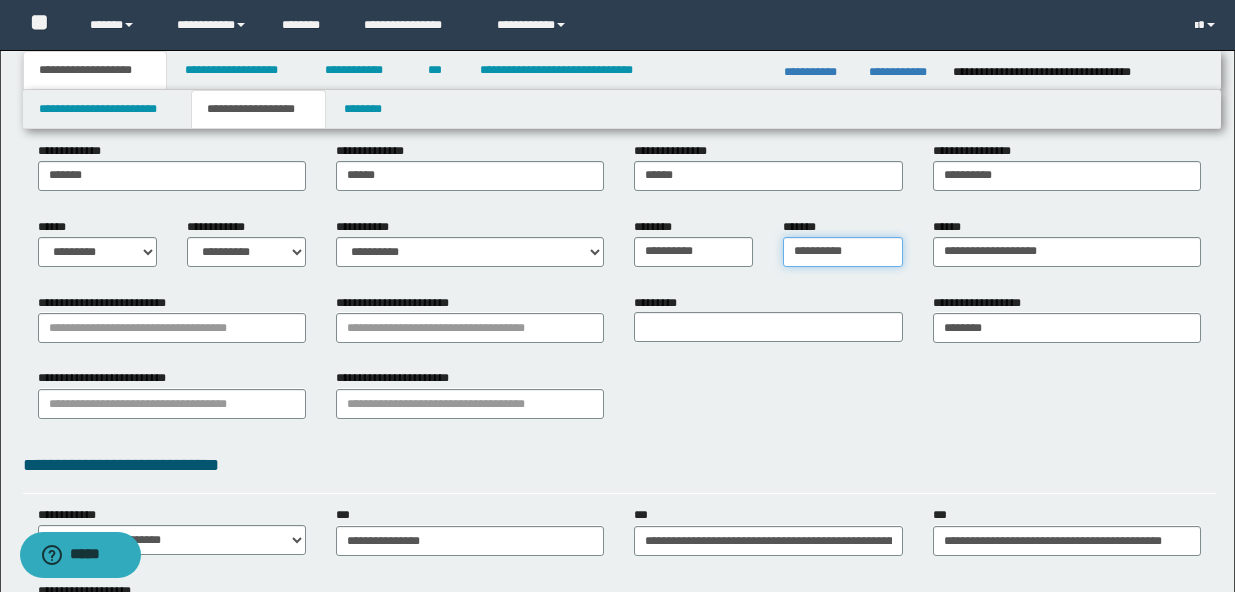scroll, scrollTop: 214, scrollLeft: 0, axis: vertical 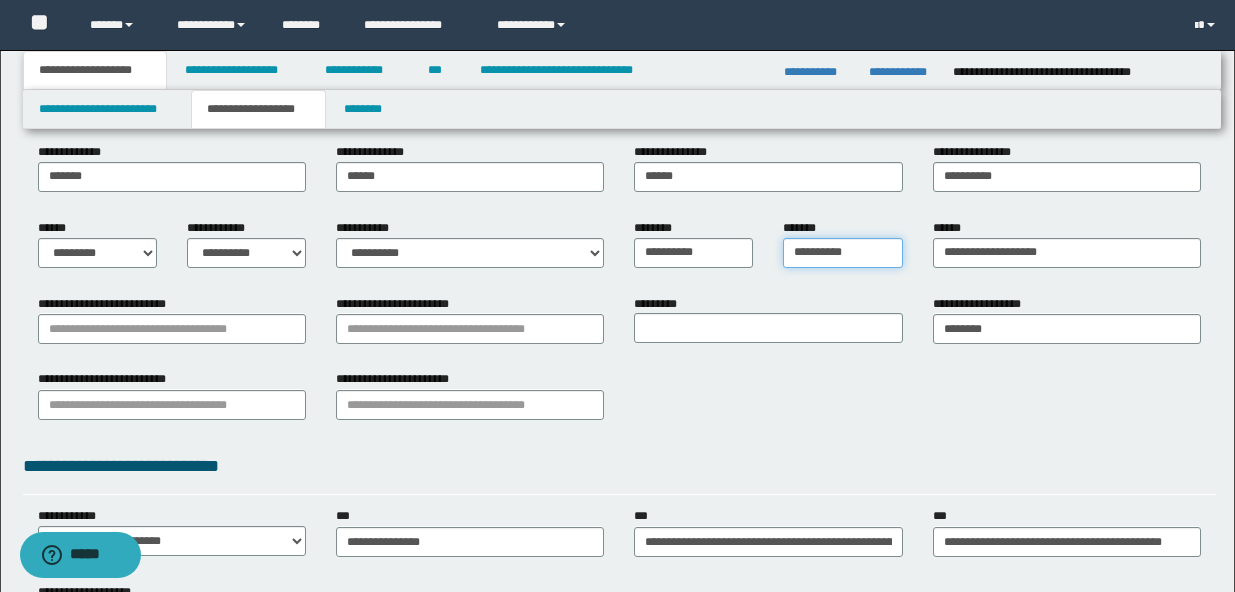 type on "**********" 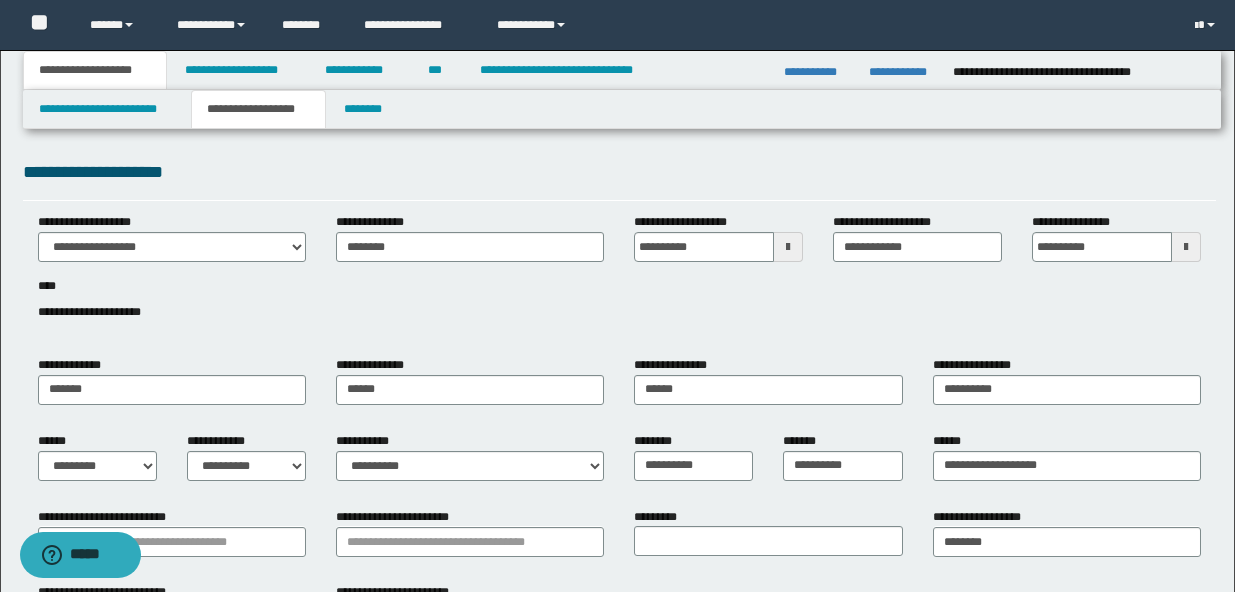 scroll, scrollTop: 0, scrollLeft: 0, axis: both 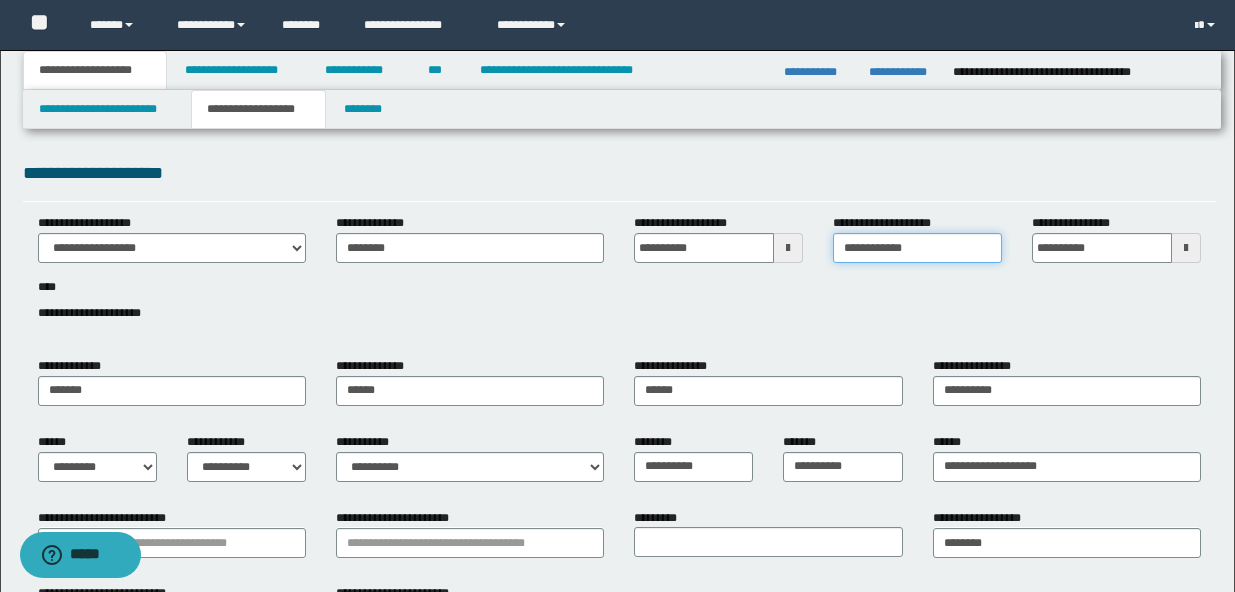 click on "**********" at bounding box center [917, 248] 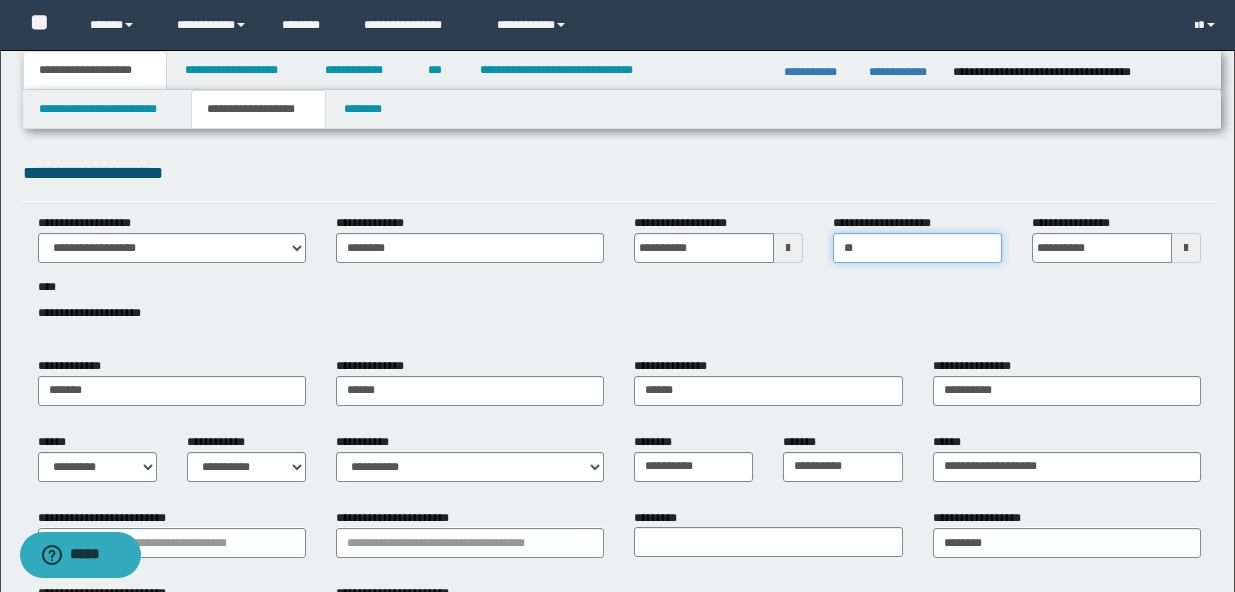 type on "*" 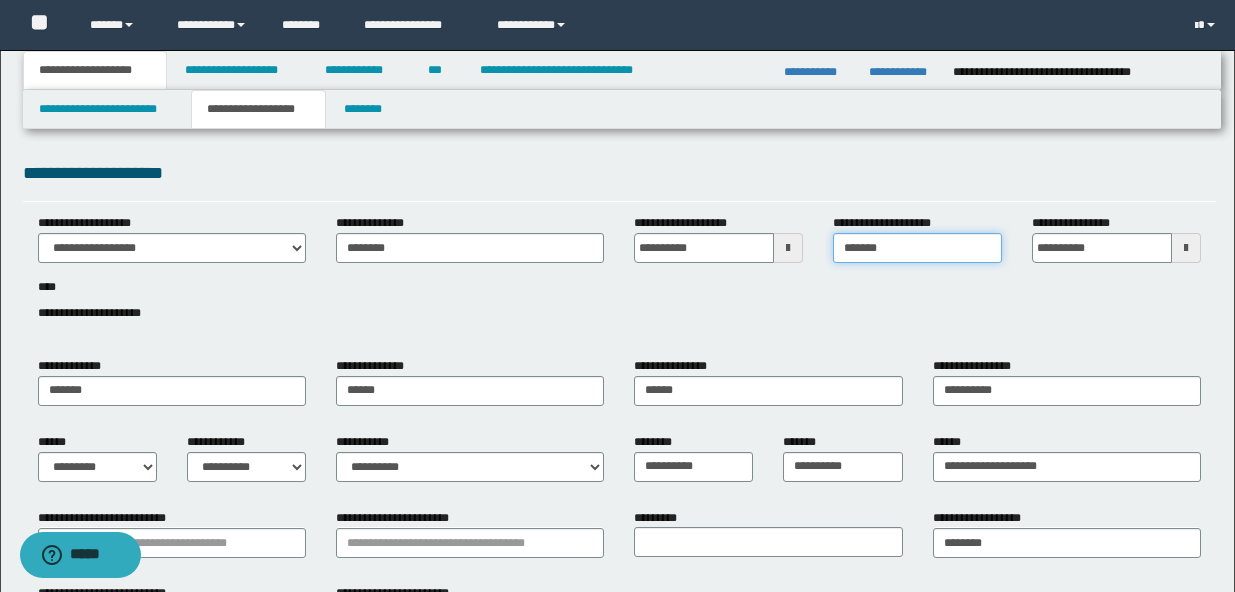 type on "*******" 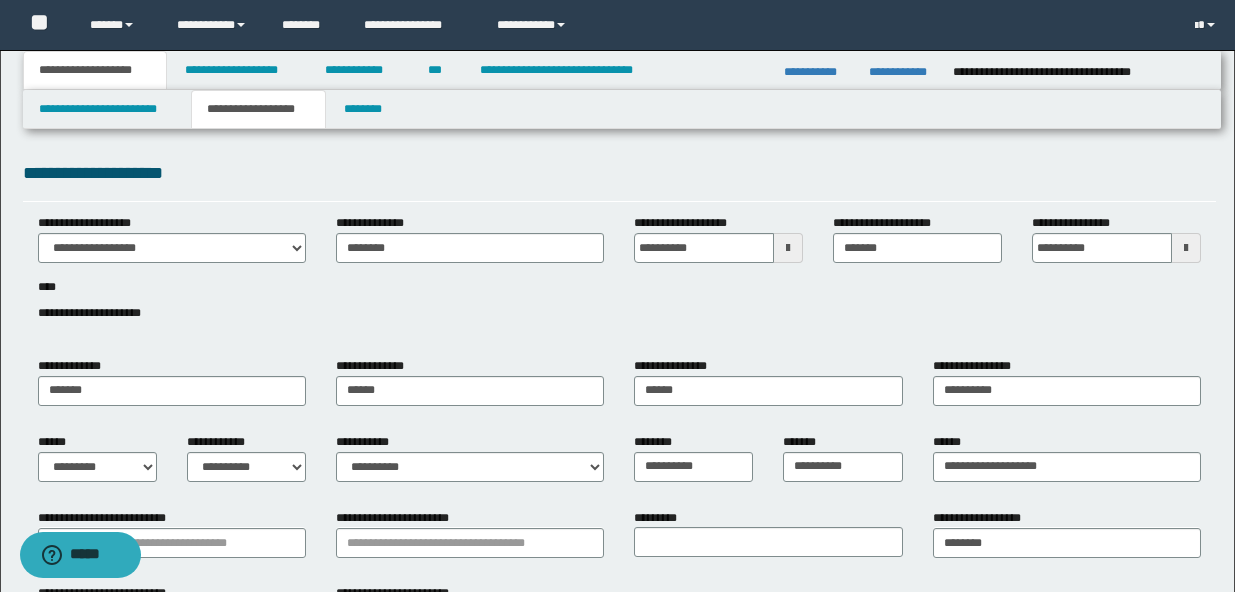 click on "**********" at bounding box center [619, 279] 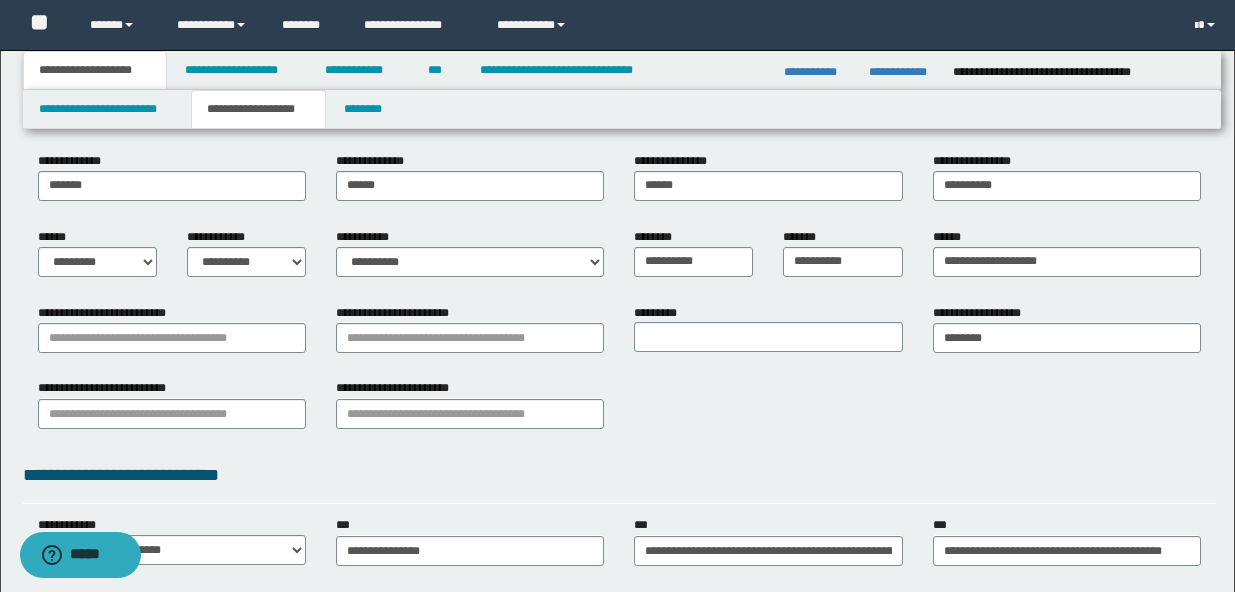 scroll, scrollTop: 207, scrollLeft: 0, axis: vertical 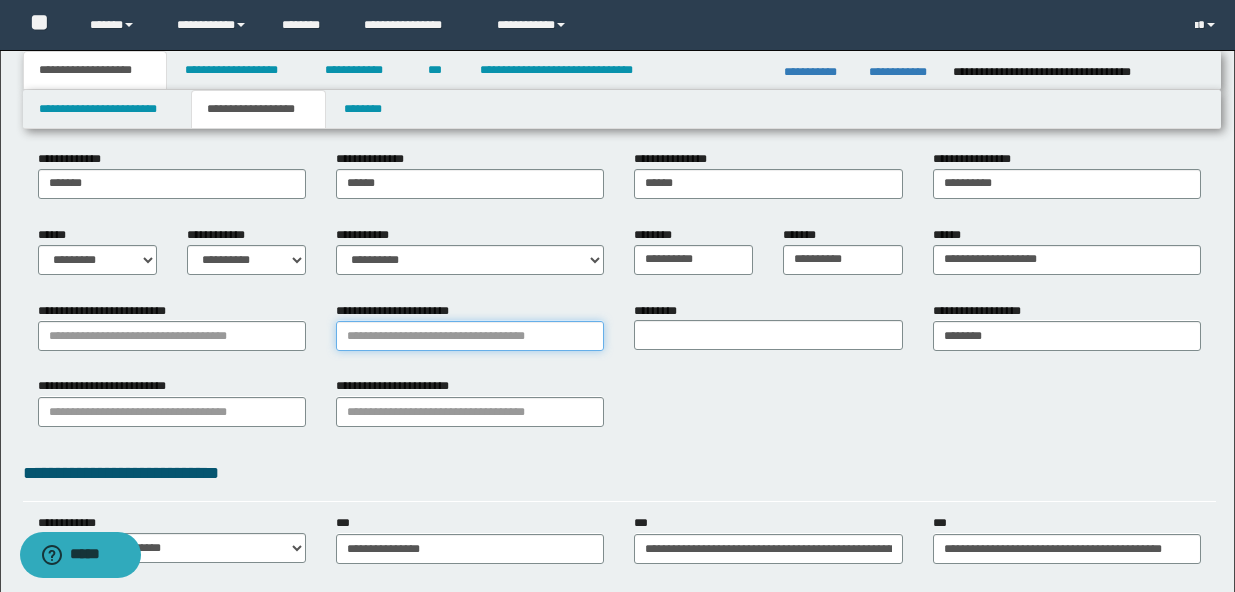 click on "**********" at bounding box center [470, 336] 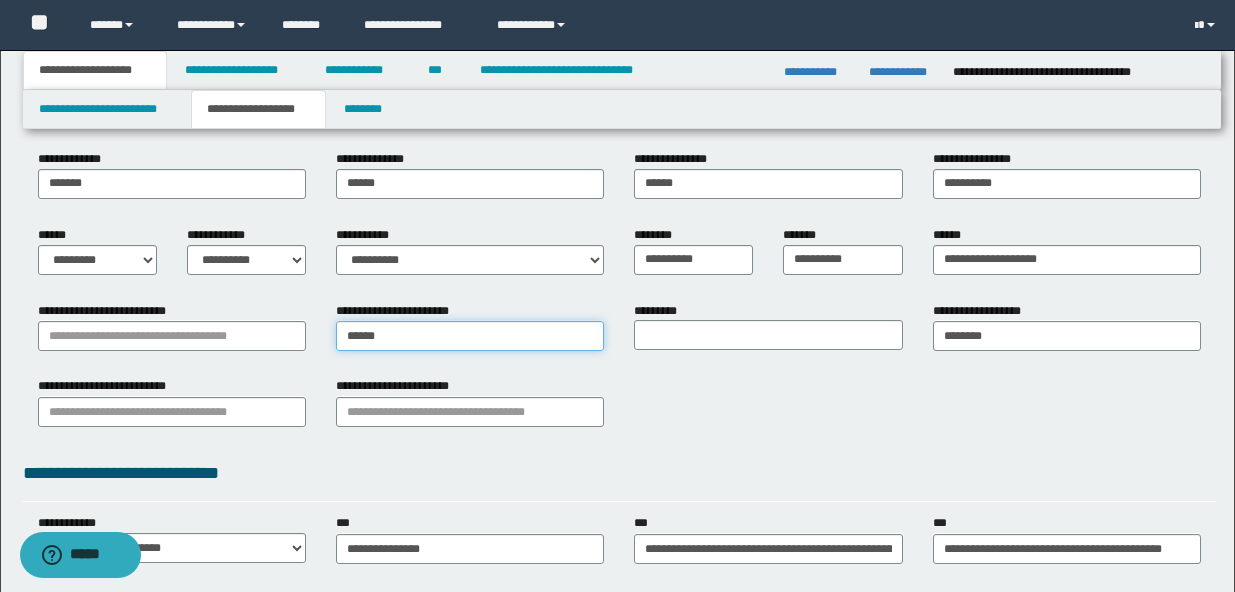 type on "*******" 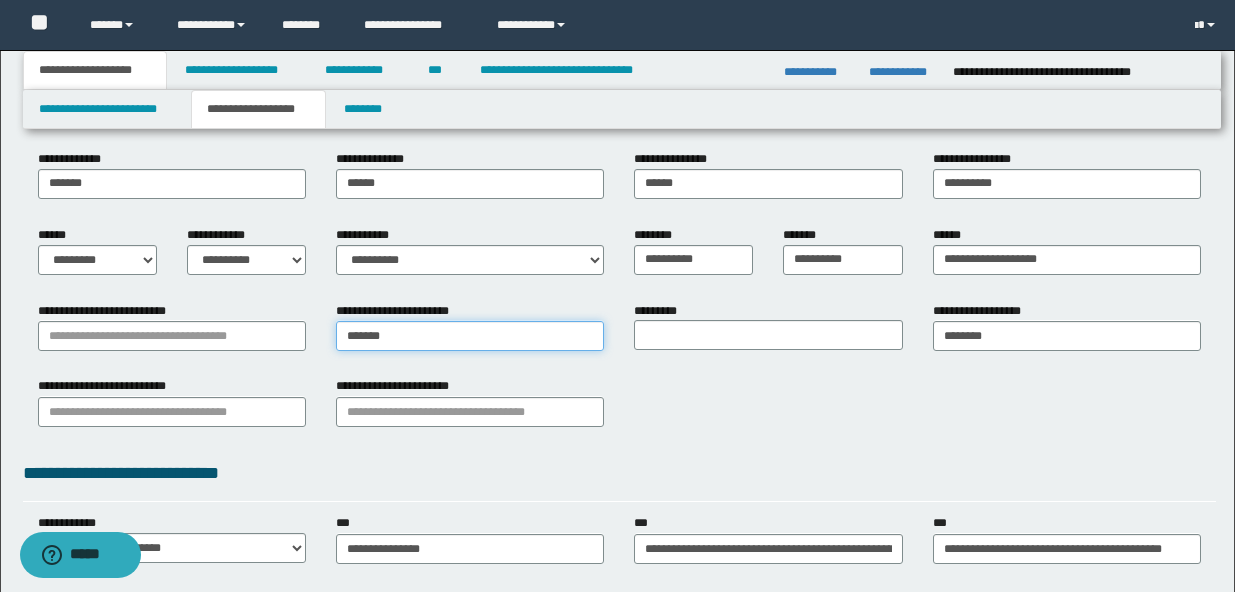 type on "*******" 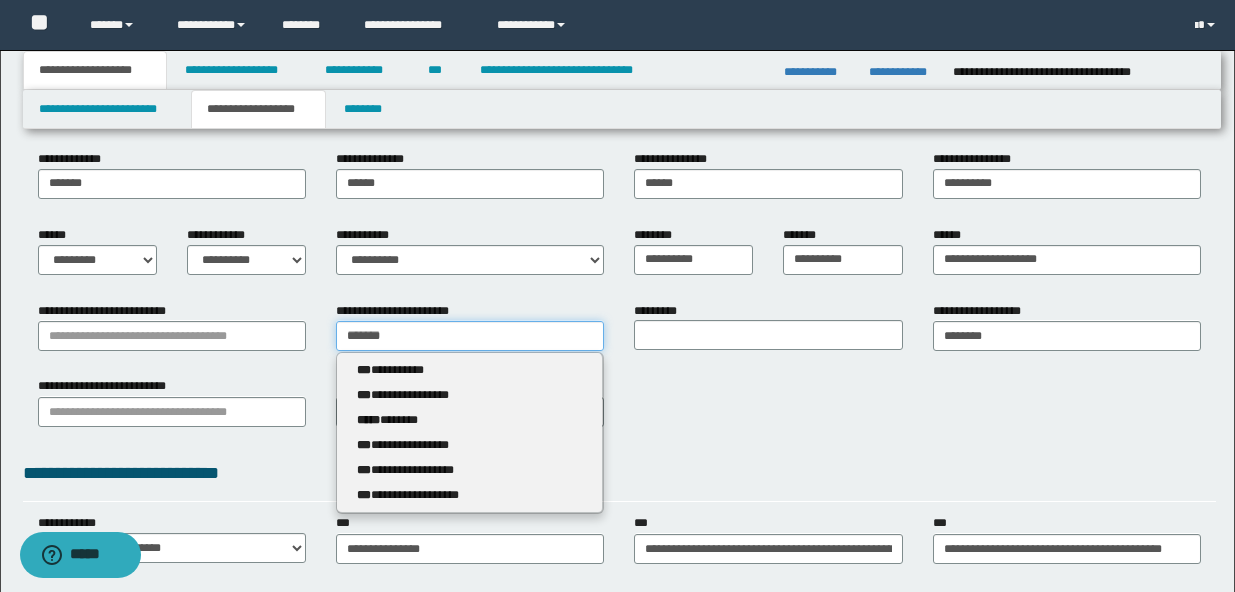 type on "*******" 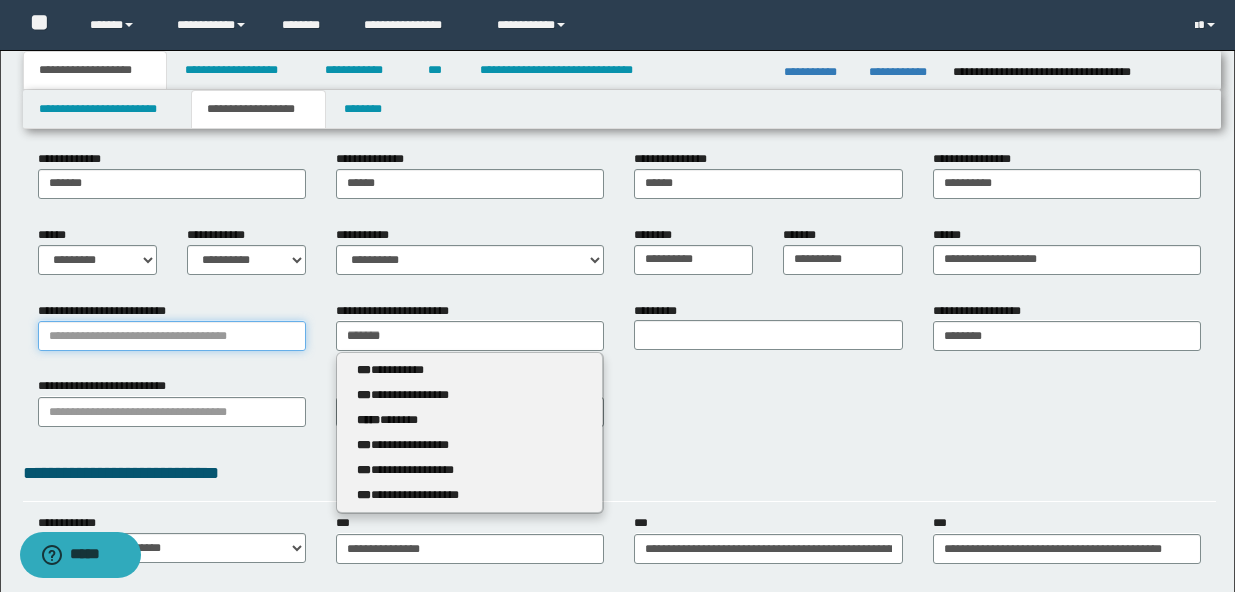 click on "**********" at bounding box center [172, 336] 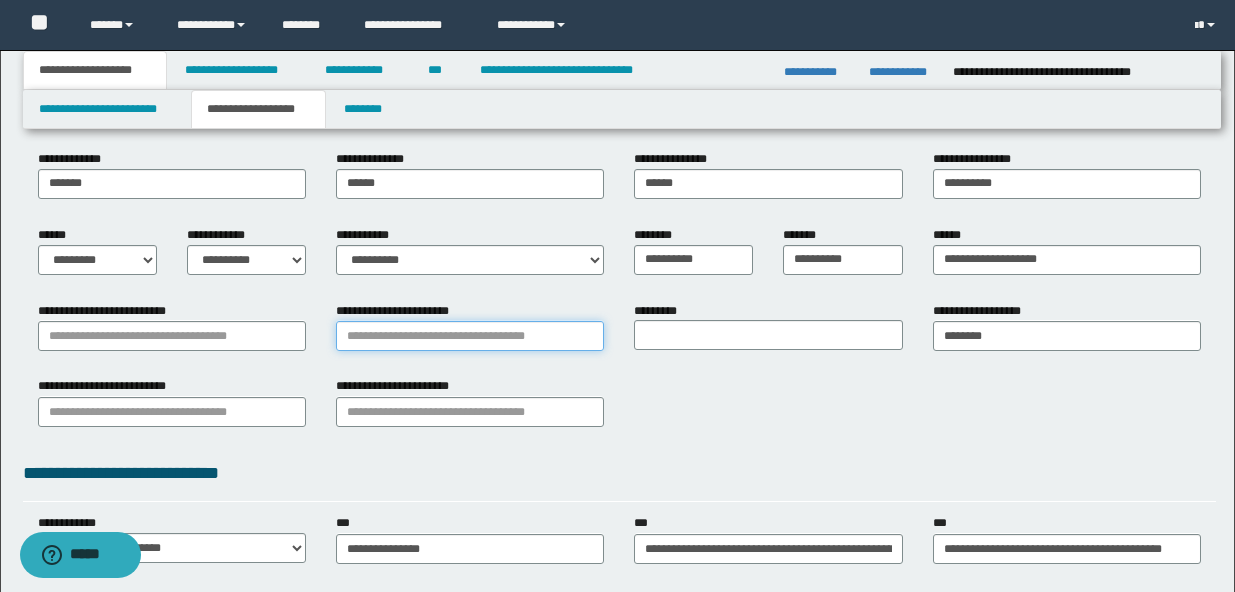 click on "**********" at bounding box center (470, 336) 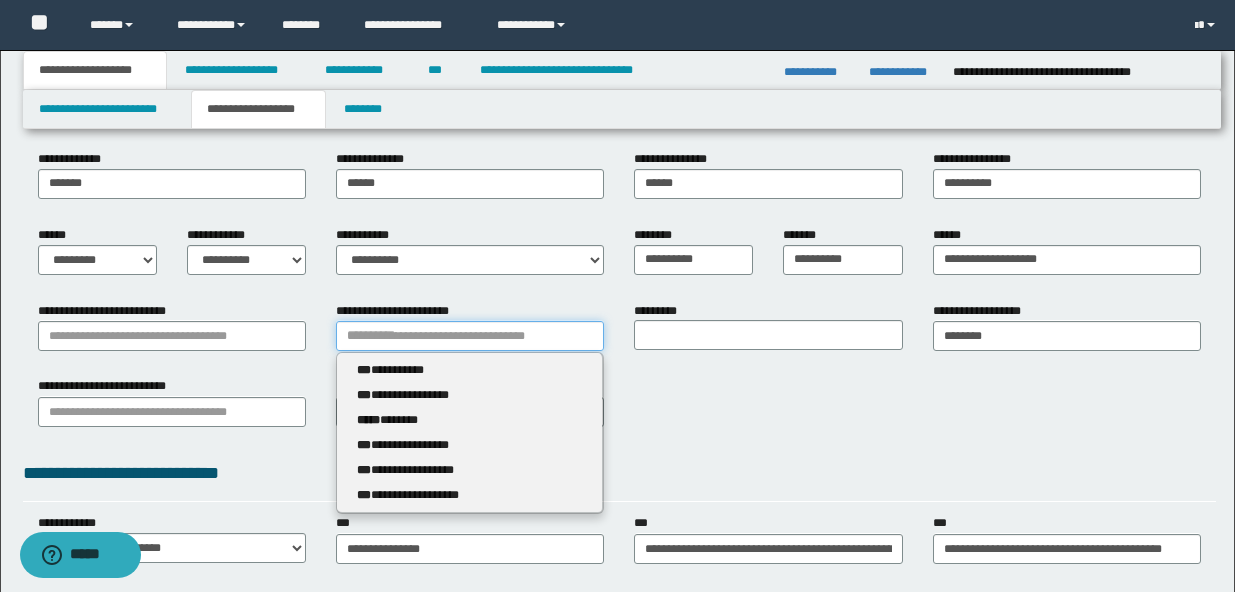 type 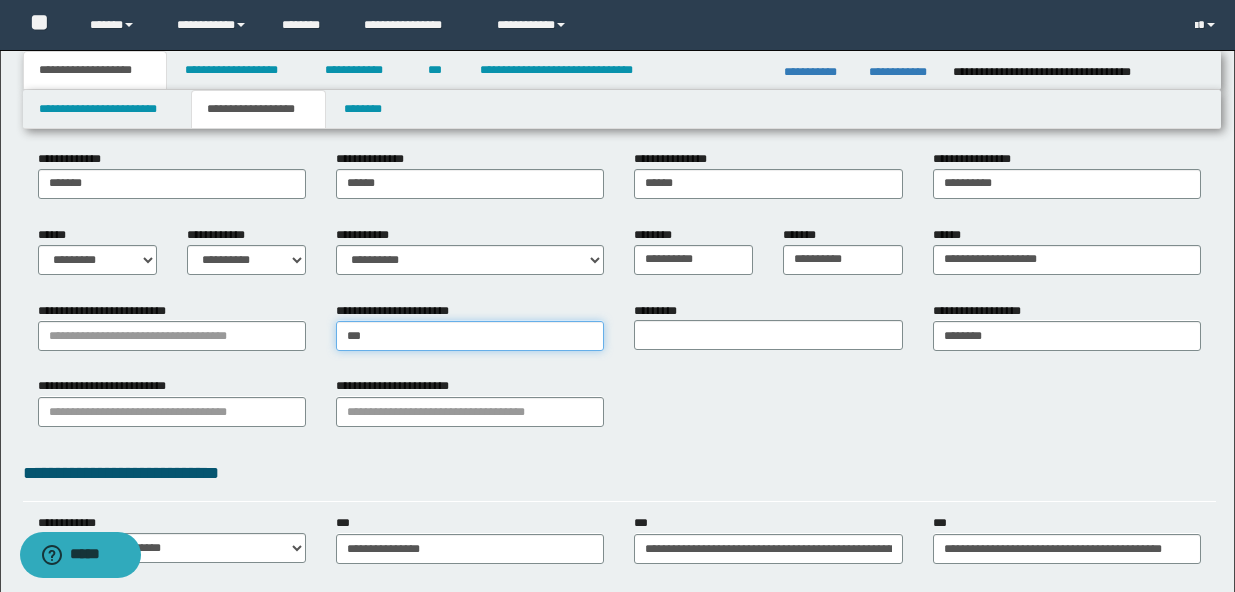 type on "****" 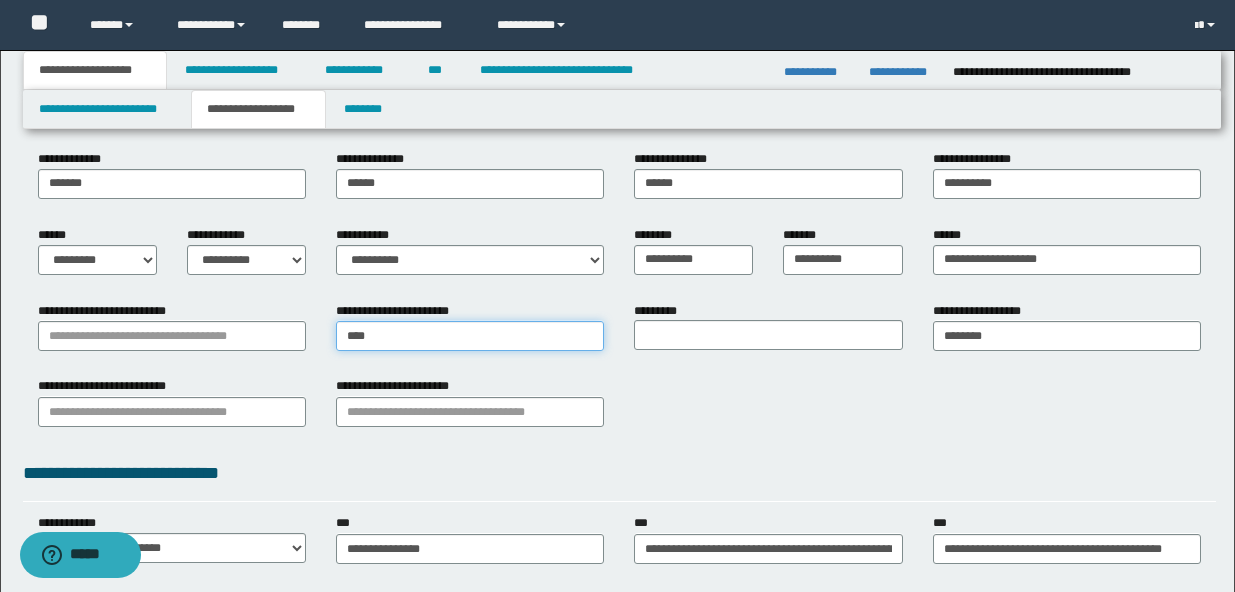 type on "****" 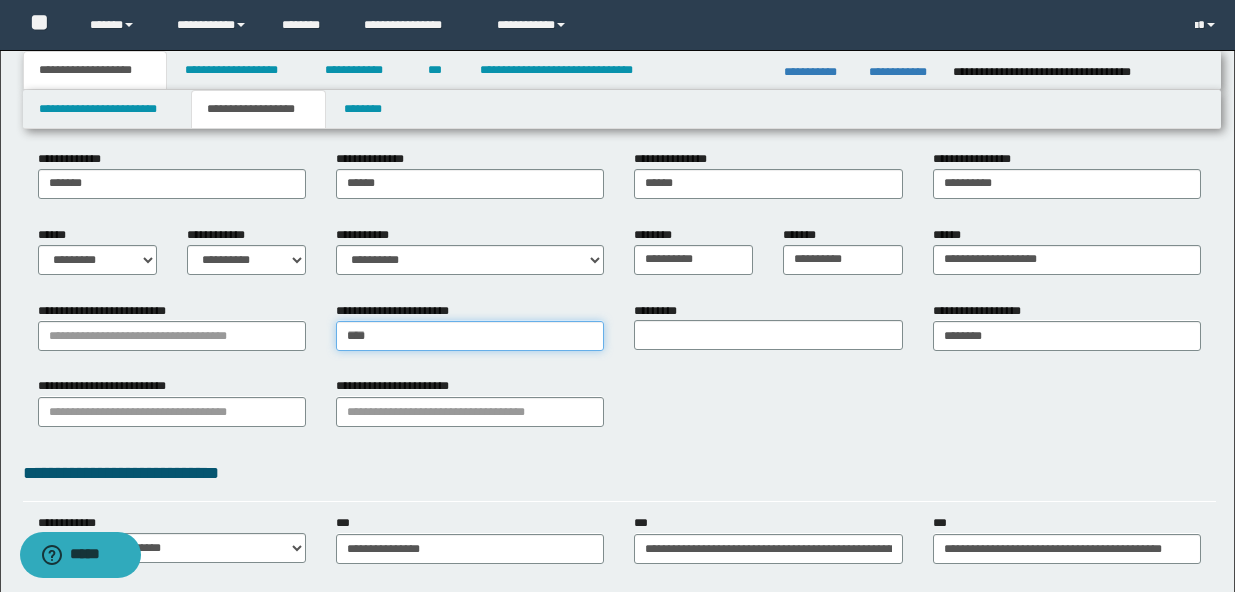 type 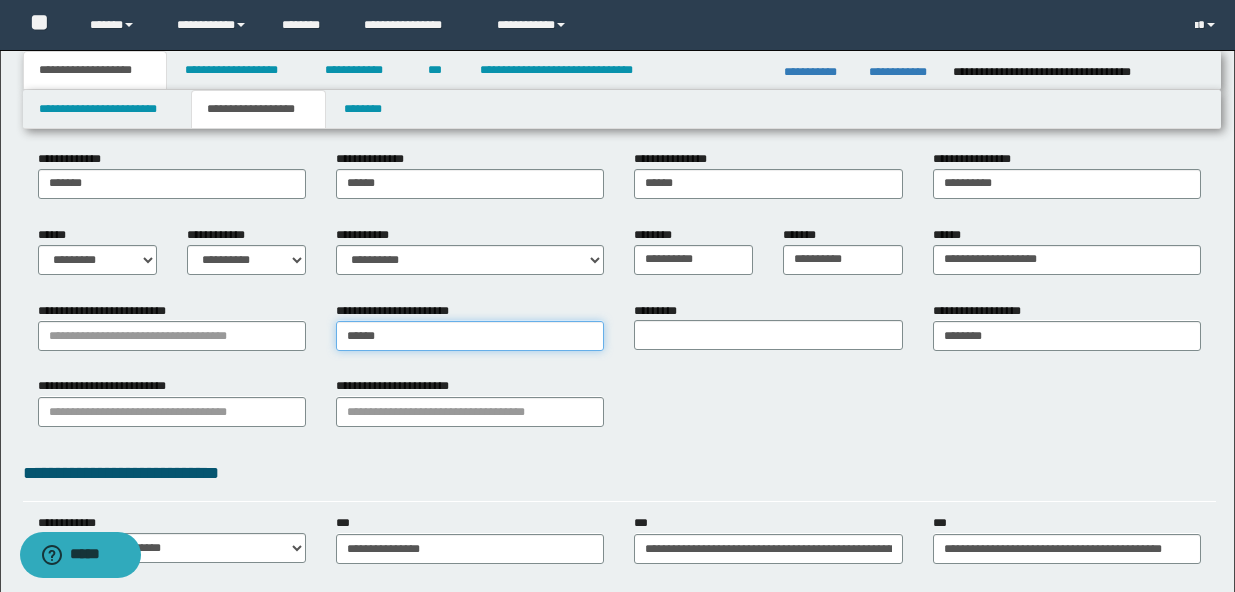 type on "*******" 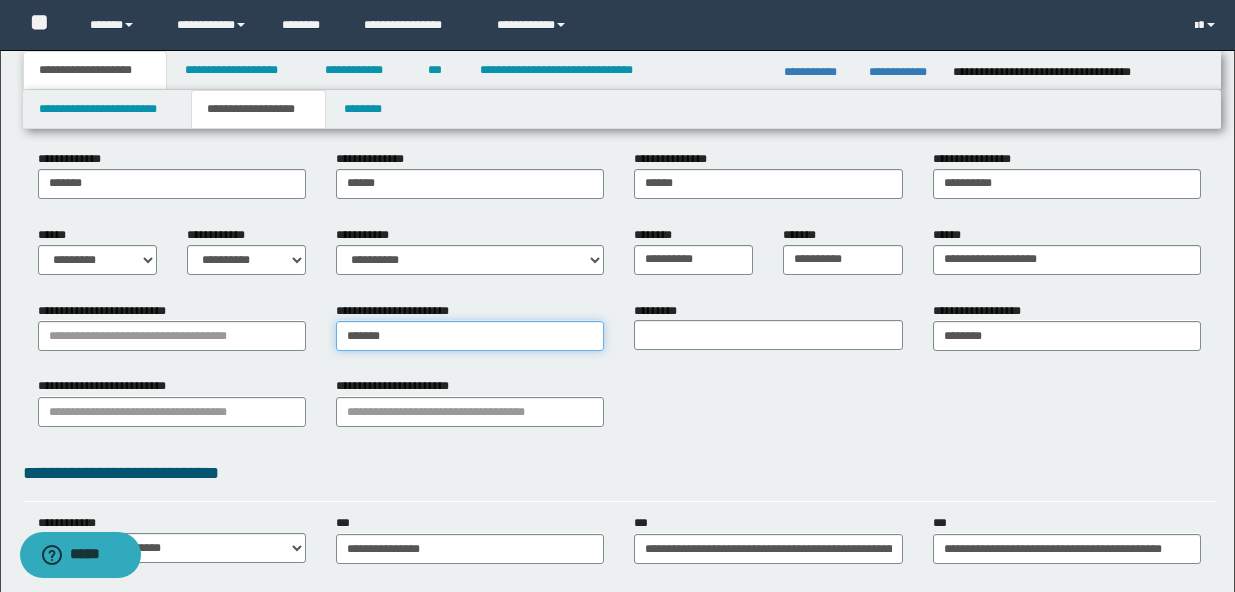 type on "*******" 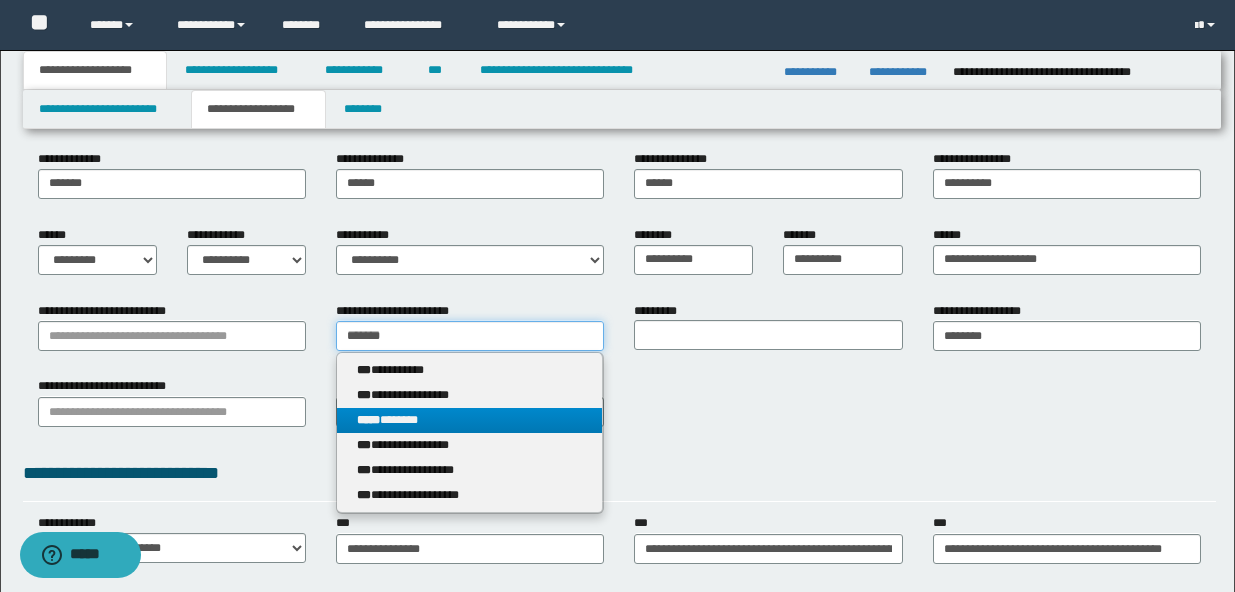 type on "*******" 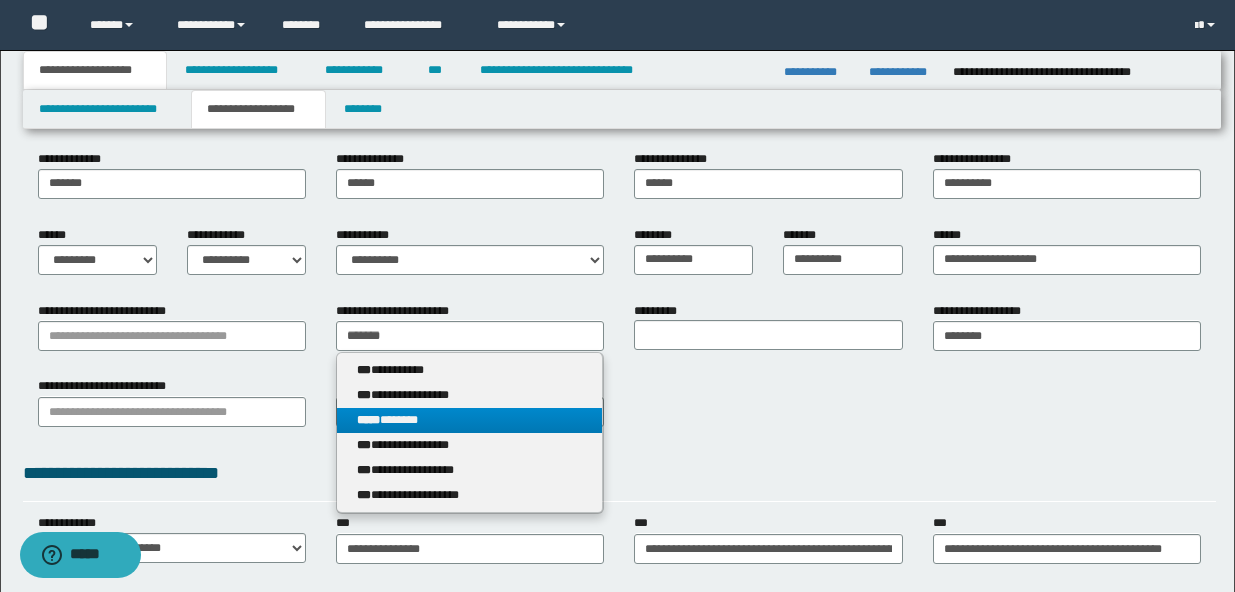 click on "***** *******" at bounding box center [469, 420] 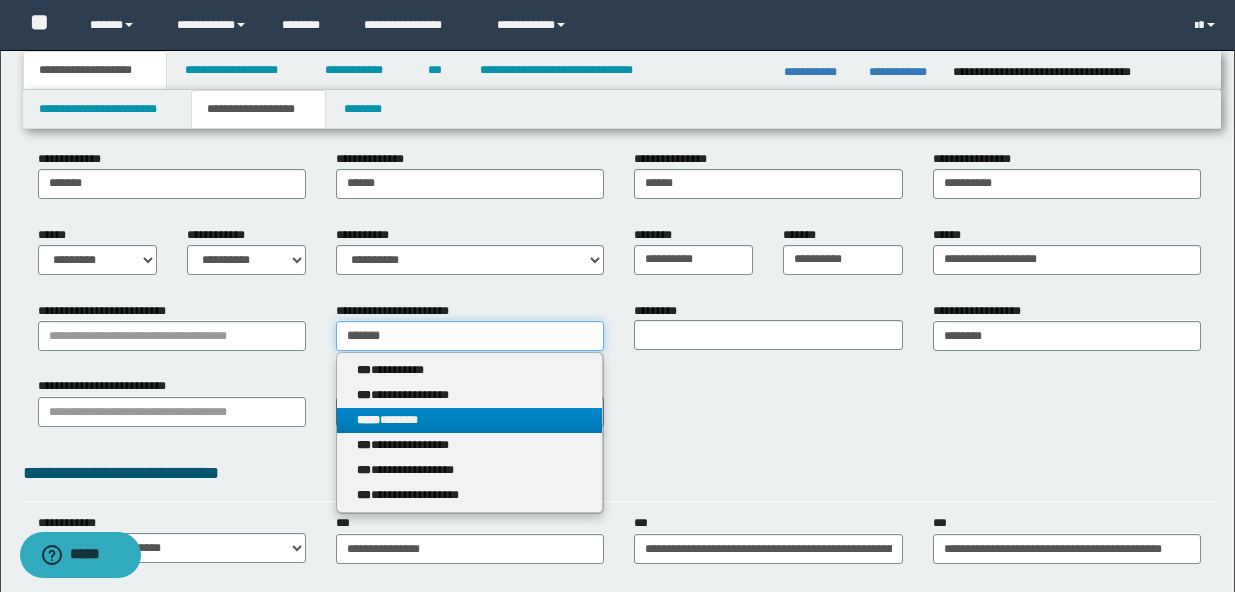 type 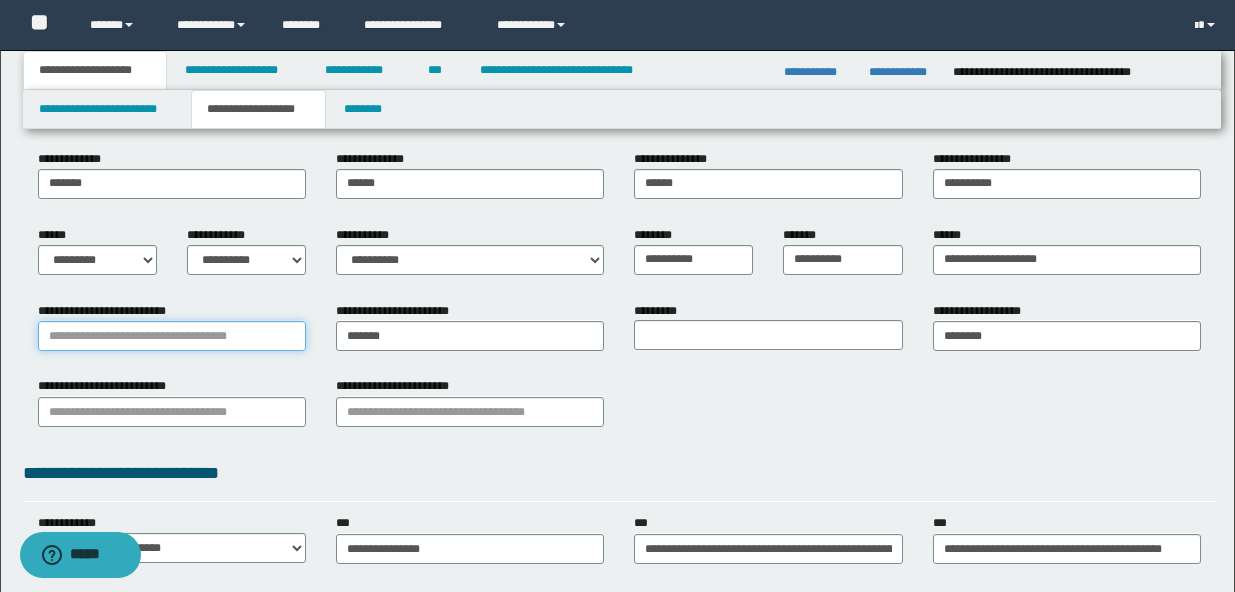 click on "**********" at bounding box center (172, 336) 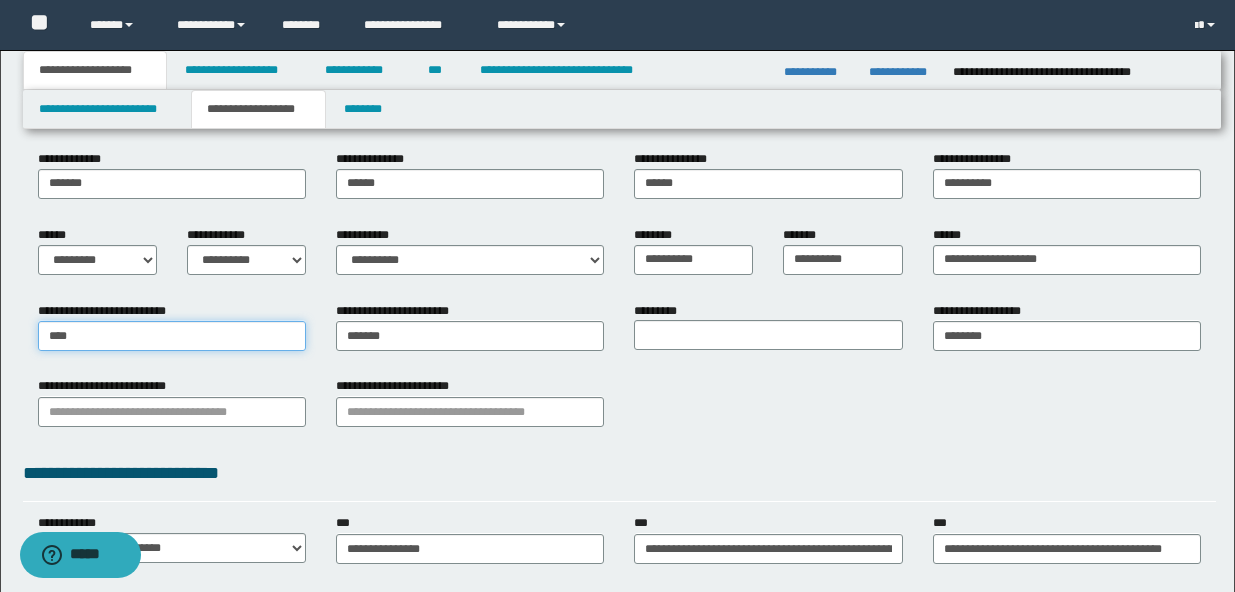 type on "*****" 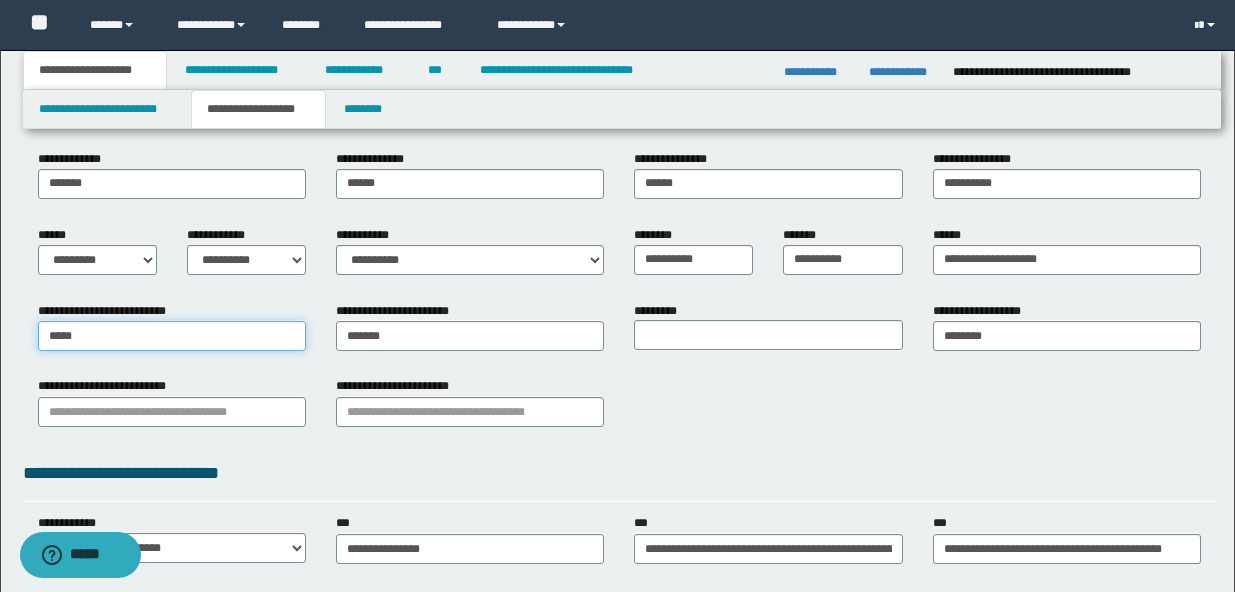 type 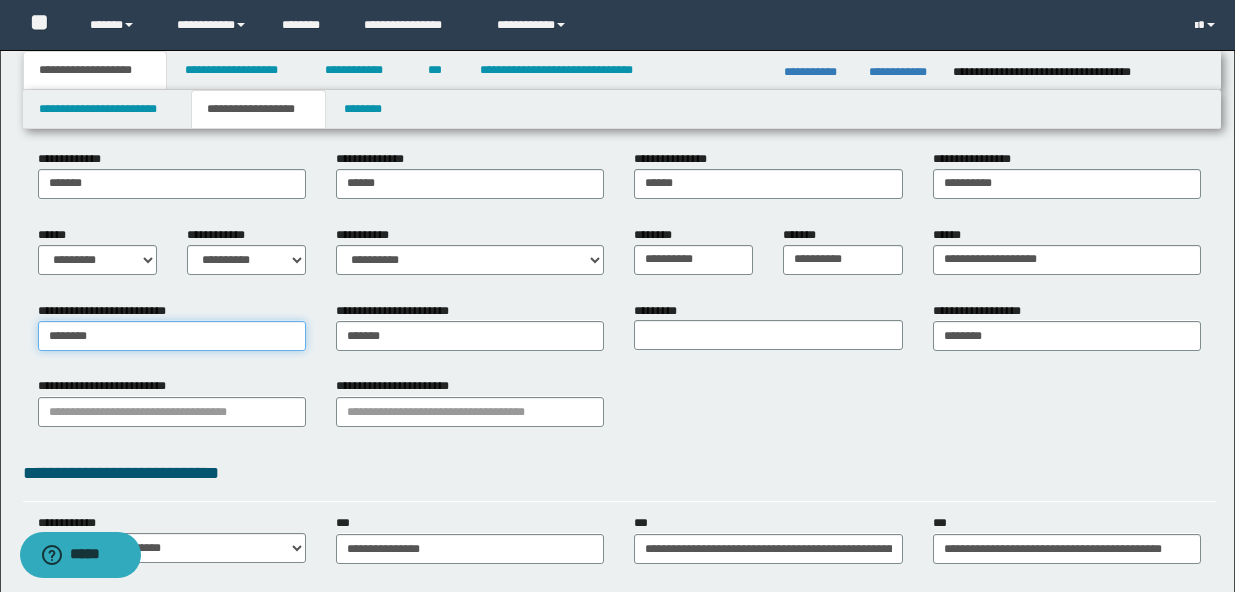 type on "*********" 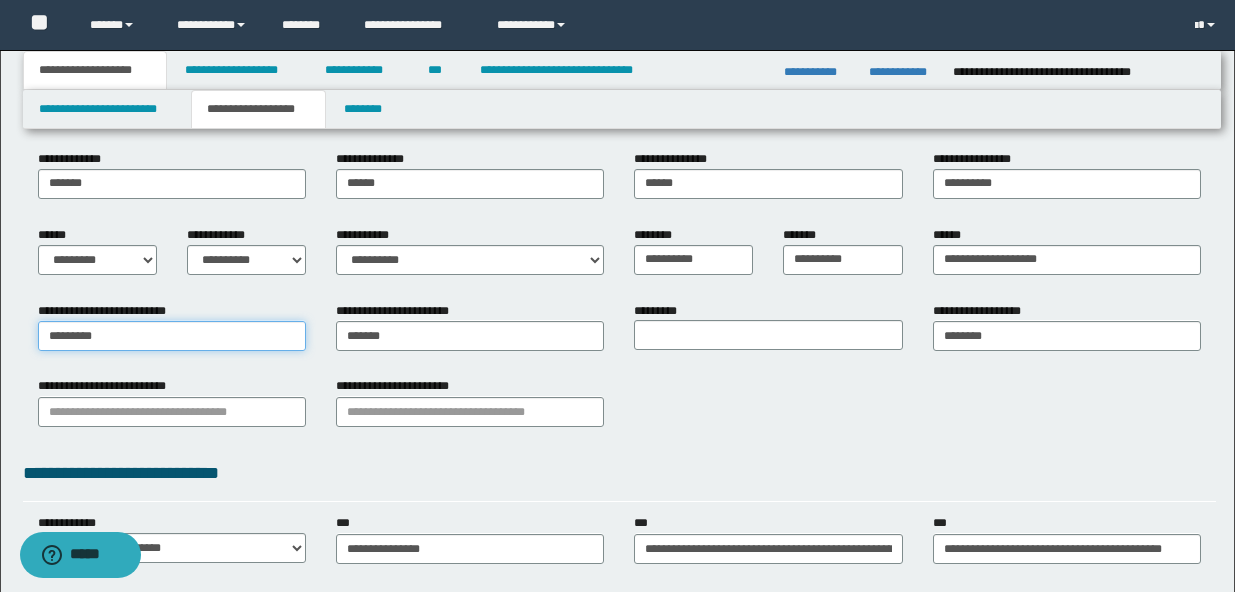 type on "*********" 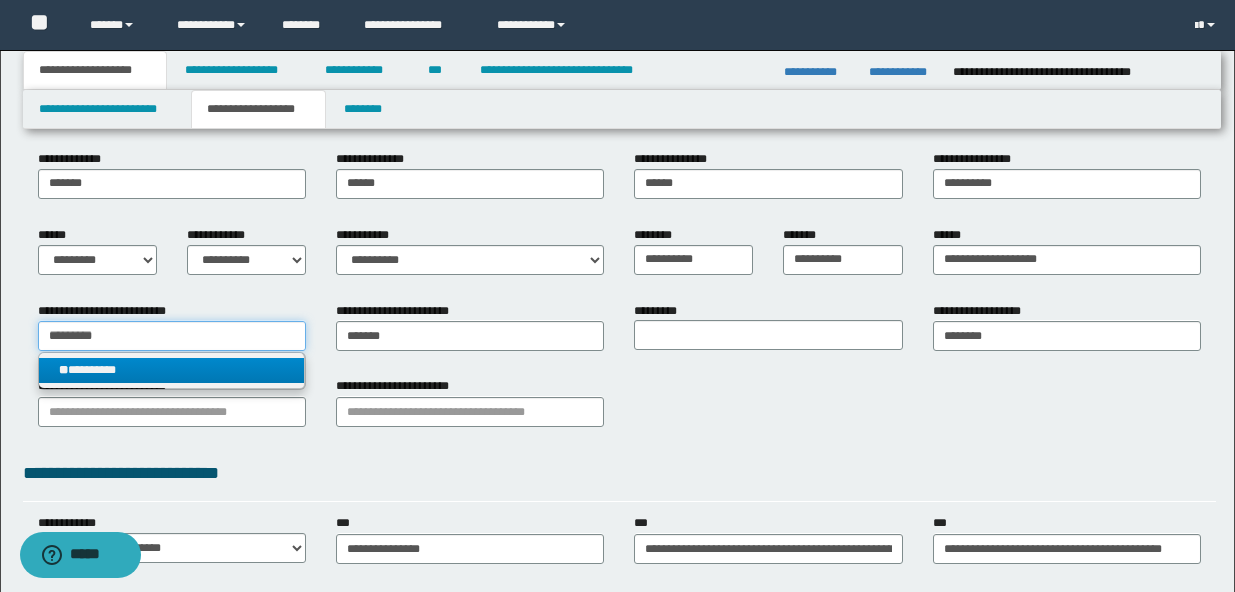 type on "*********" 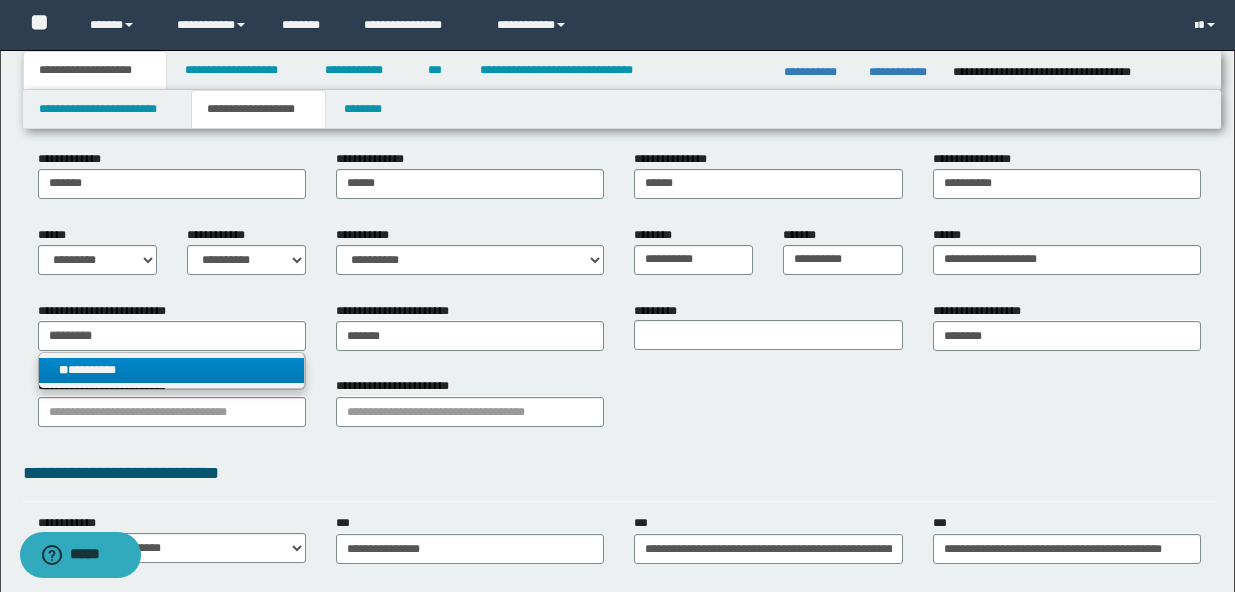 click on "** *********" at bounding box center [171, 370] 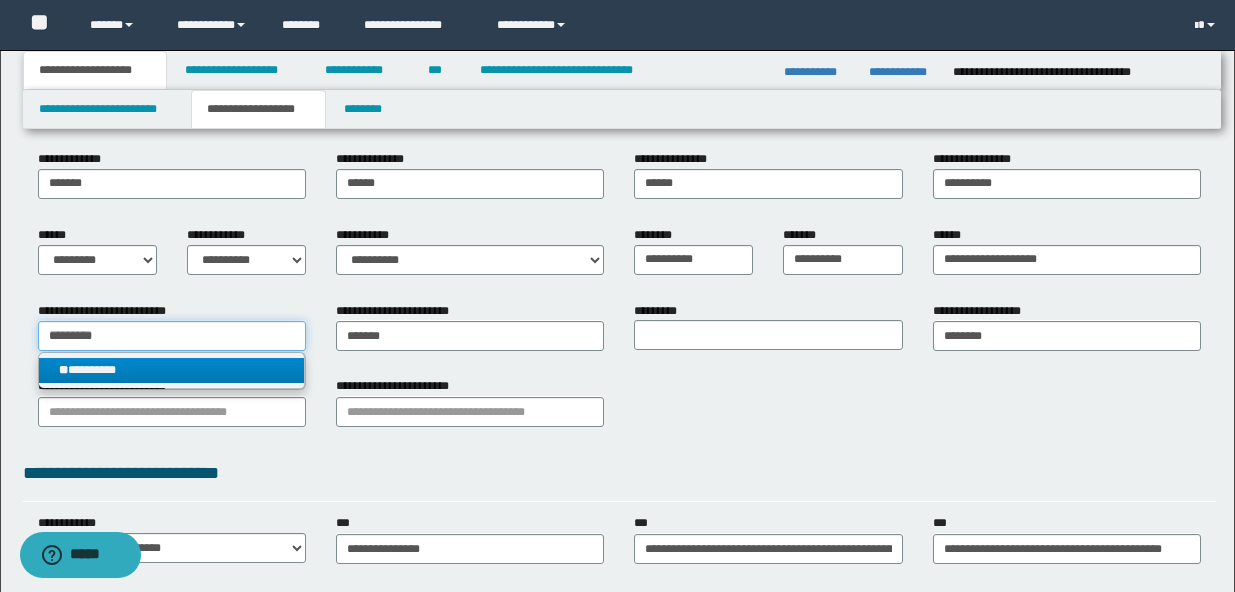 type 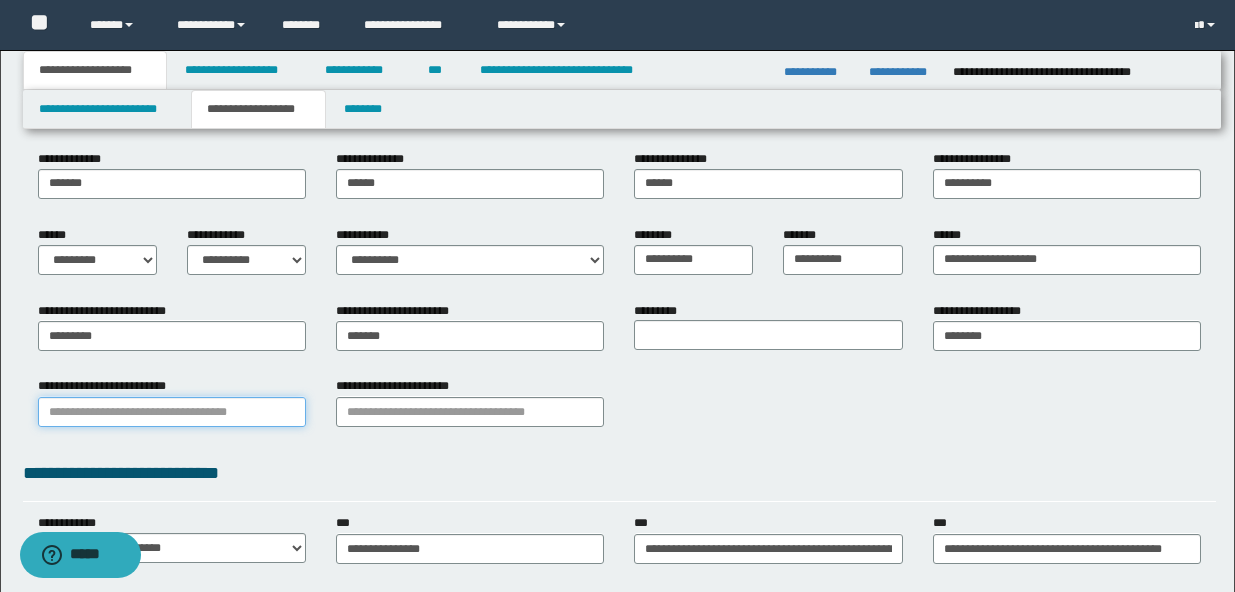 click on "**********" at bounding box center (172, 412) 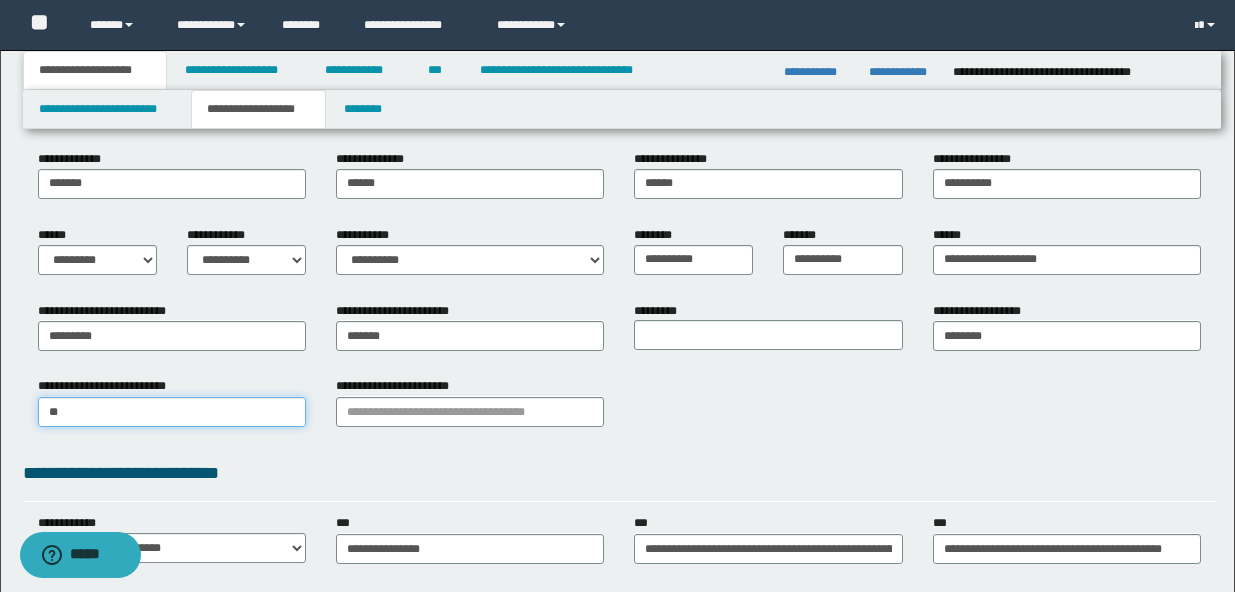 type on "***" 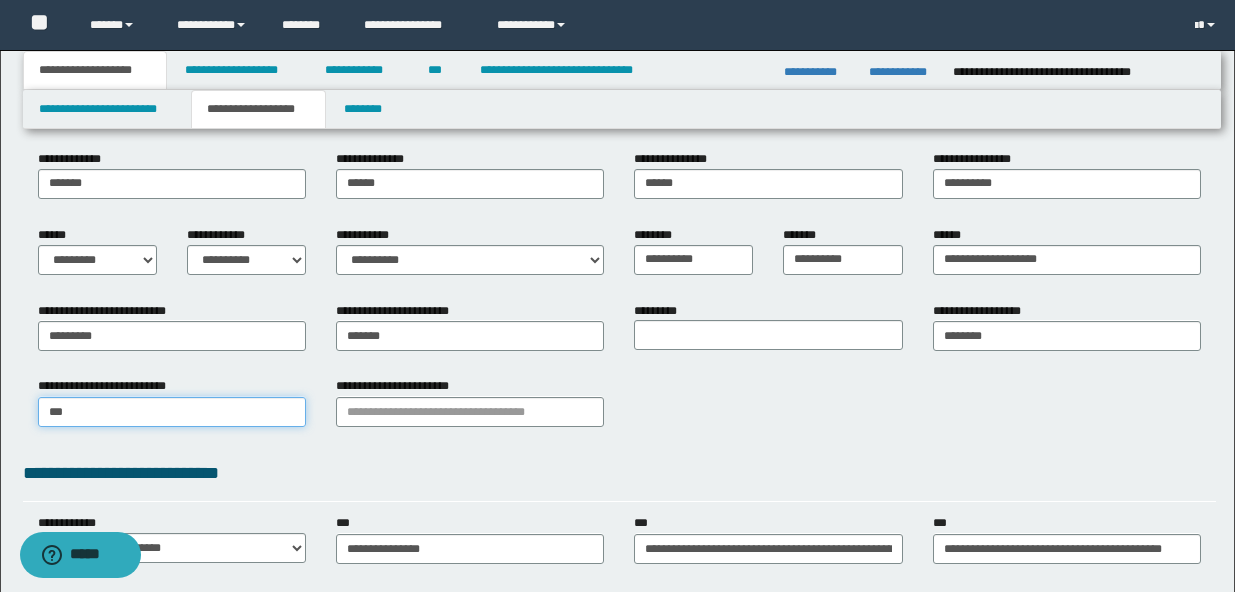 type on "*********" 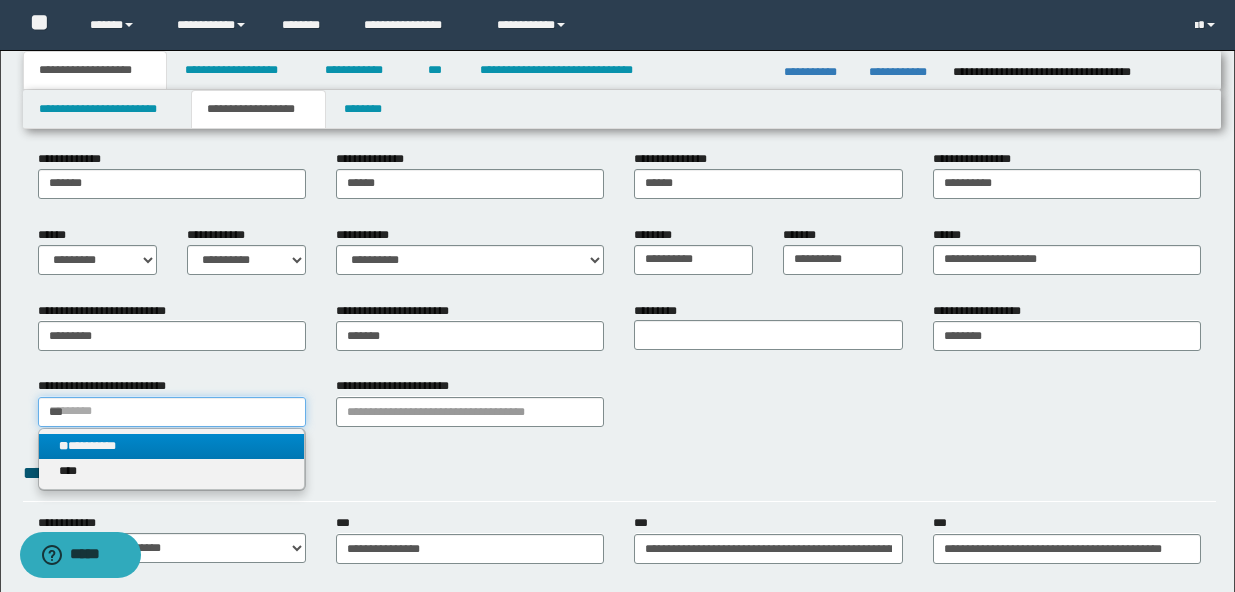 type on "***" 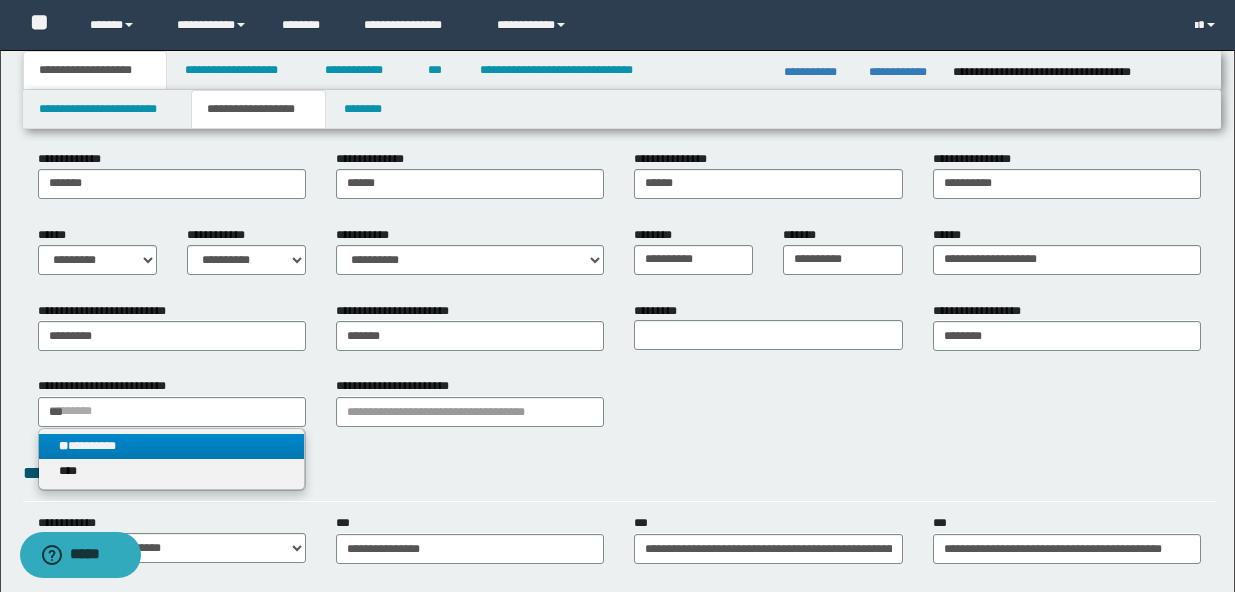 click on "** *********" at bounding box center [171, 446] 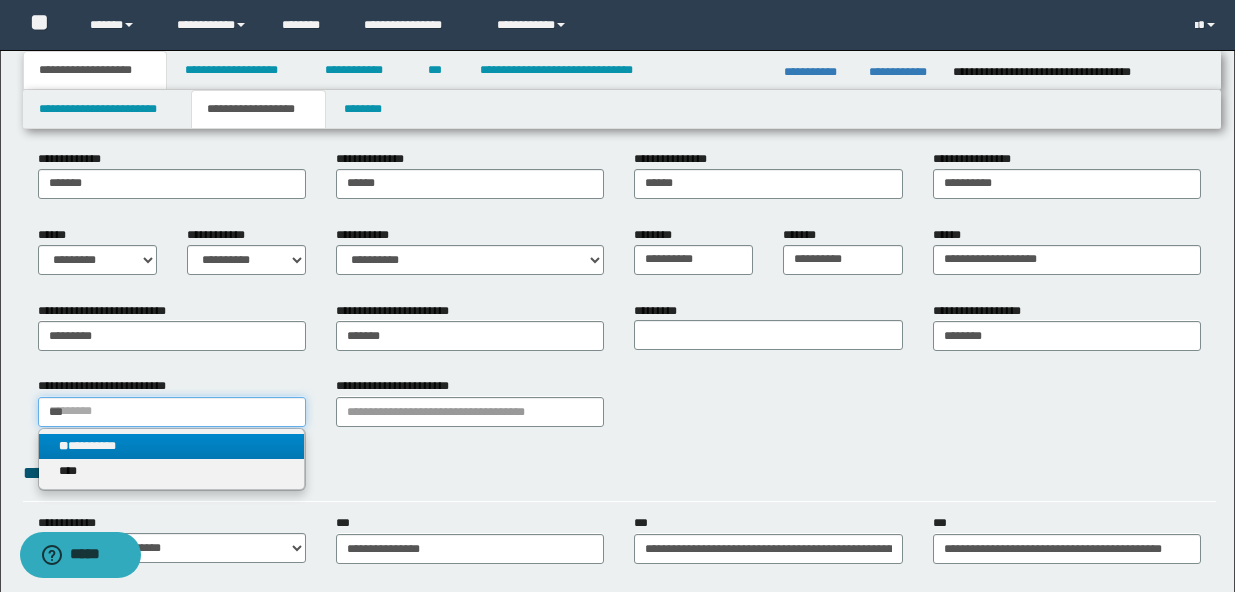 type 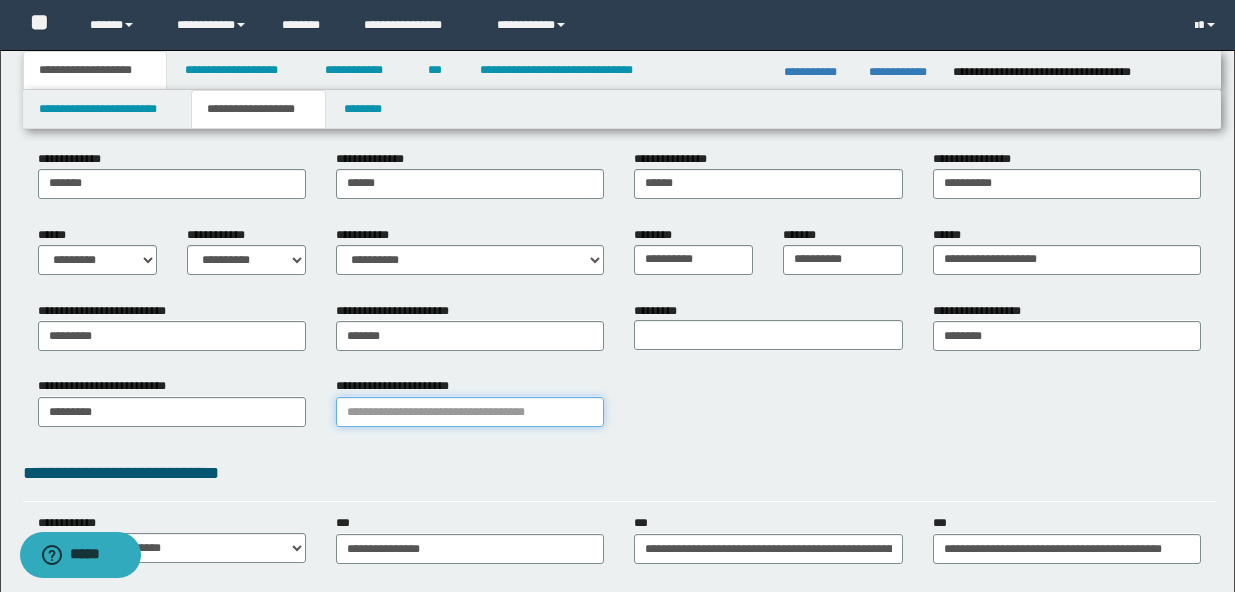 click on "**********" at bounding box center [470, 412] 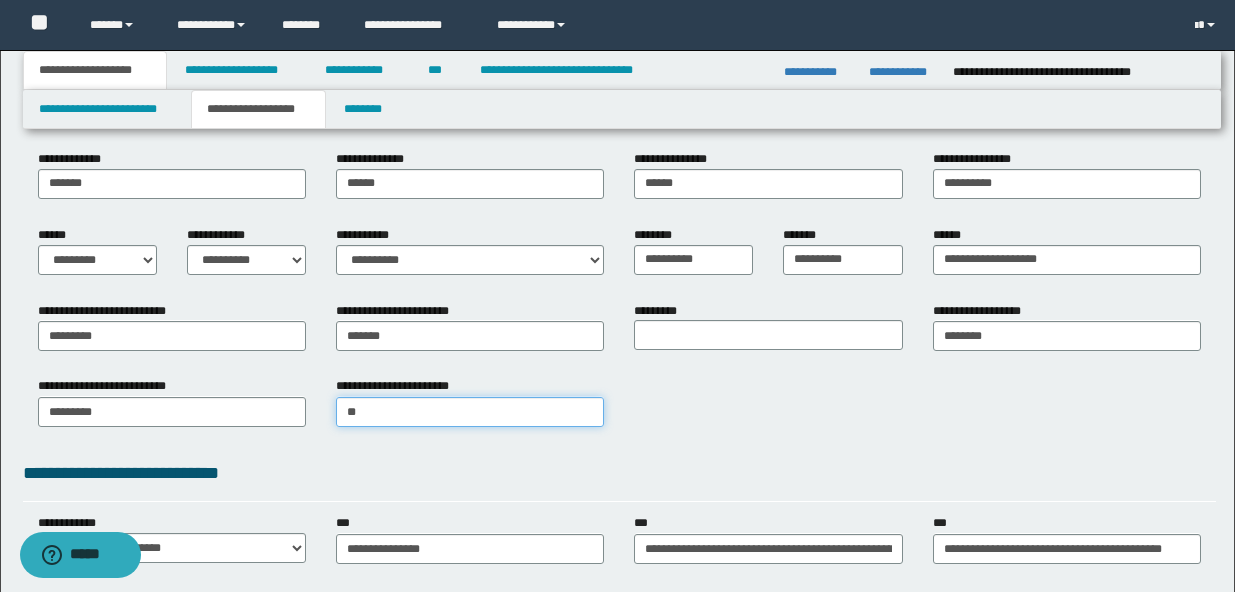 type on "***" 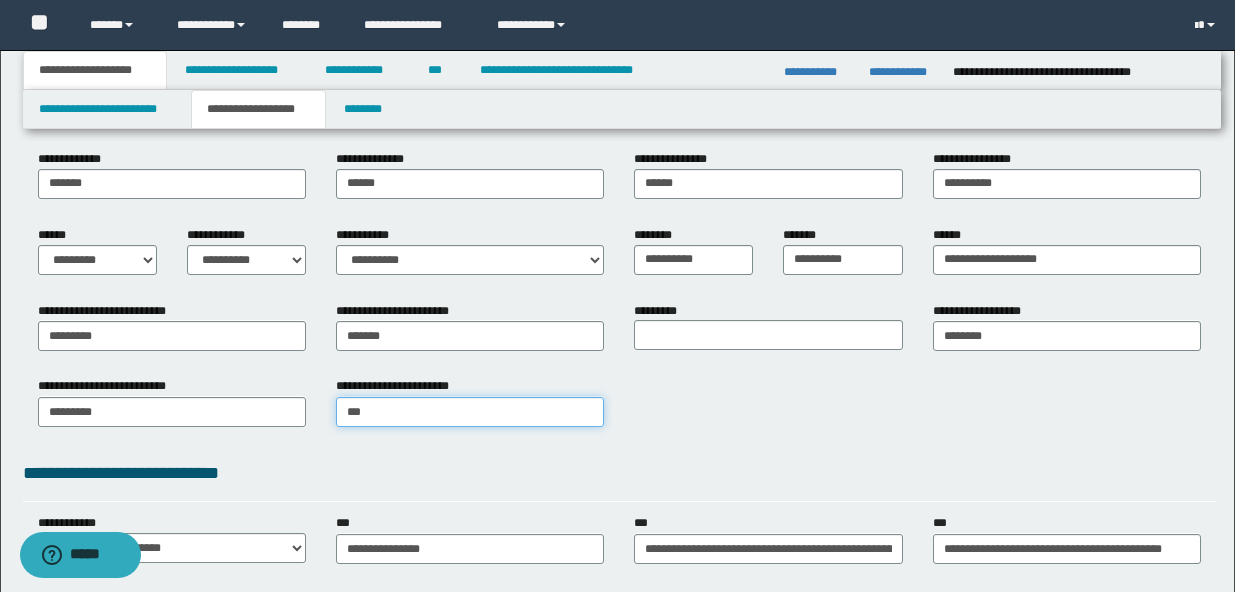 type on "***" 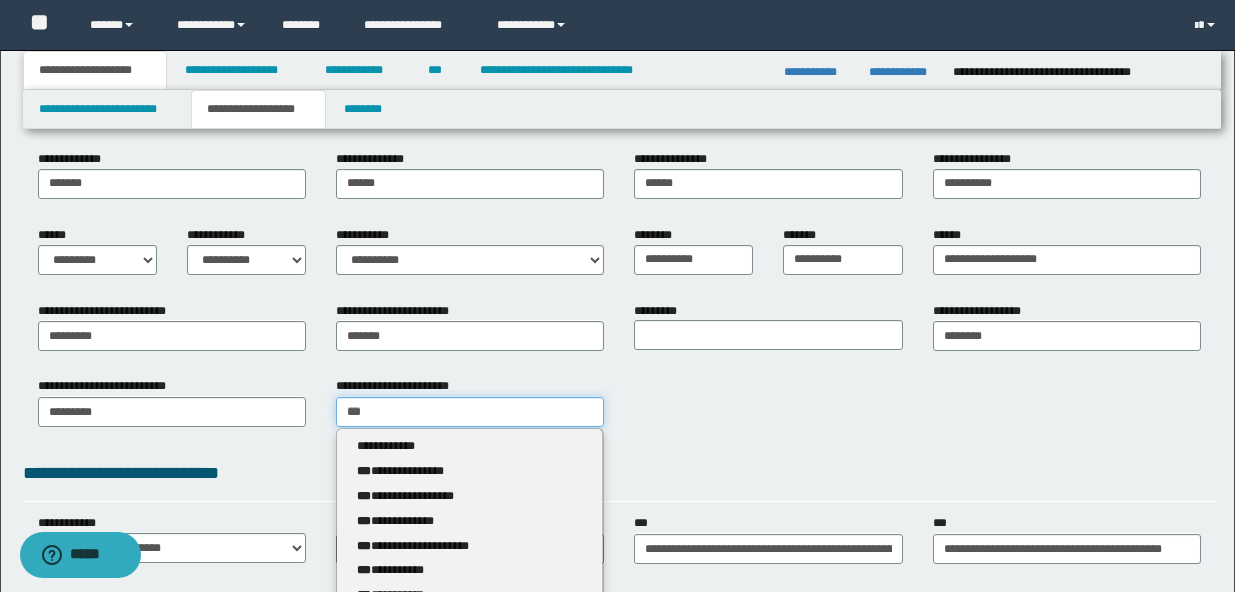 type 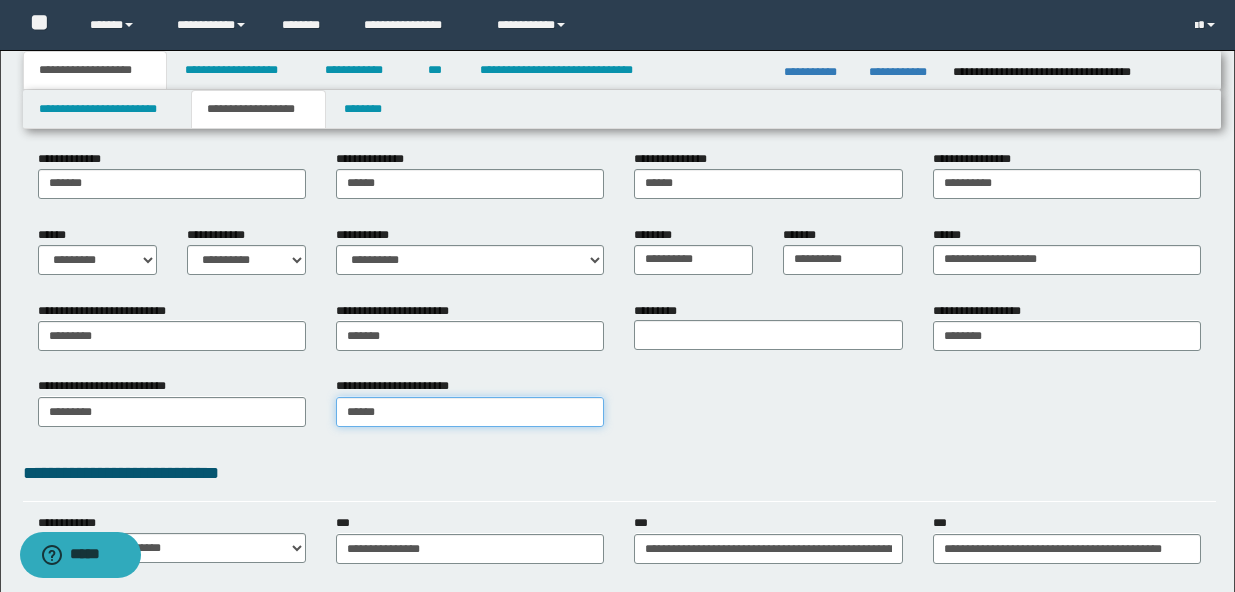 type on "*******" 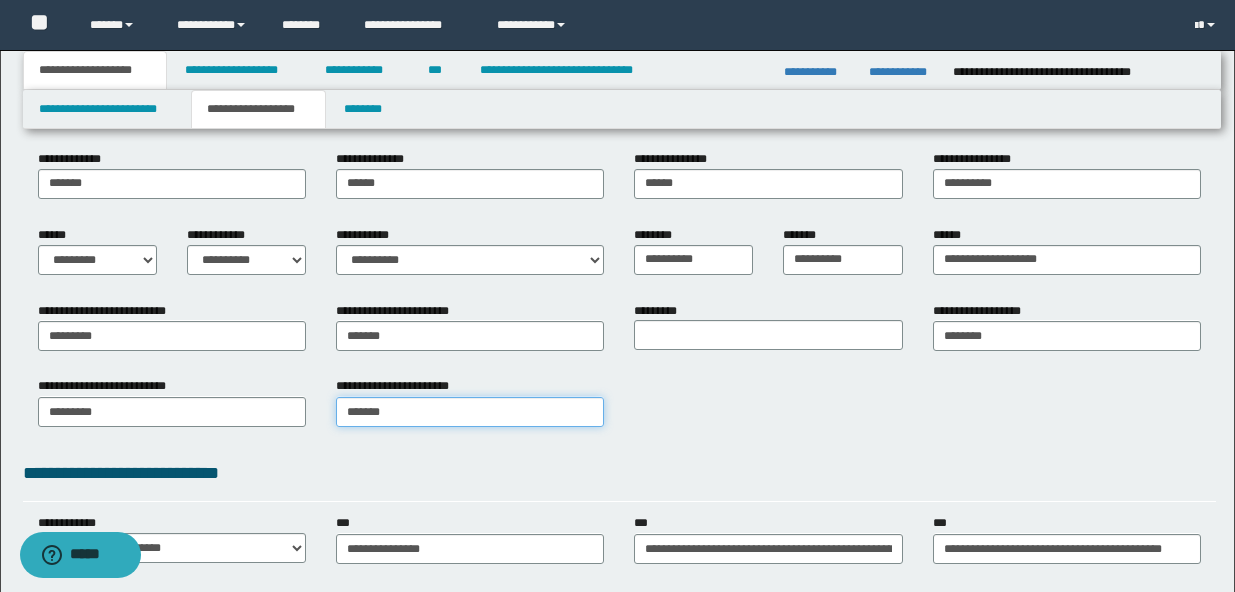 type on "*******" 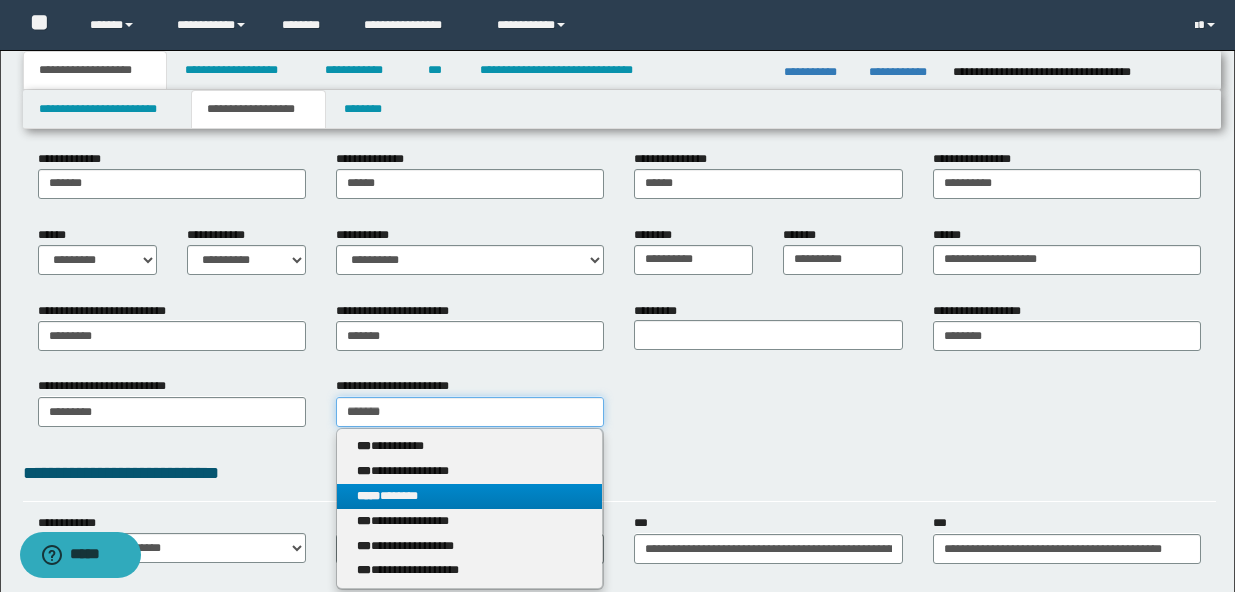 type on "*******" 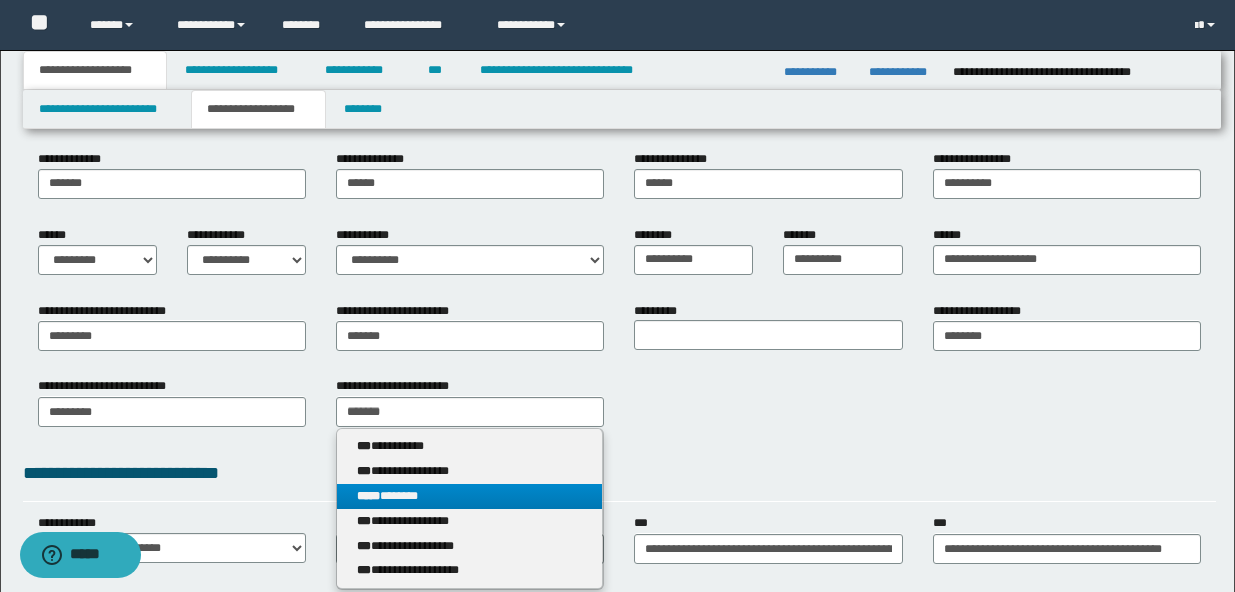 click on "***** *******" at bounding box center (469, 496) 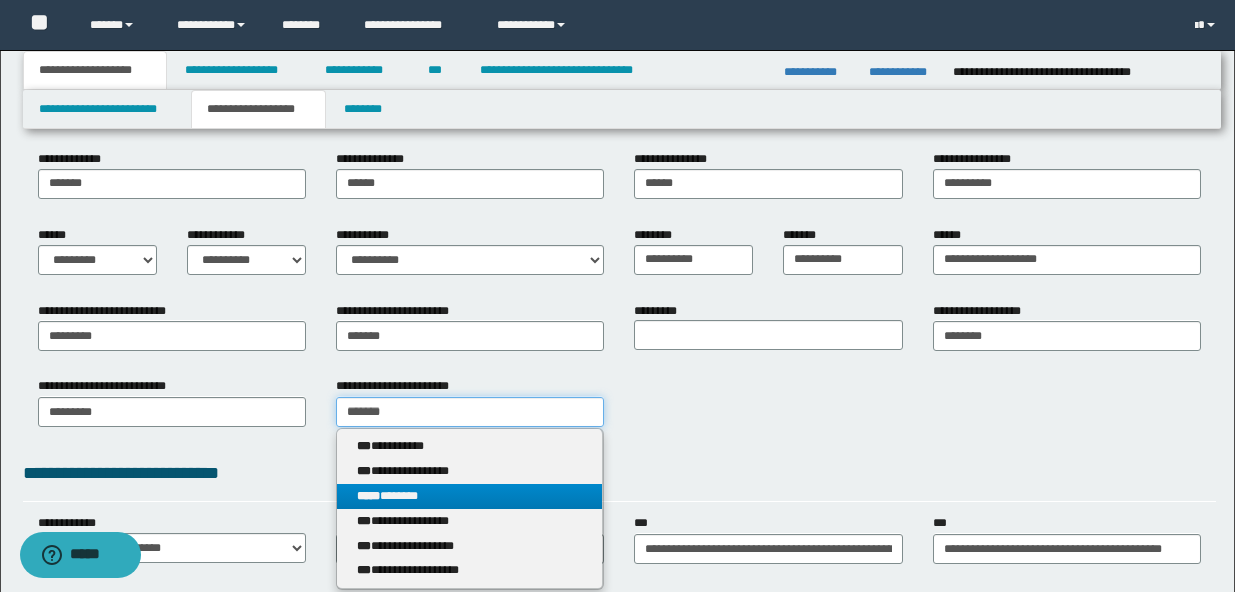 type 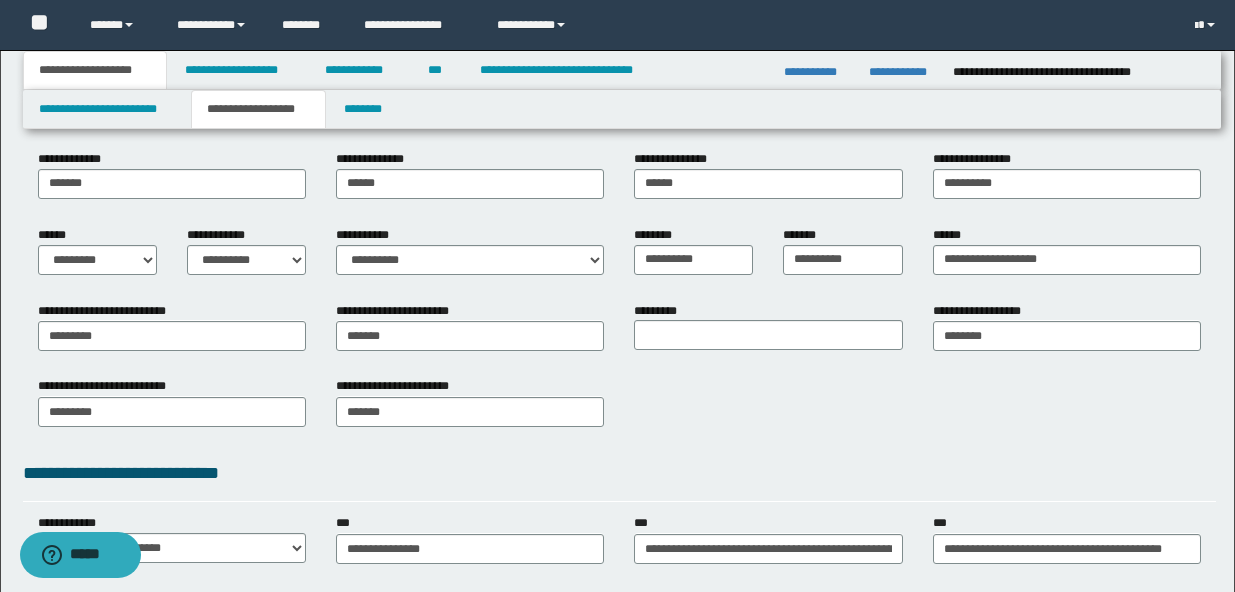 click on "**********" at bounding box center (619, 371) 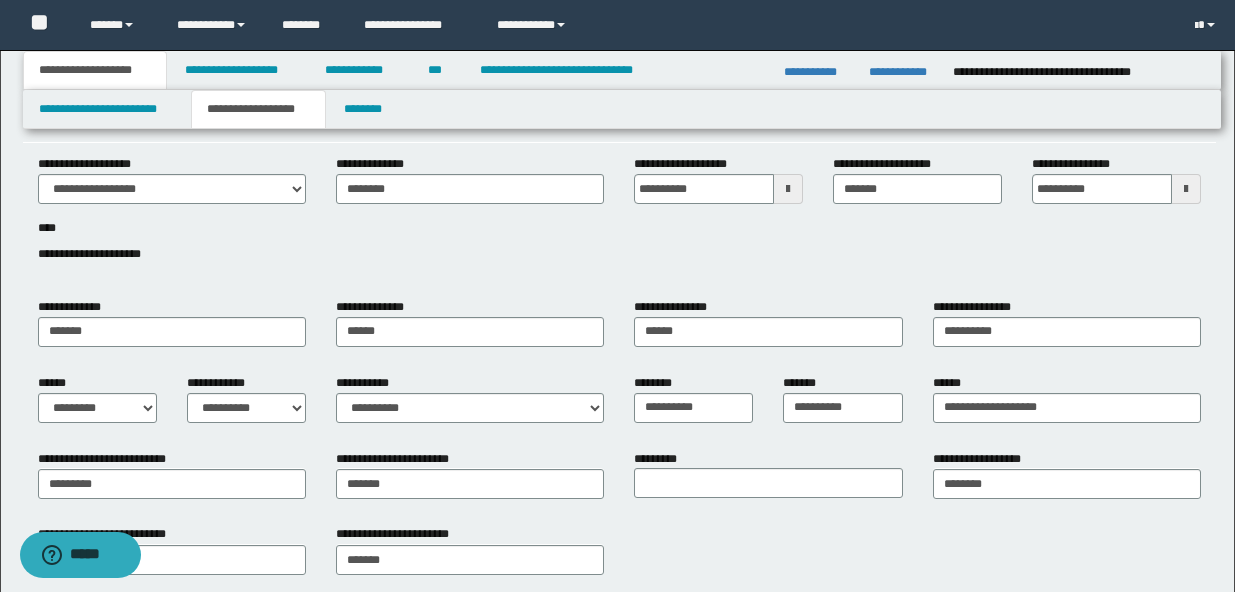 scroll, scrollTop: 0, scrollLeft: 0, axis: both 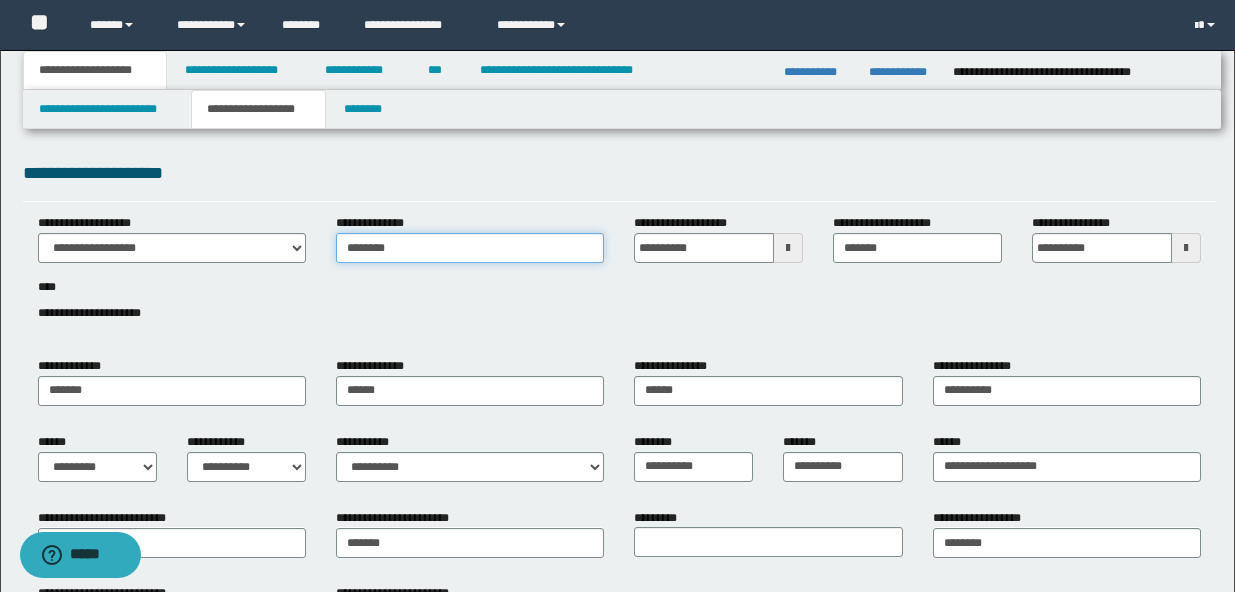 click on "********" at bounding box center (470, 248) 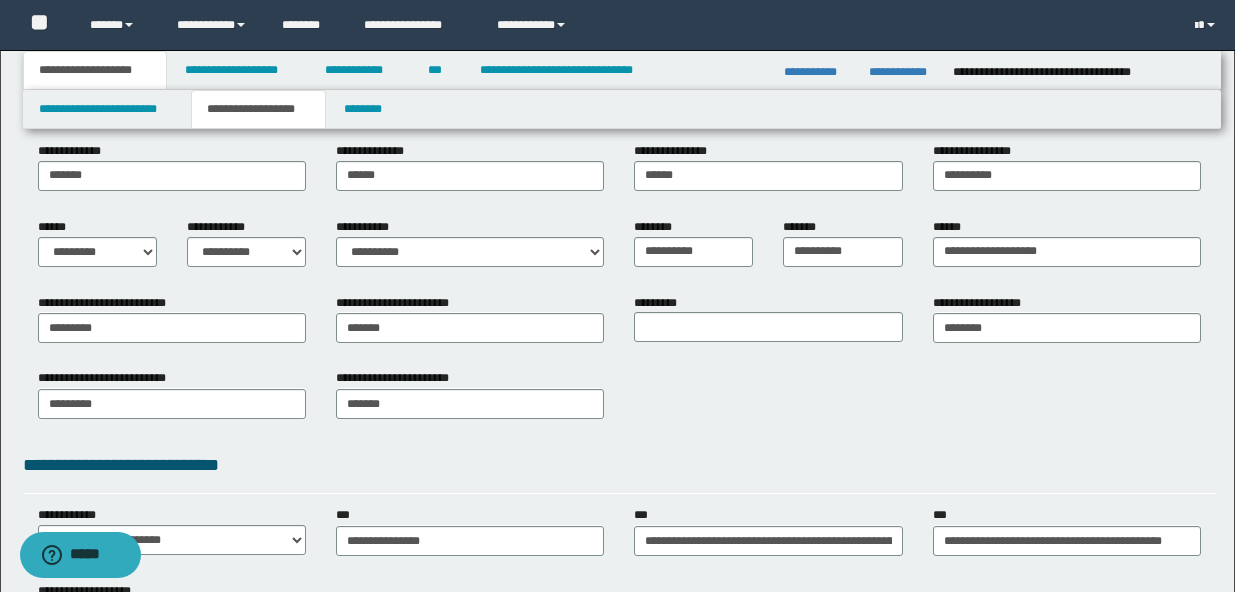 scroll, scrollTop: 224, scrollLeft: 0, axis: vertical 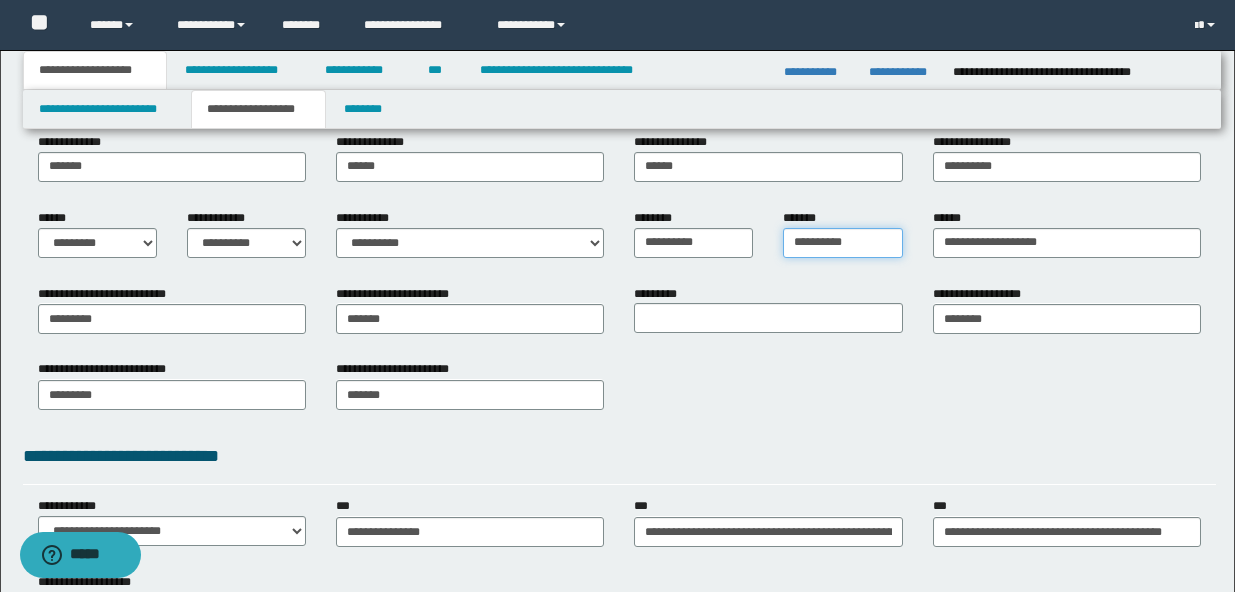 click on "**********" at bounding box center (842, 243) 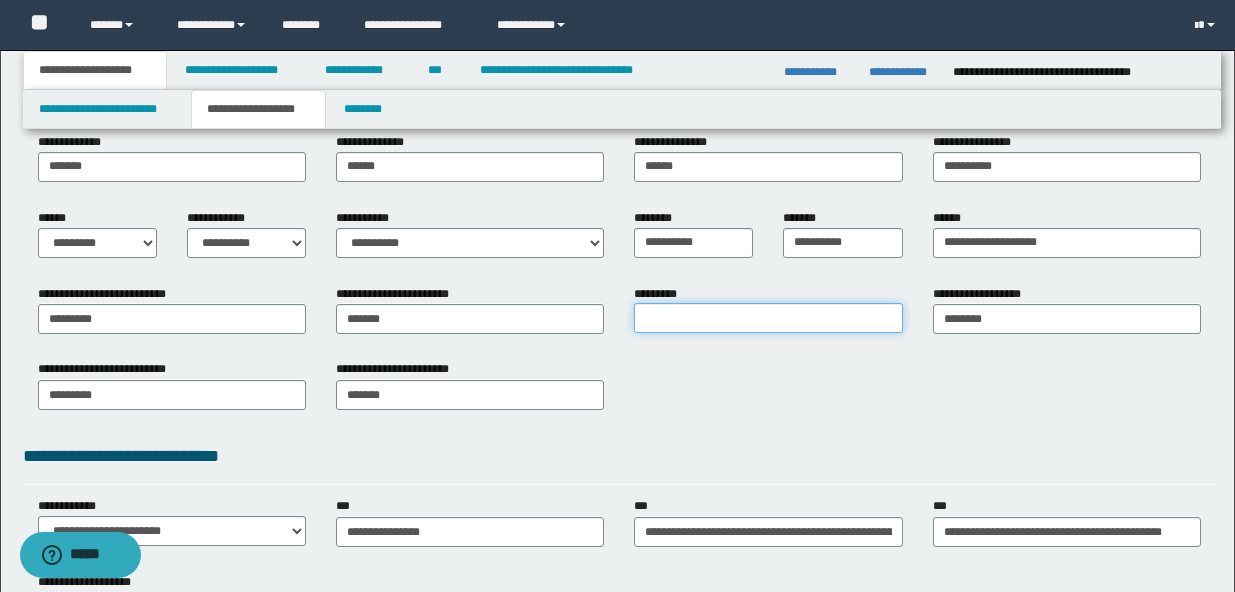 click on "*********" at bounding box center (768, 318) 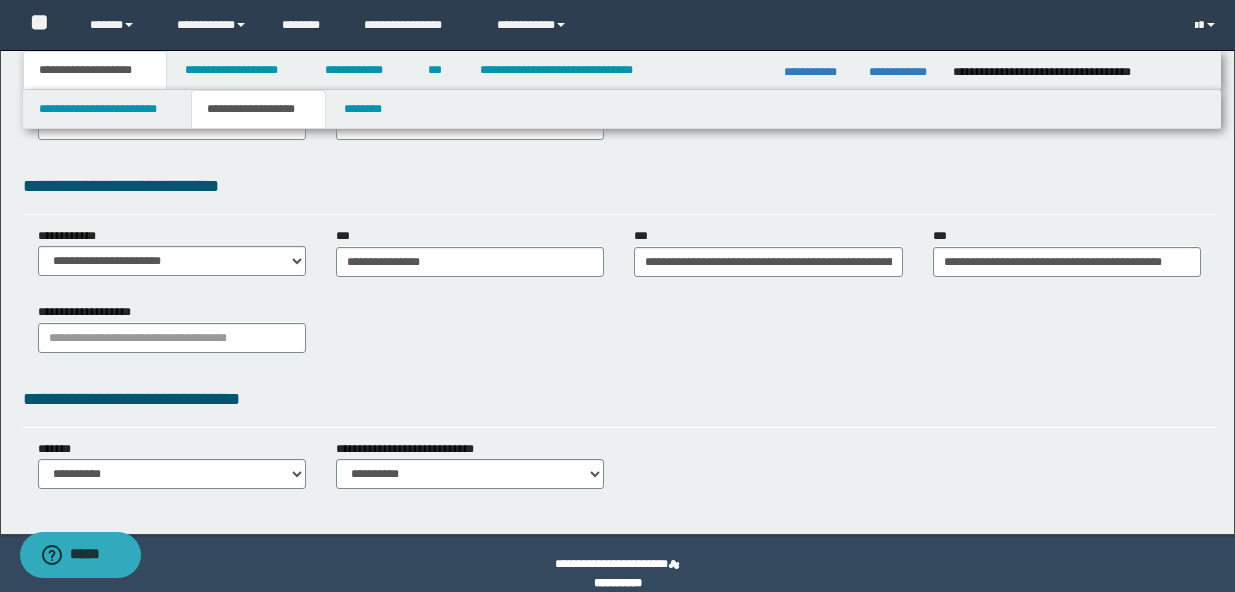 scroll, scrollTop: 495, scrollLeft: 0, axis: vertical 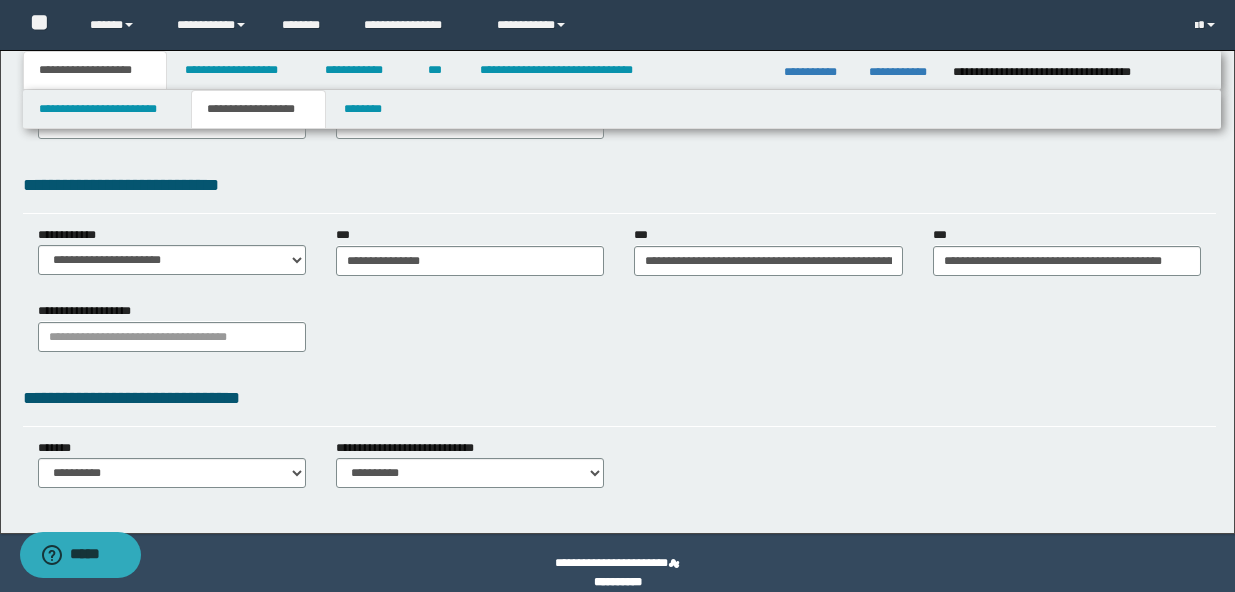 type on "**********" 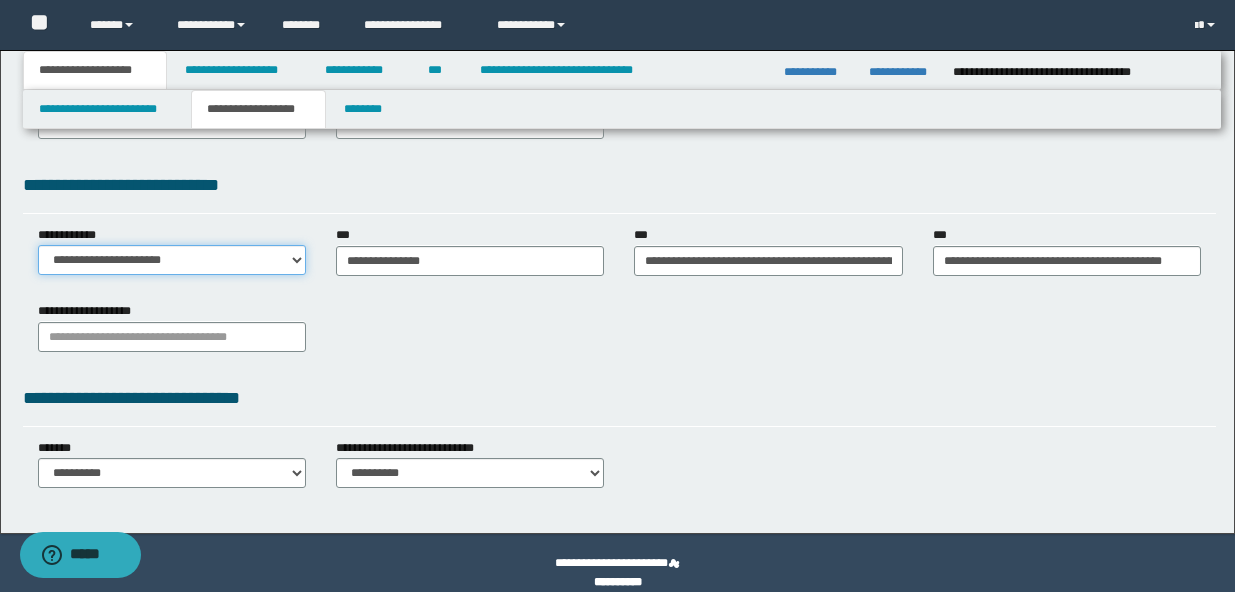 click on "**********" at bounding box center (172, 260) 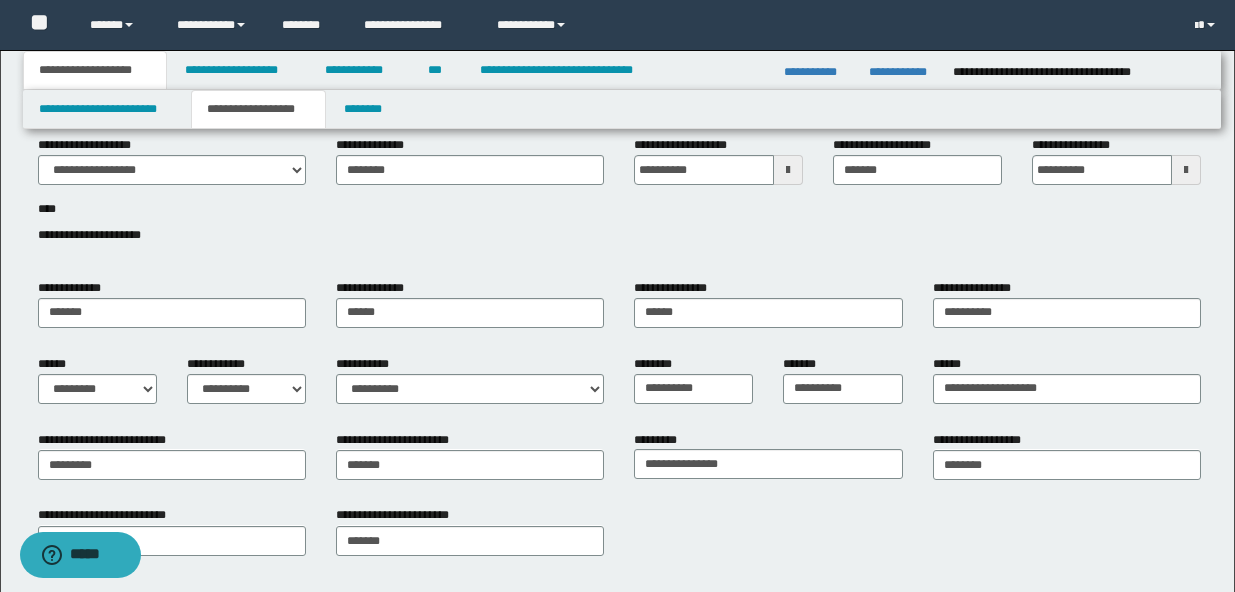 scroll, scrollTop: 73, scrollLeft: 0, axis: vertical 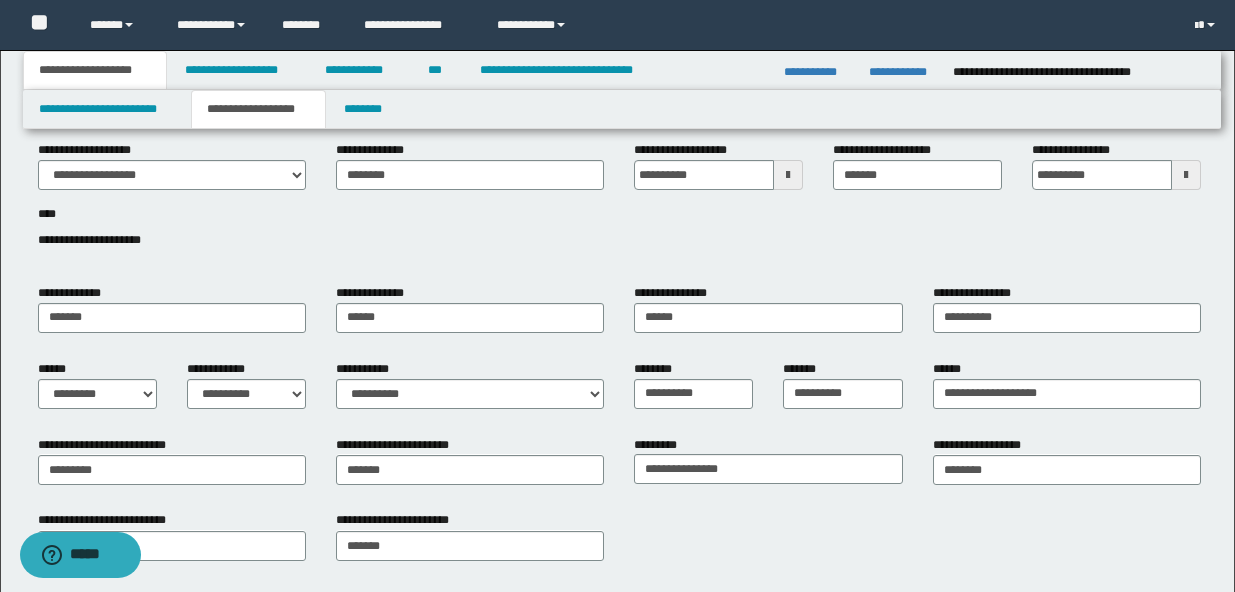 click on "**********" at bounding box center (619, 543) 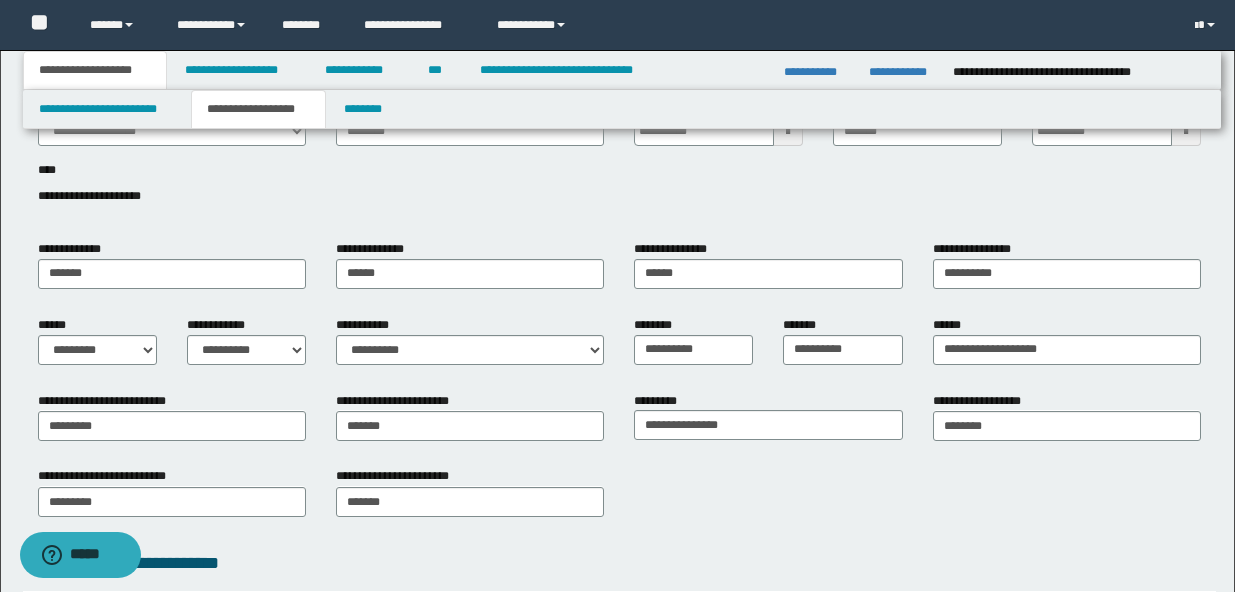 scroll, scrollTop: 107, scrollLeft: 0, axis: vertical 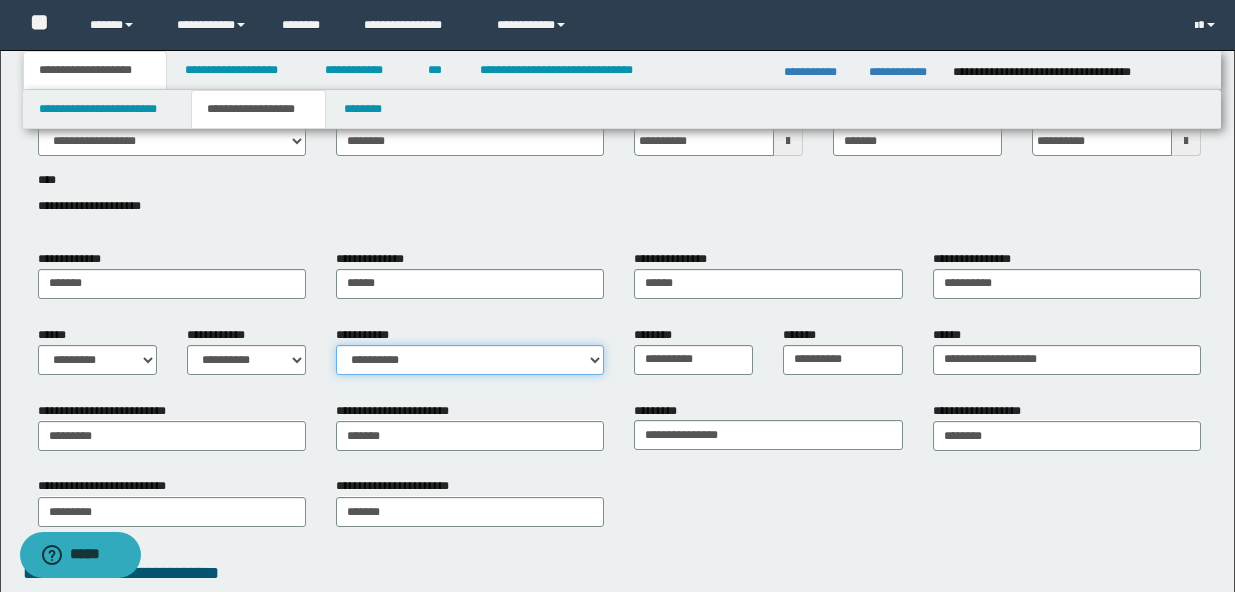click on "**********" at bounding box center (470, 360) 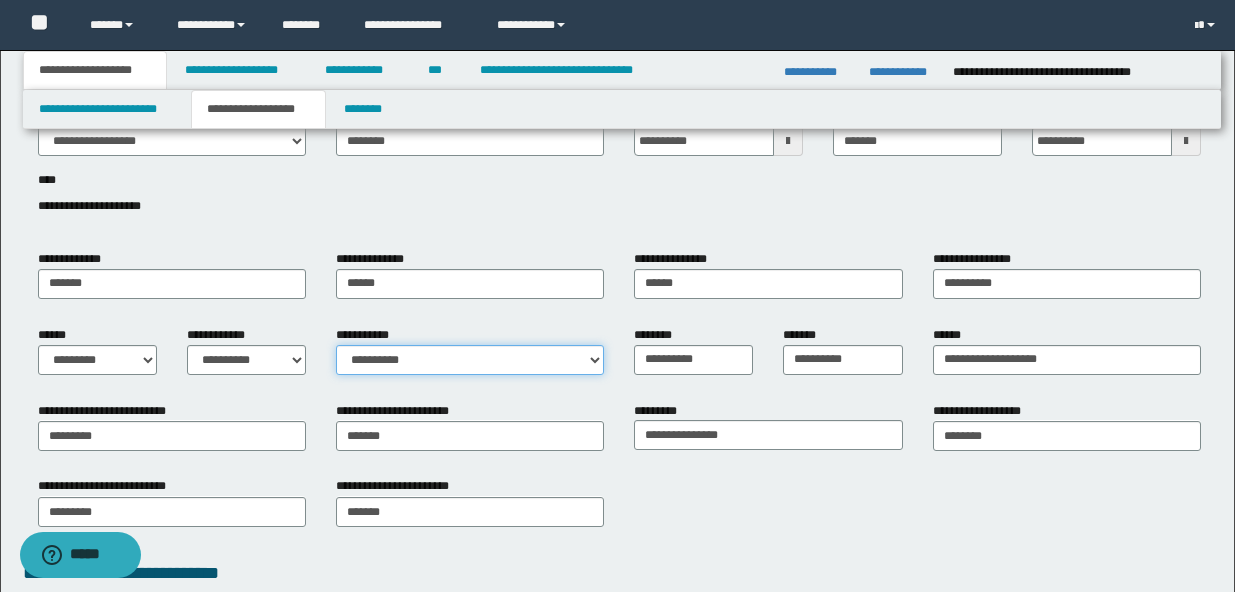 select on "*" 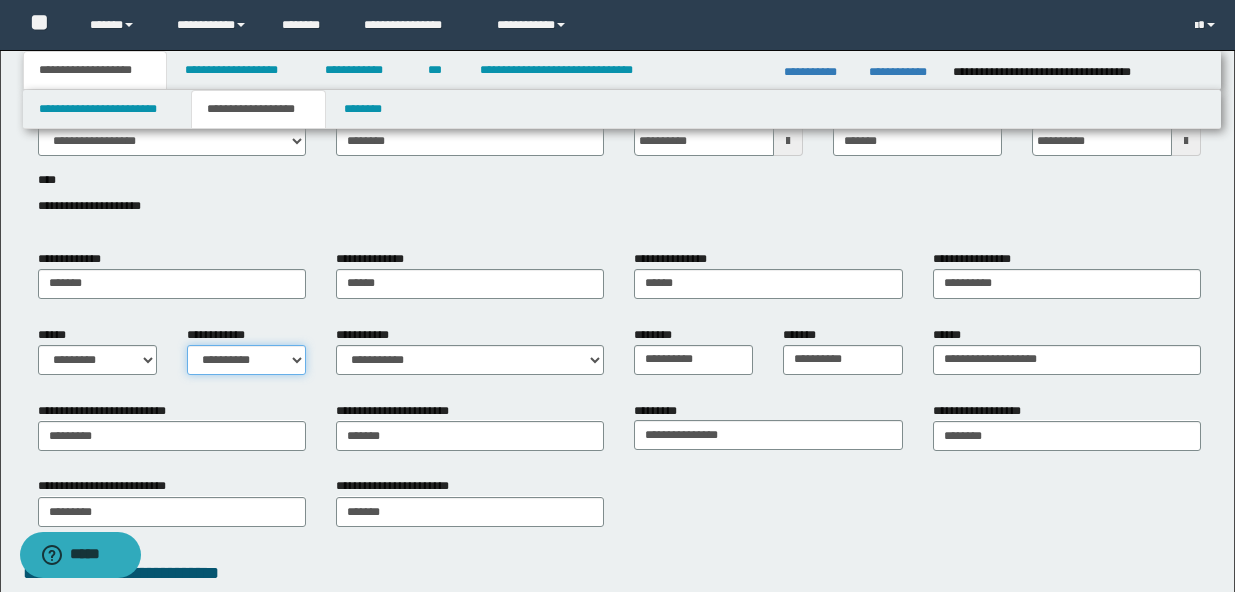 click on "**********" at bounding box center (246, 360) 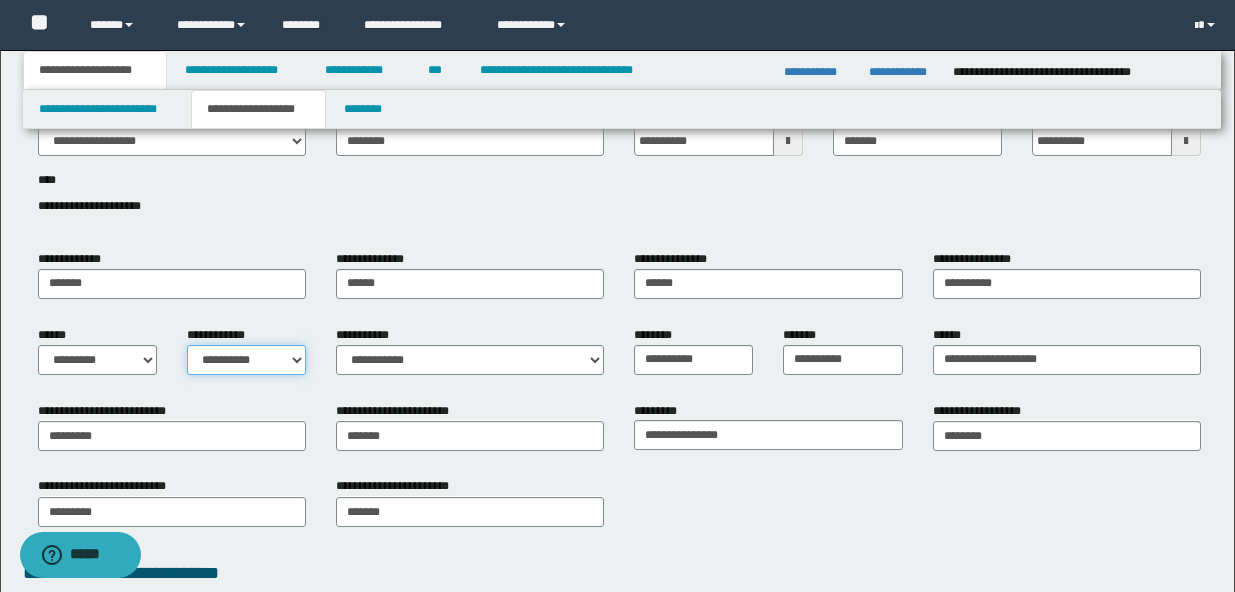 select on "*" 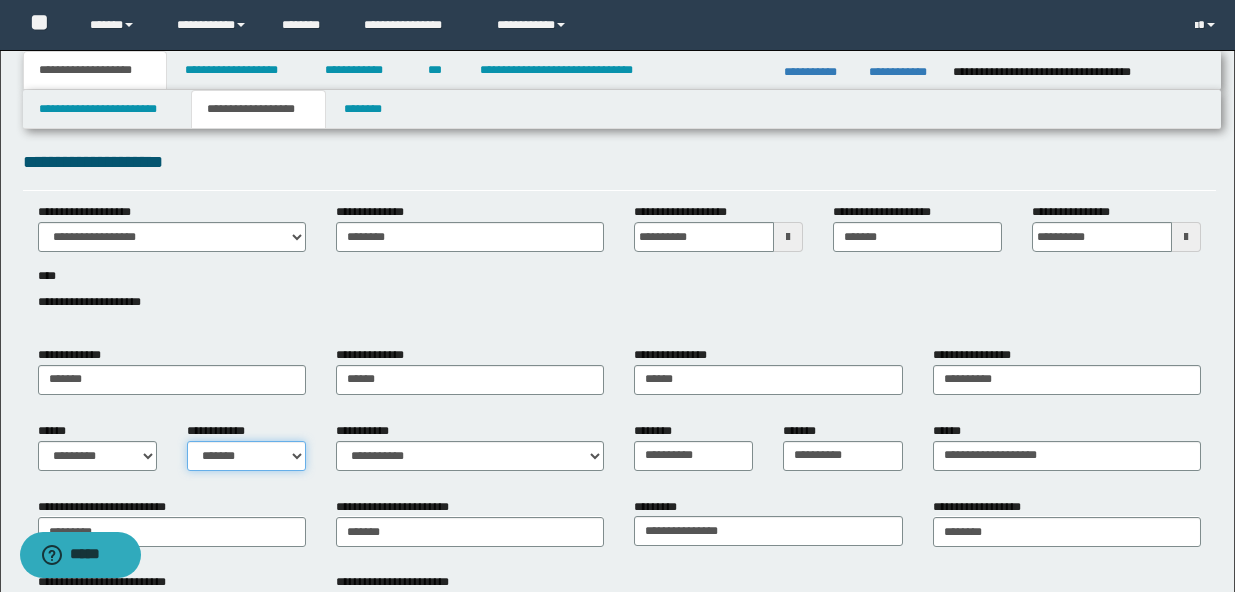scroll, scrollTop: 0, scrollLeft: 0, axis: both 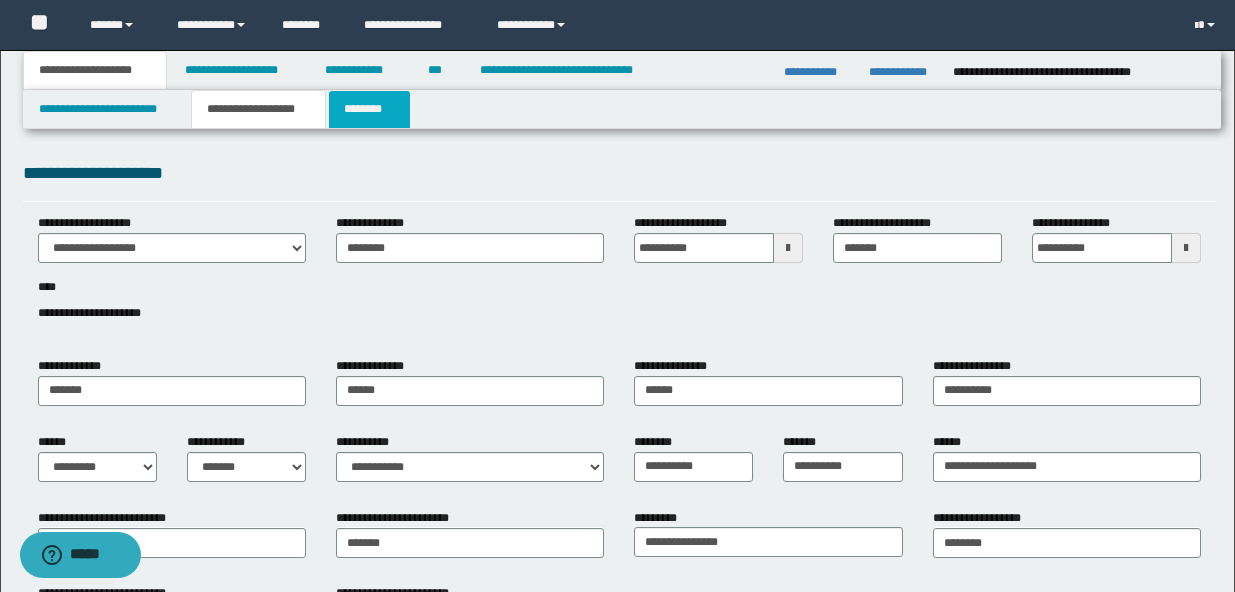 click on "********" at bounding box center [369, 109] 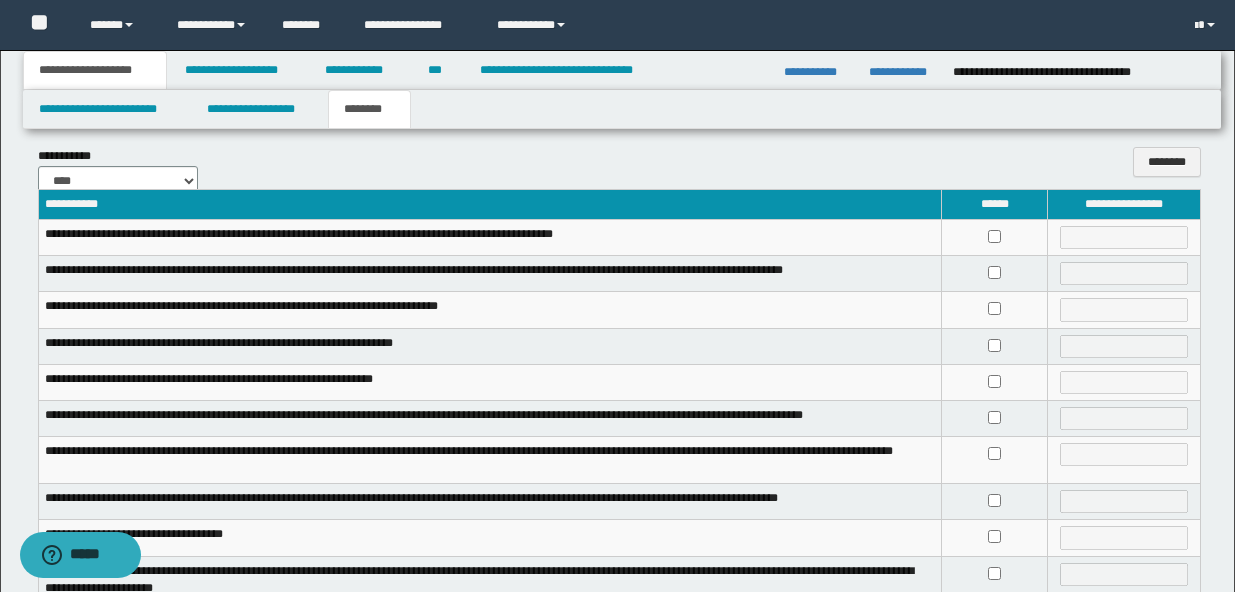 scroll, scrollTop: 0, scrollLeft: 0, axis: both 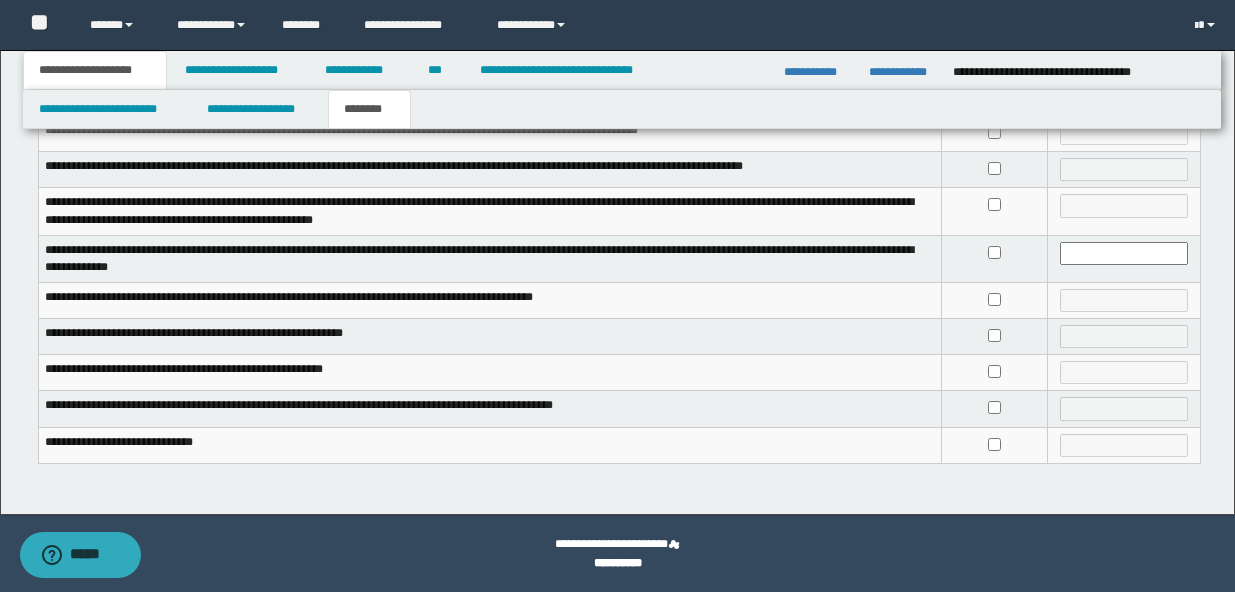 click at bounding box center (995, 300) 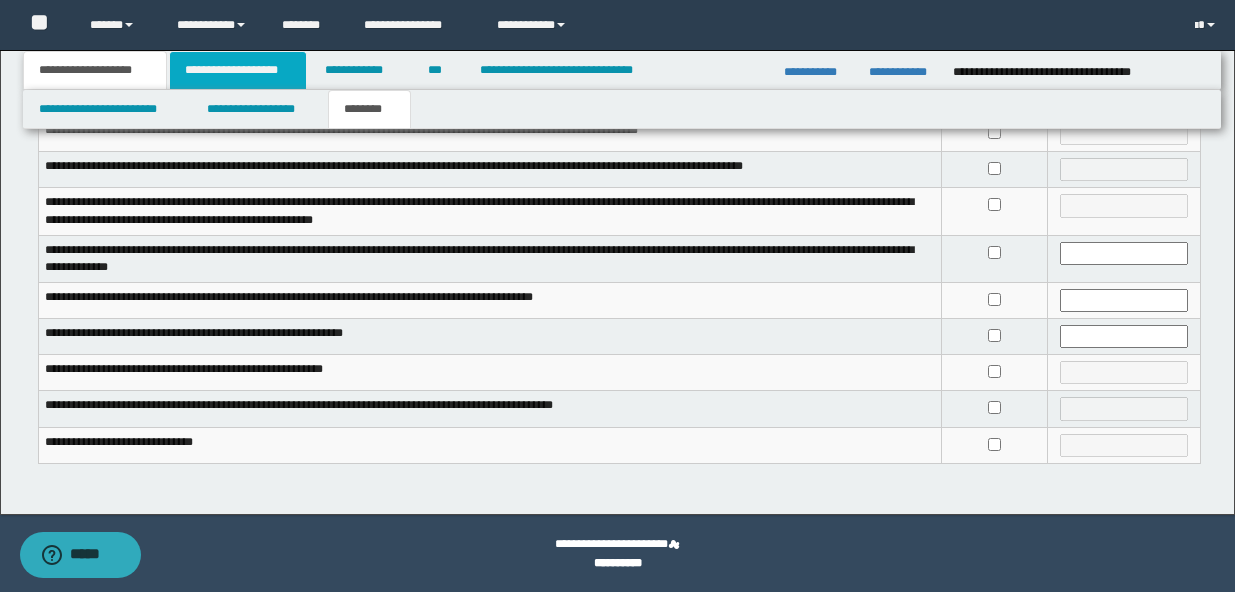 click on "**********" at bounding box center [238, 70] 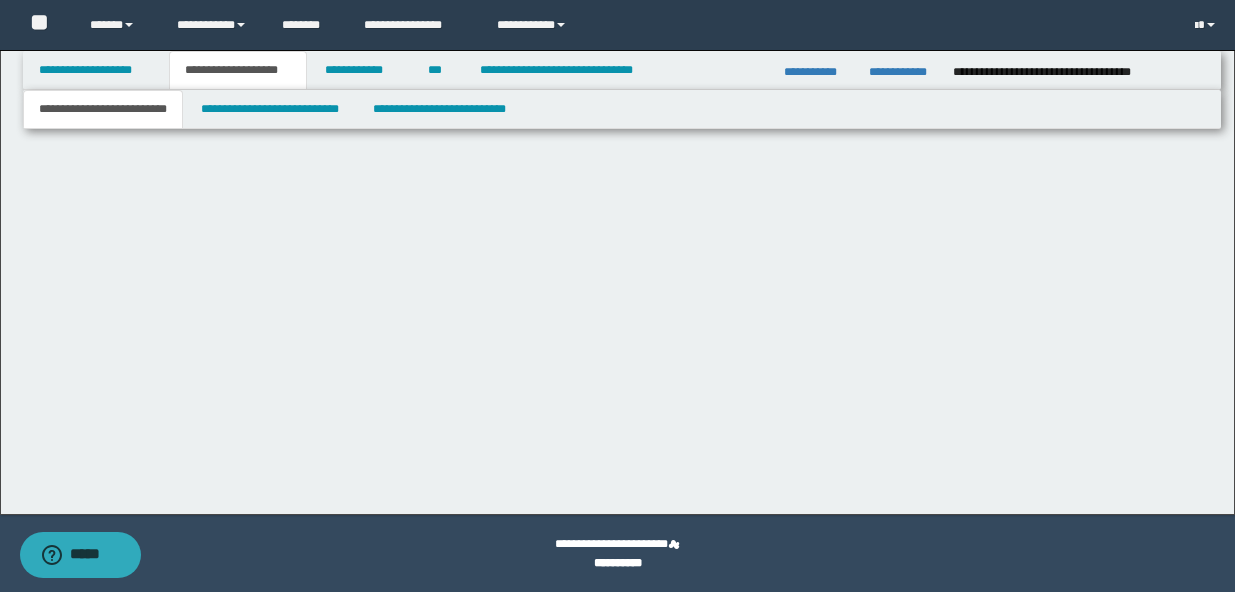 scroll, scrollTop: 0, scrollLeft: 0, axis: both 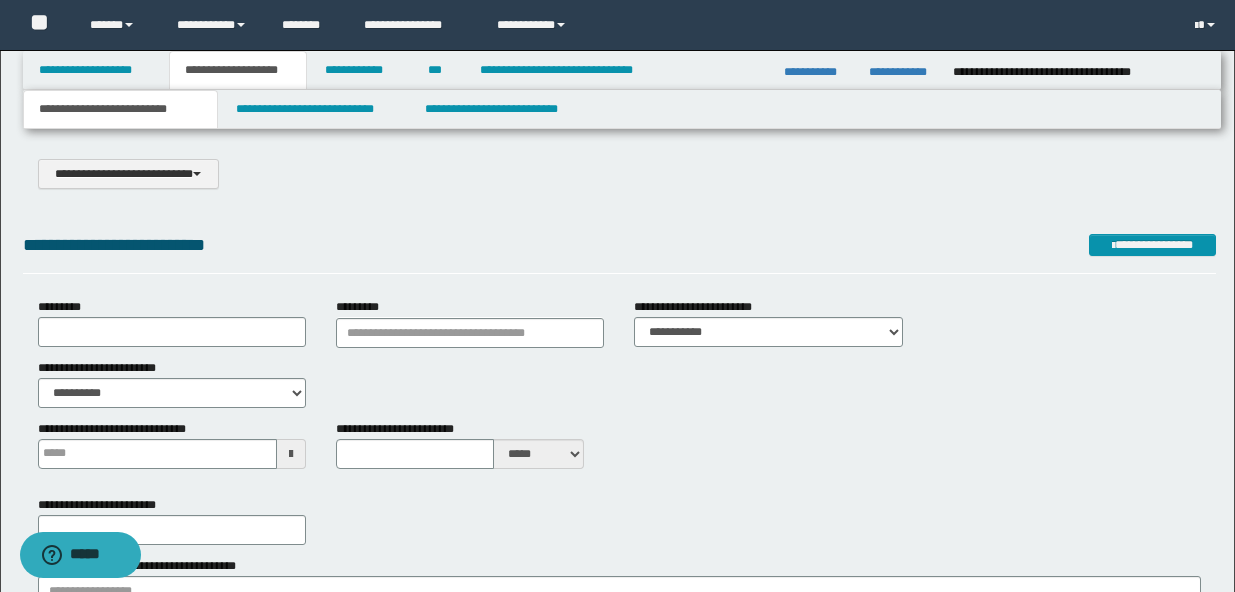 select on "*" 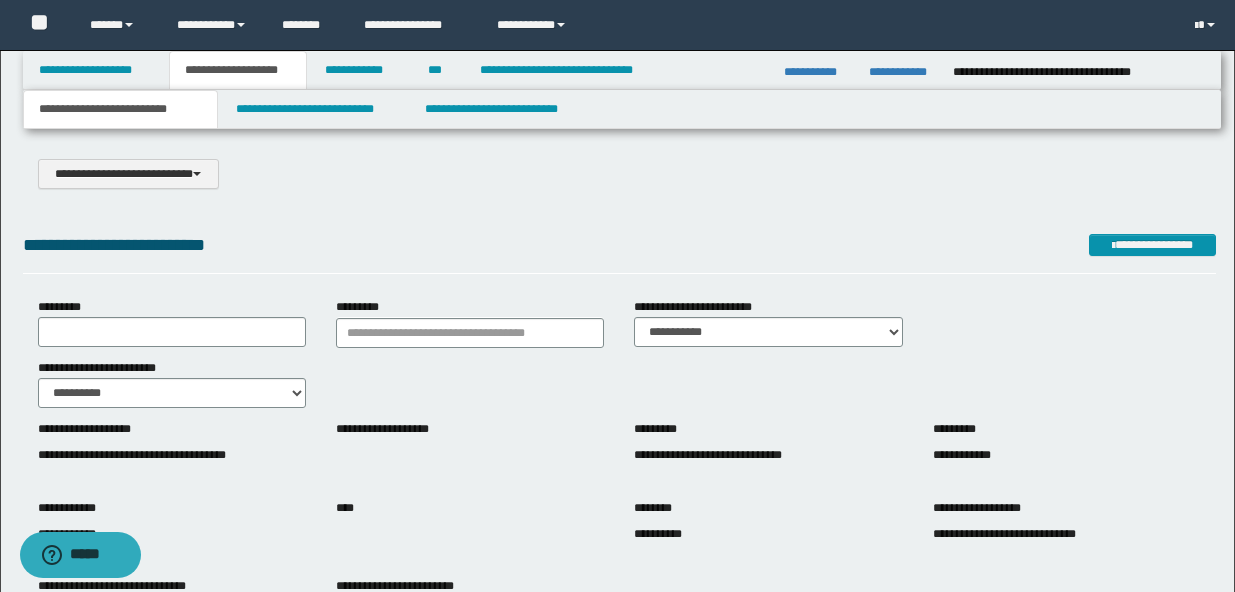 scroll, scrollTop: 0, scrollLeft: 0, axis: both 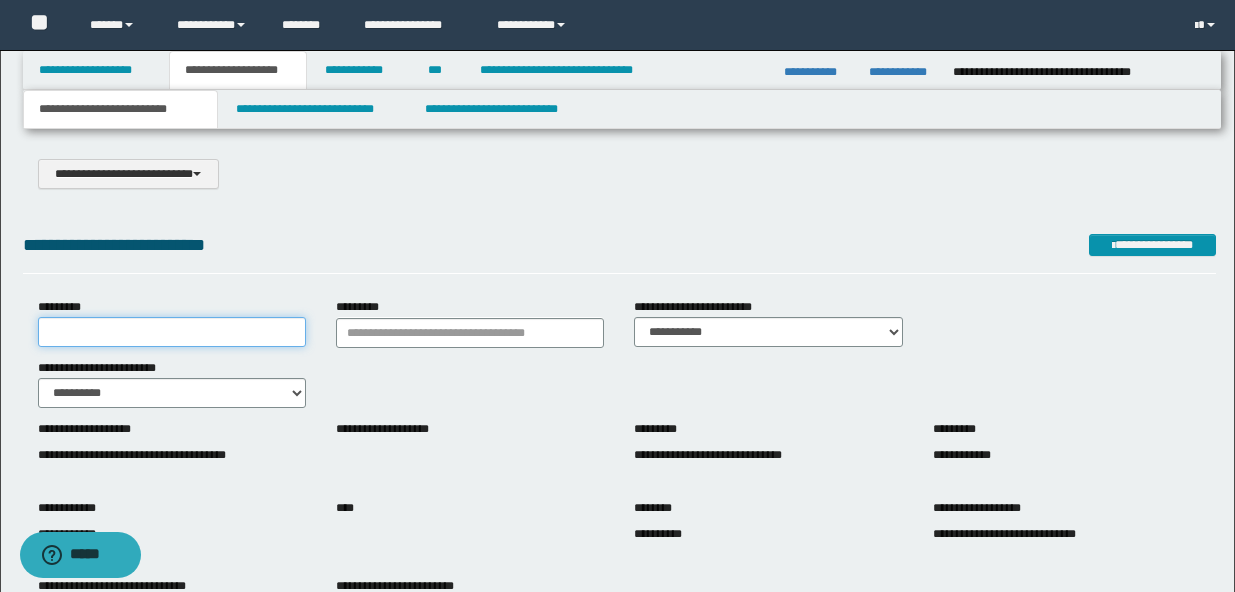 click on "*********" at bounding box center [172, 332] 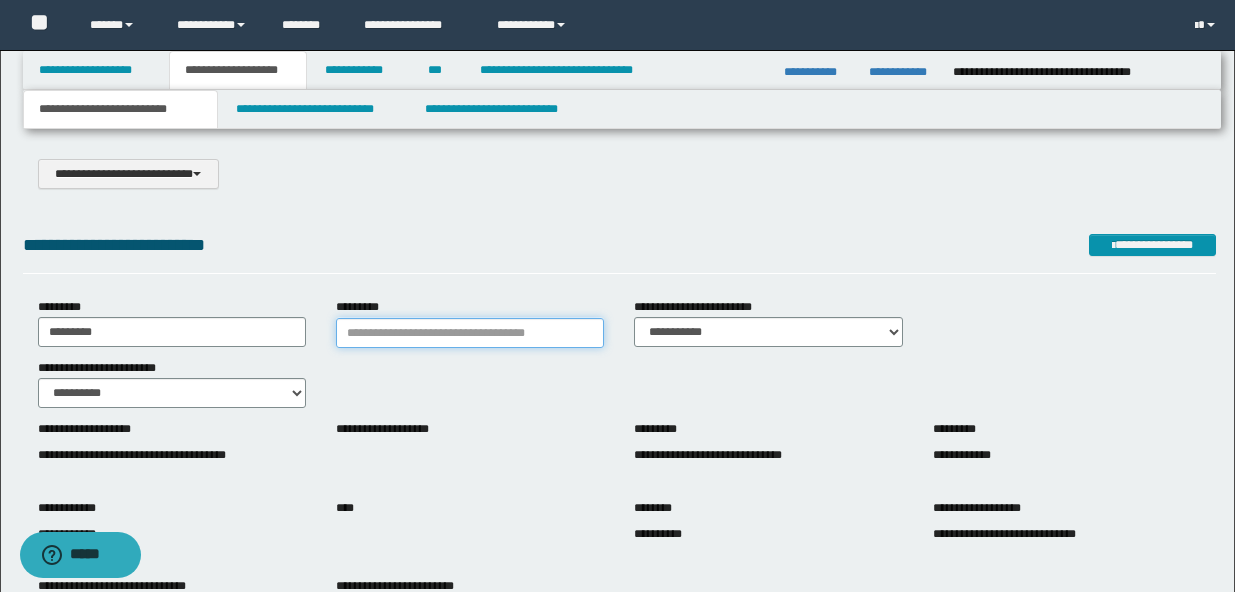 click on "*********" at bounding box center [470, 333] 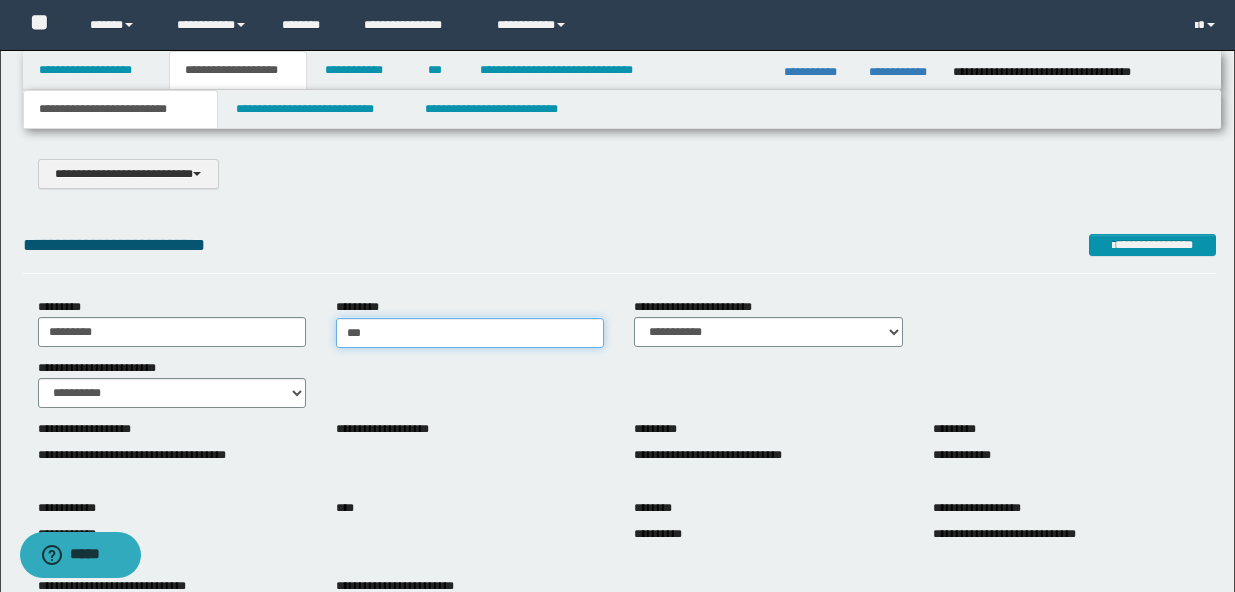type on "****" 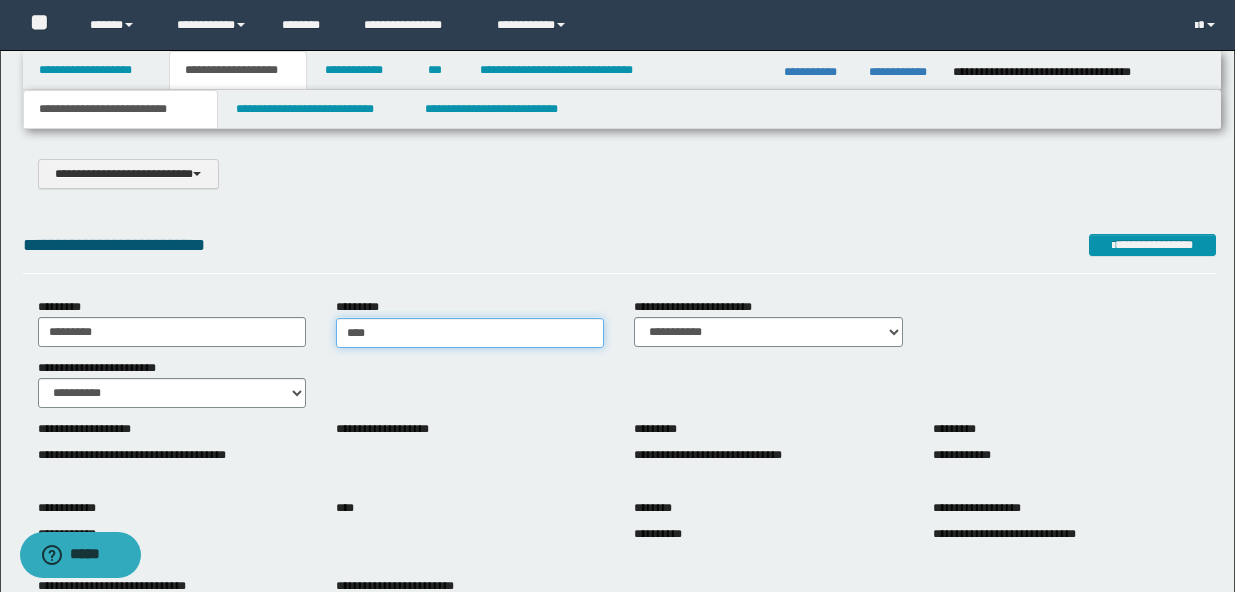 type on "**********" 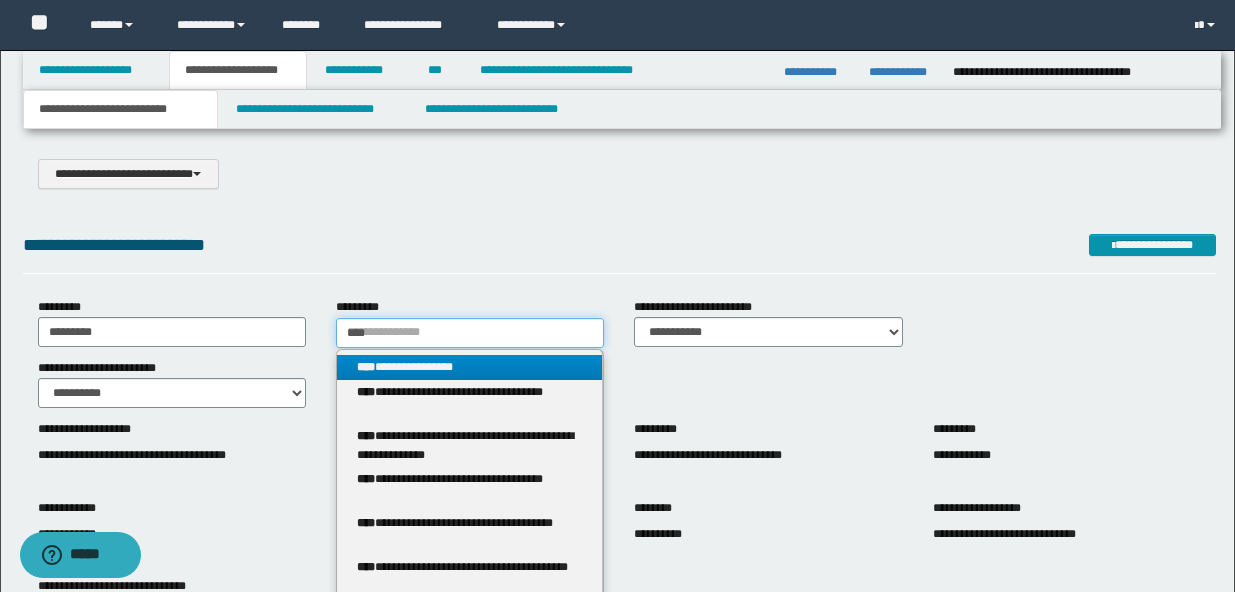 type on "****" 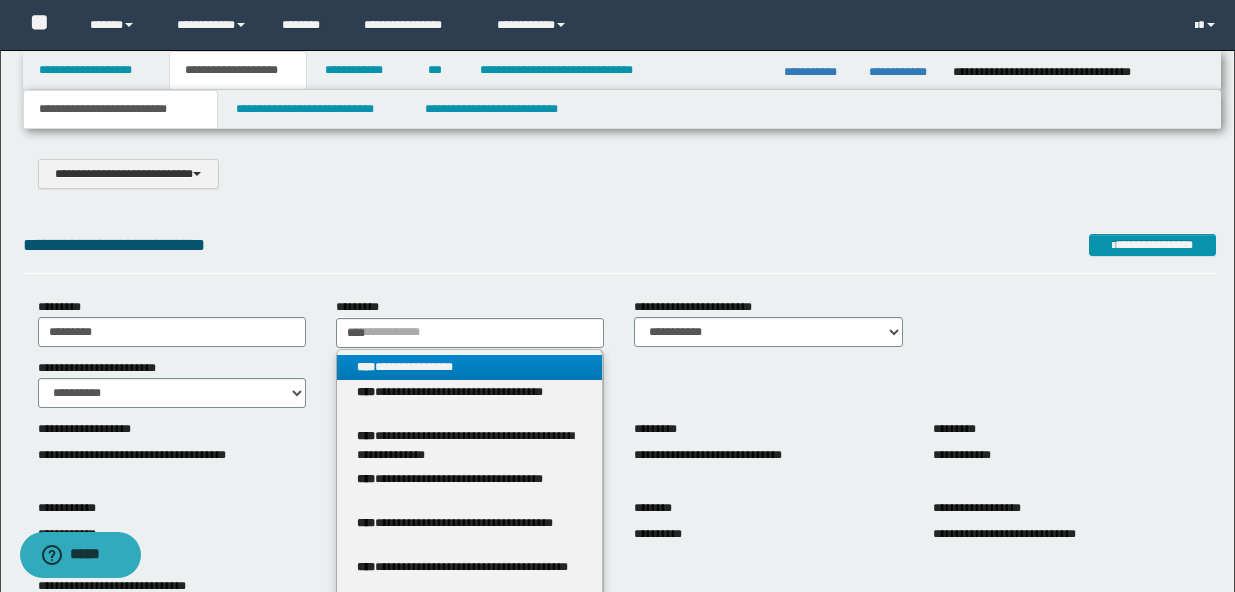 click on "**********" at bounding box center [469, 367] 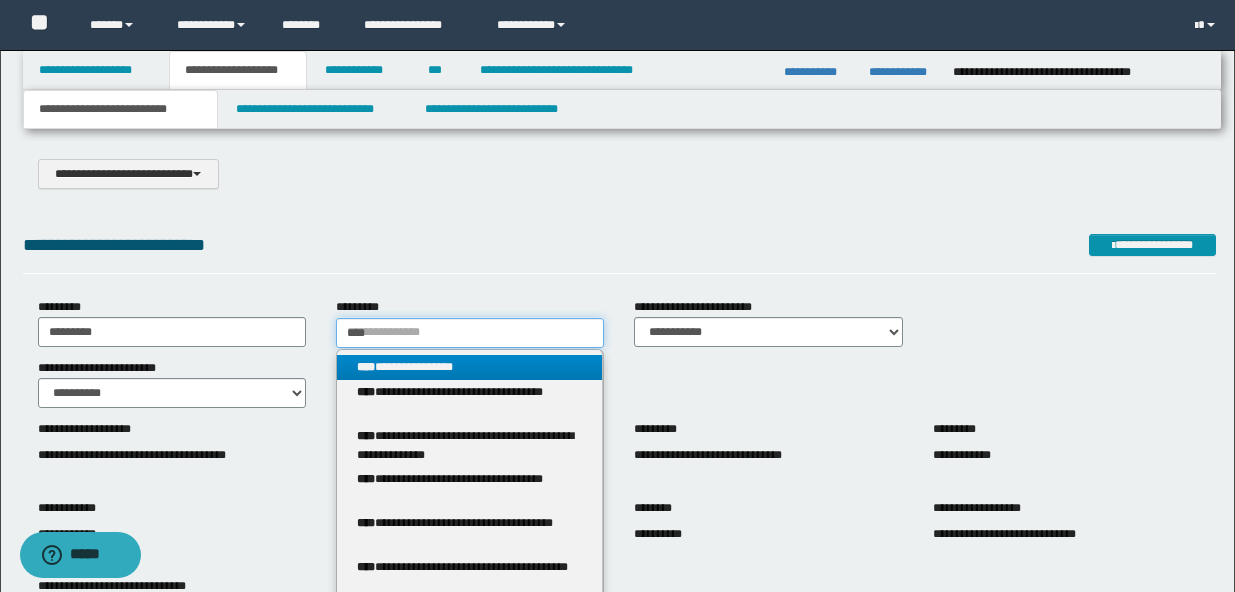 type 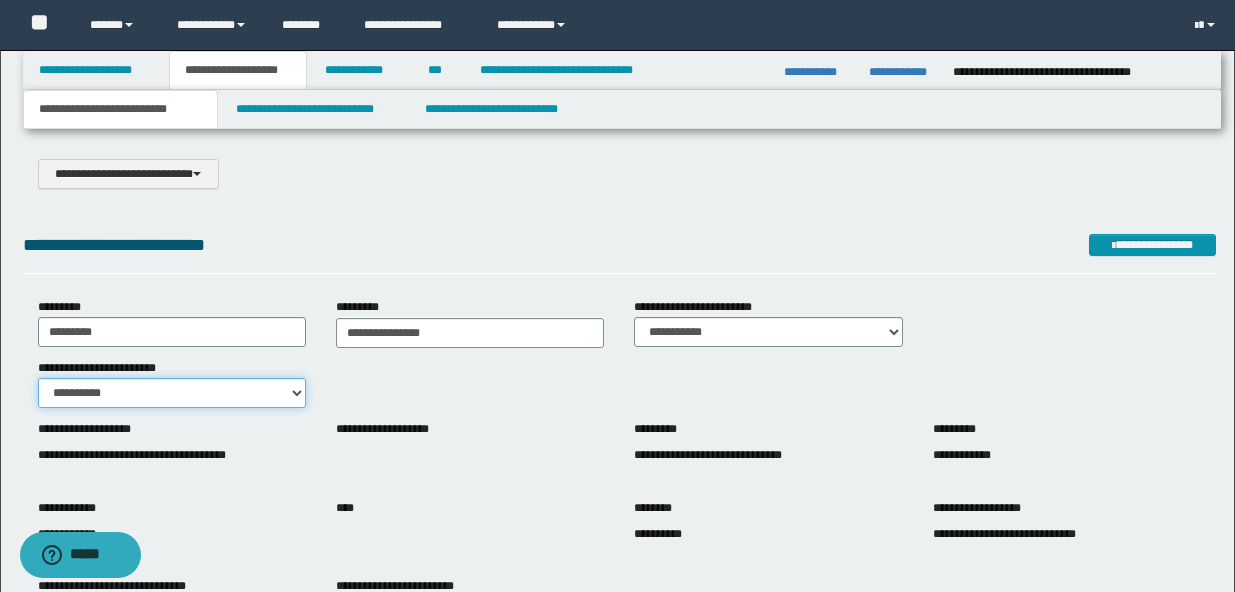 click on "**********" at bounding box center (172, 393) 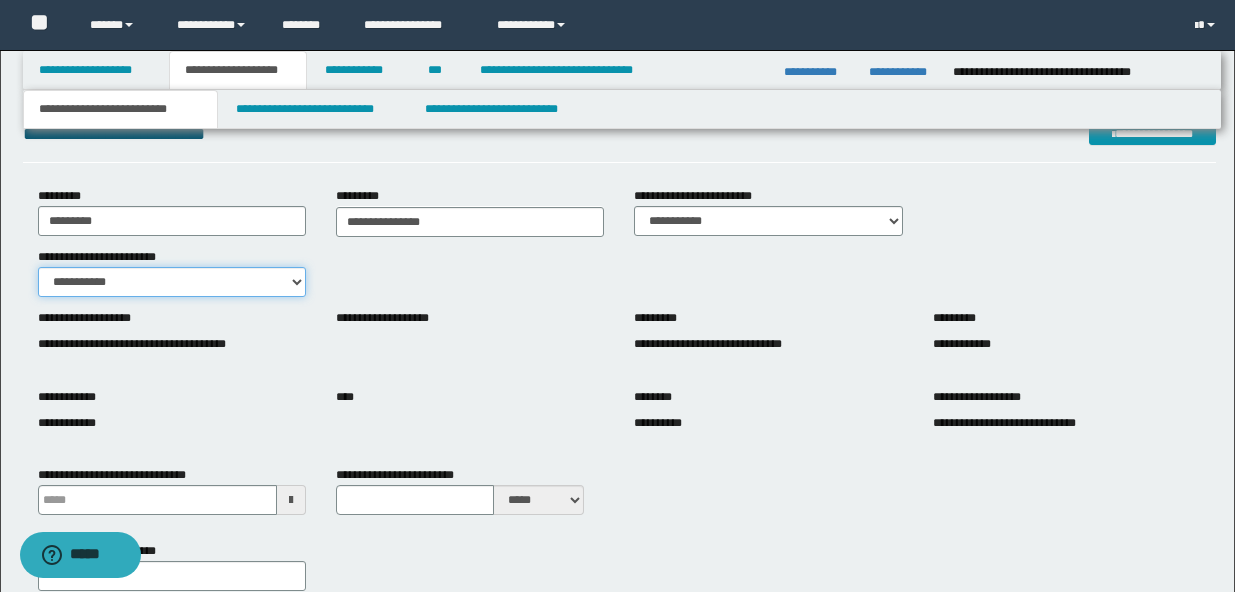 scroll, scrollTop: 129, scrollLeft: 0, axis: vertical 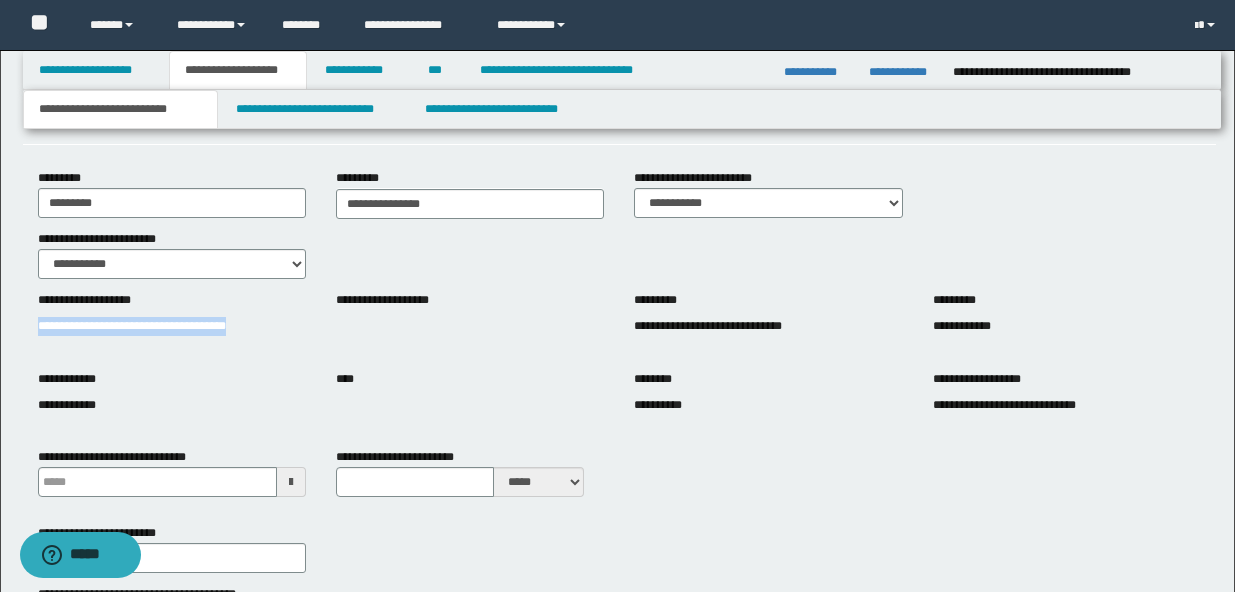 drag, startPoint x: 38, startPoint y: 325, endPoint x: 309, endPoint y: 344, distance: 271.66522 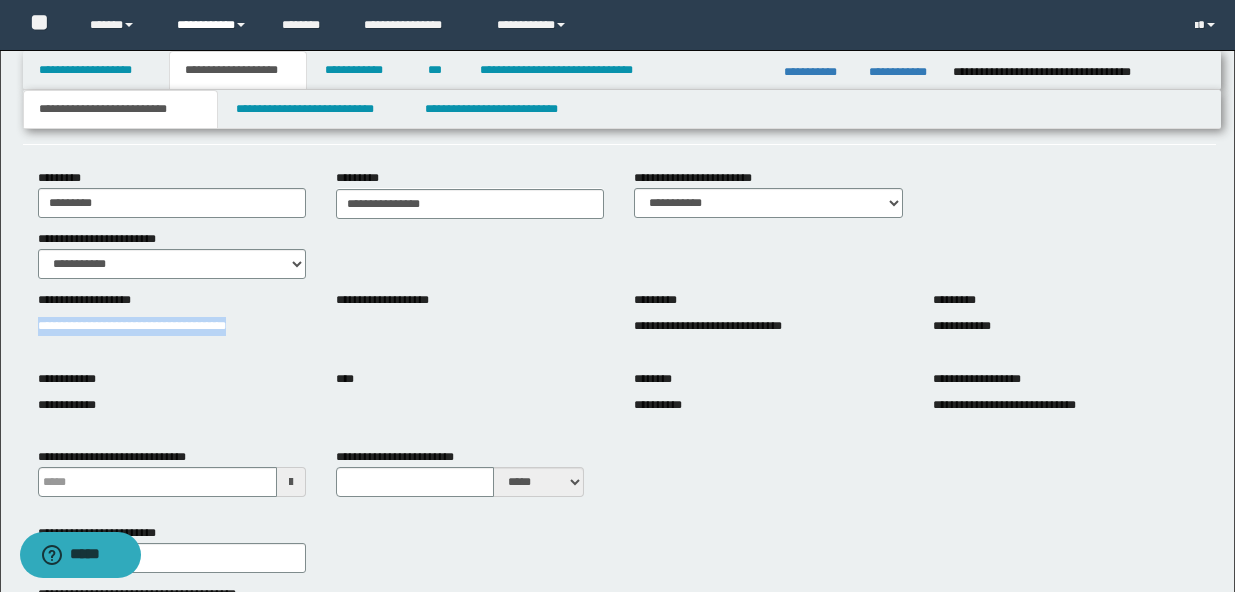 copy on "**********" 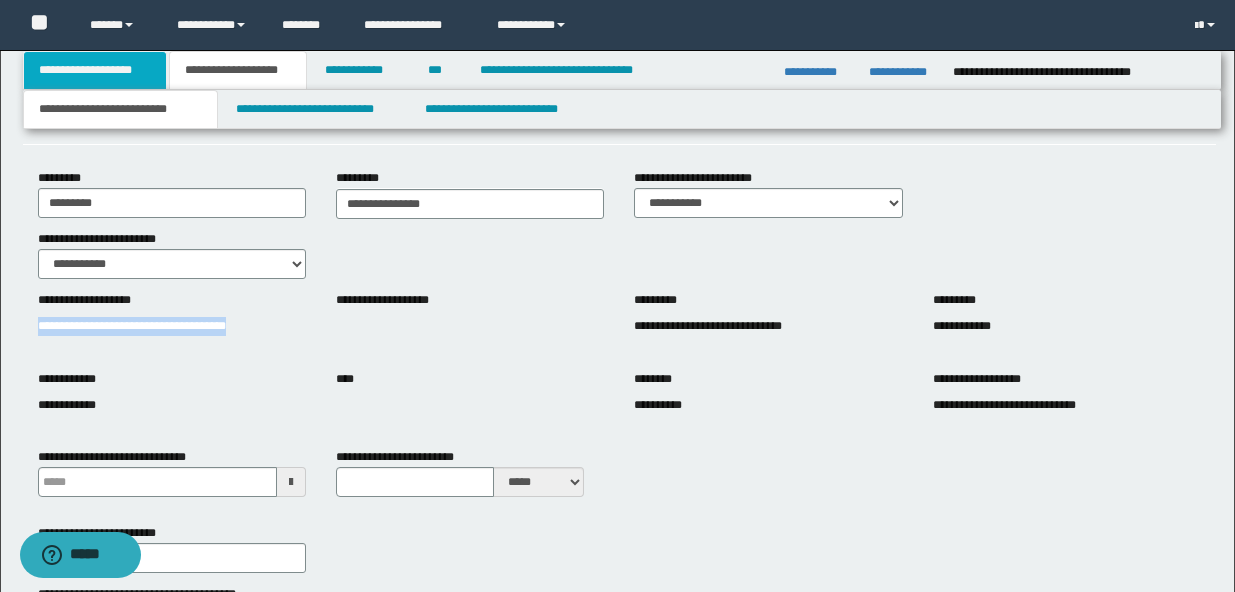 click on "**********" at bounding box center (95, 70) 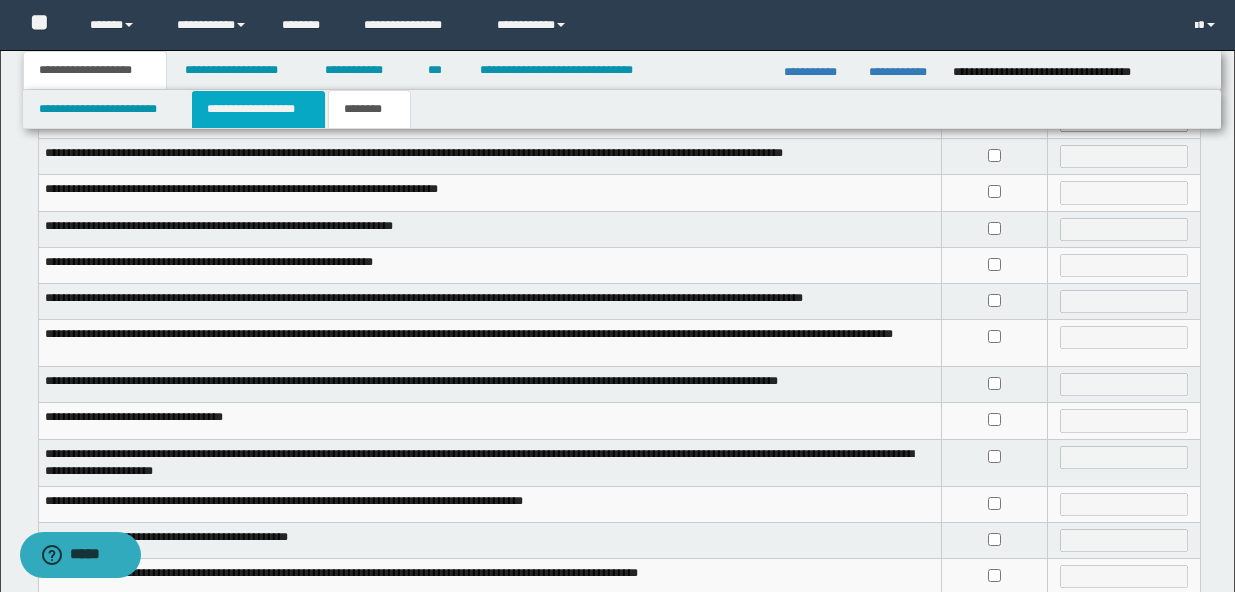 click on "**********" at bounding box center [258, 109] 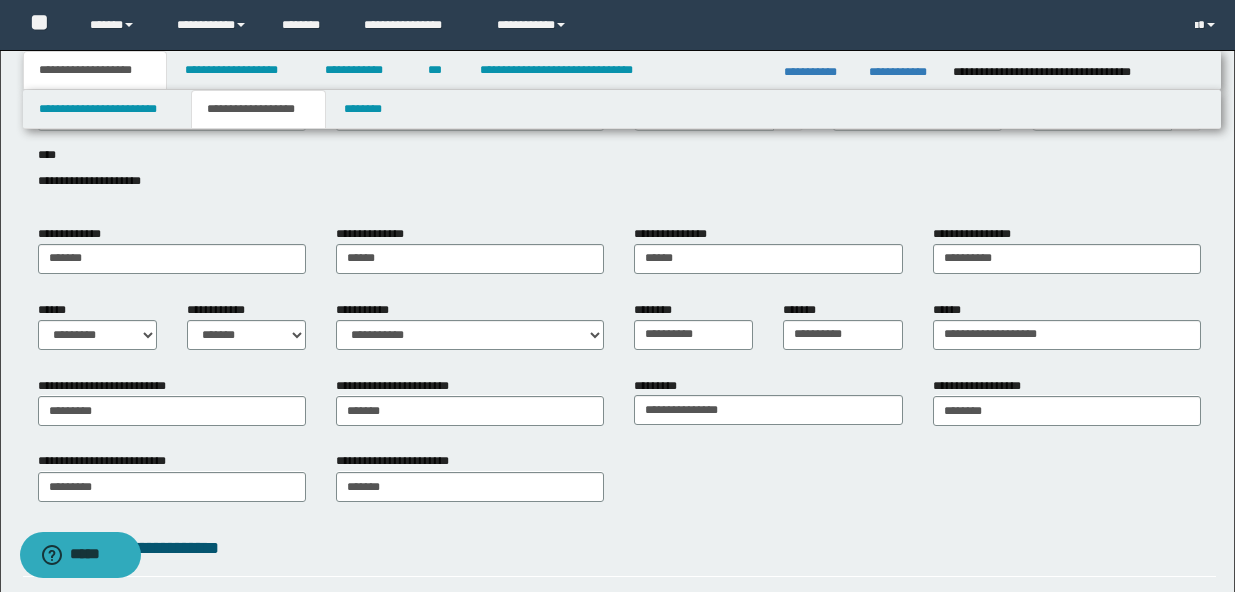 scroll, scrollTop: 134, scrollLeft: 0, axis: vertical 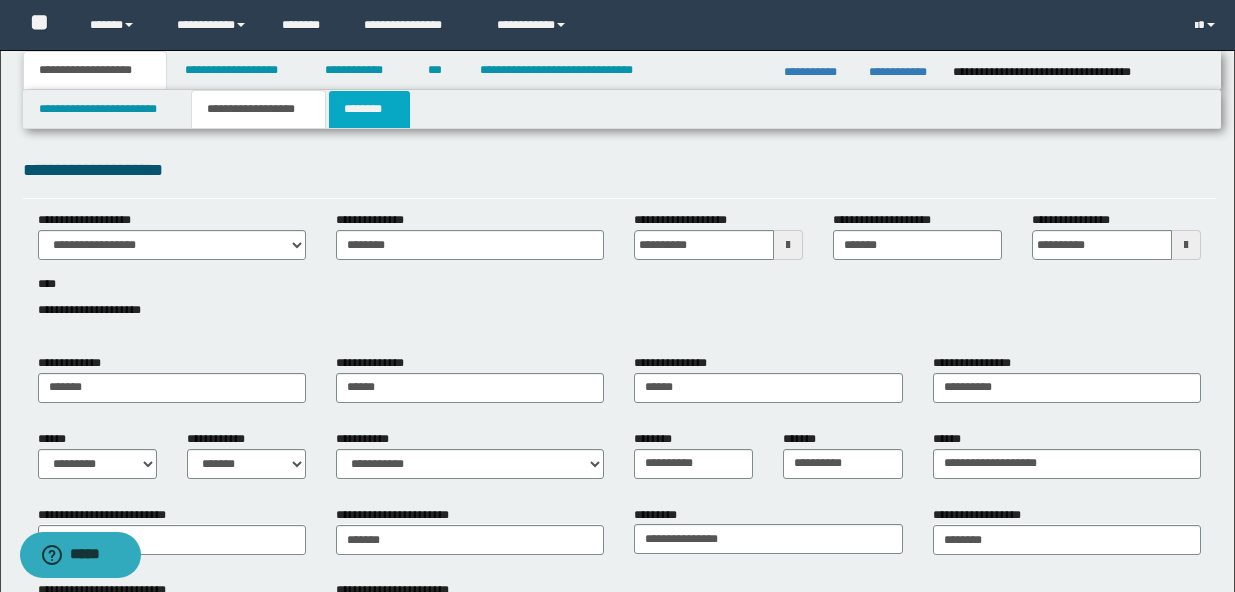 click on "********" at bounding box center [369, 109] 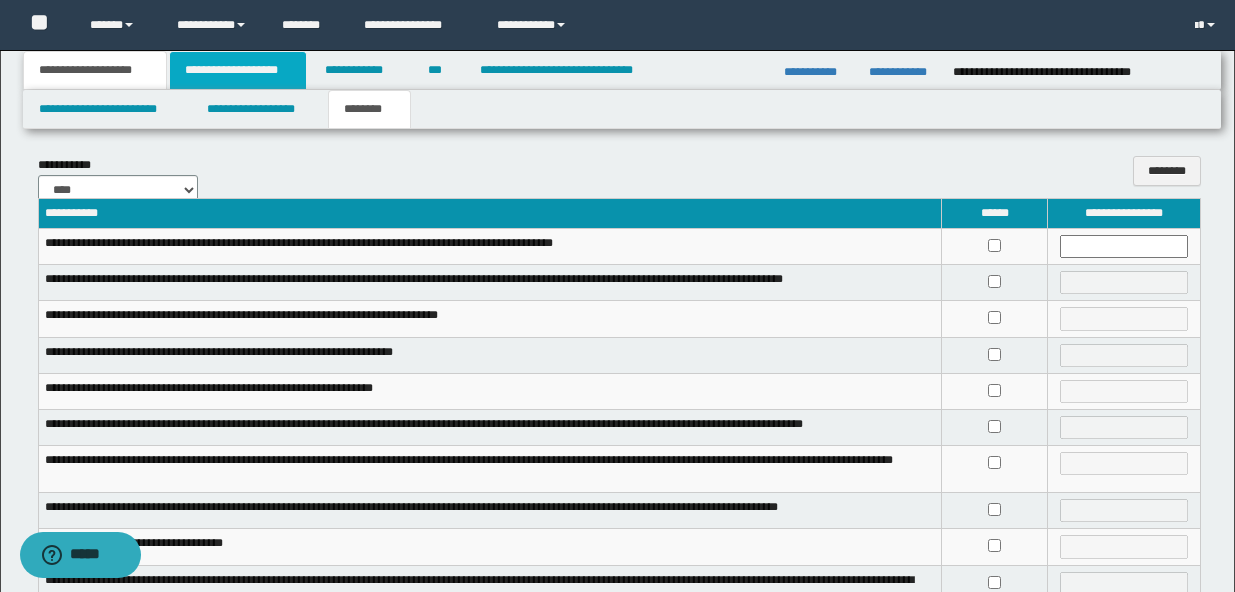 click on "**********" at bounding box center (238, 70) 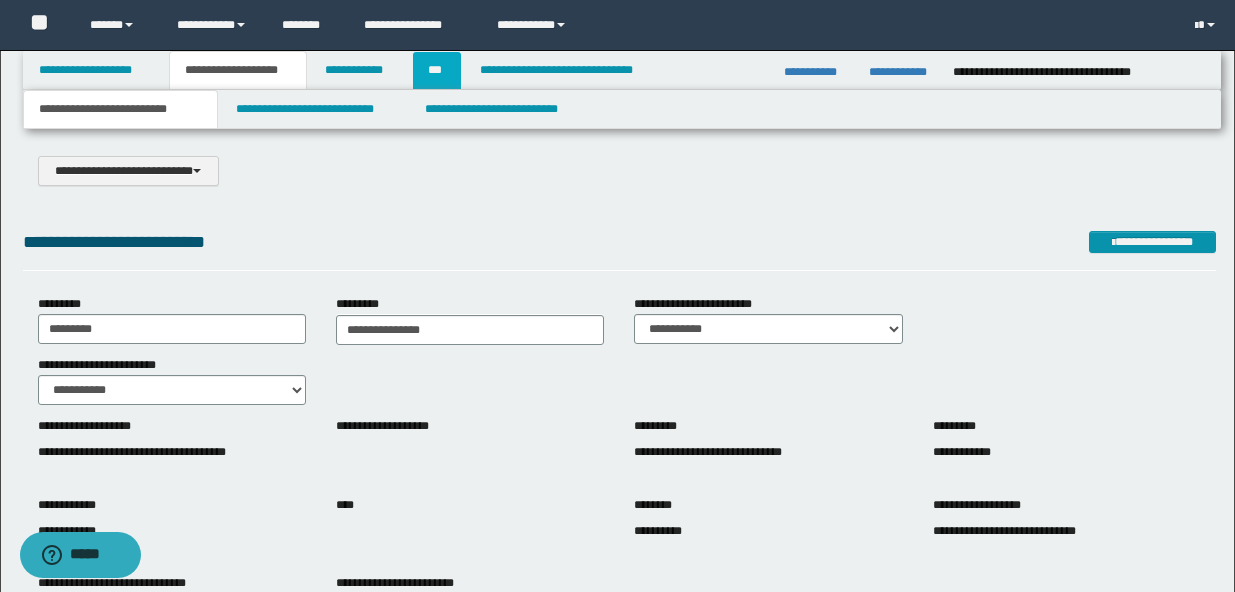 click on "***" at bounding box center [437, 70] 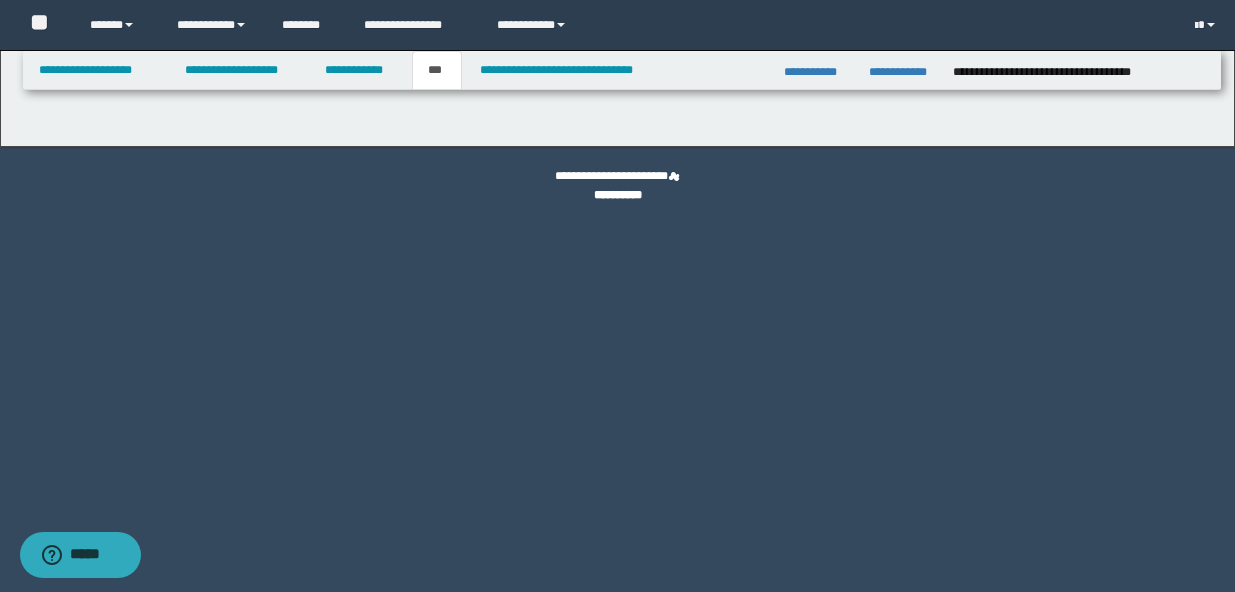 scroll, scrollTop: 0, scrollLeft: 0, axis: both 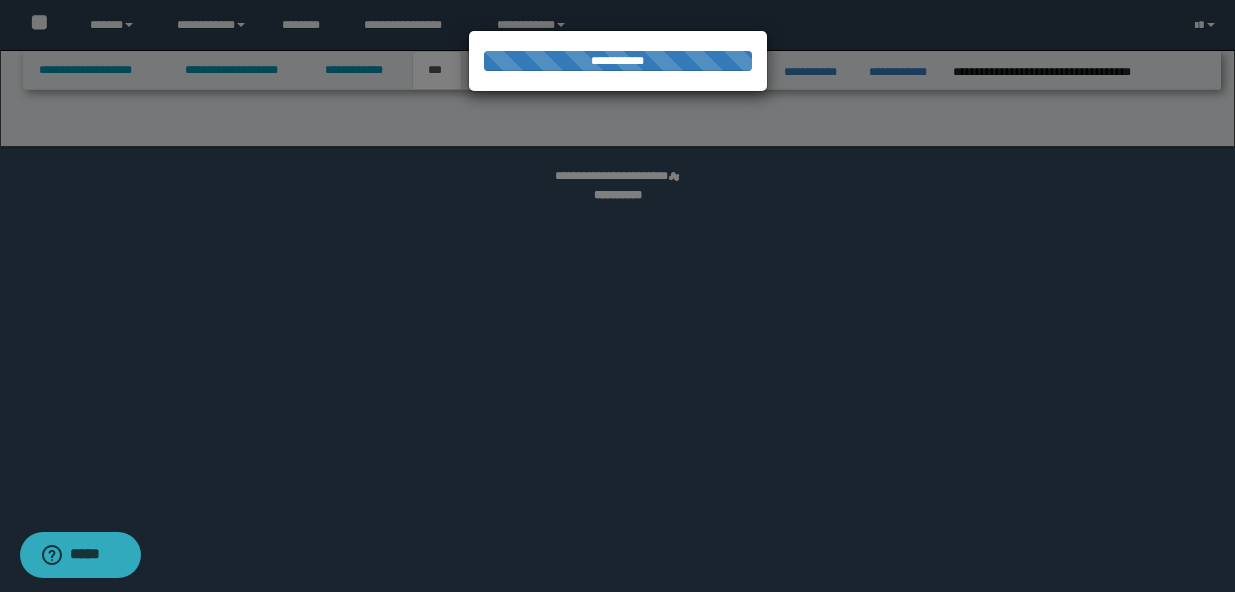 select on "***" 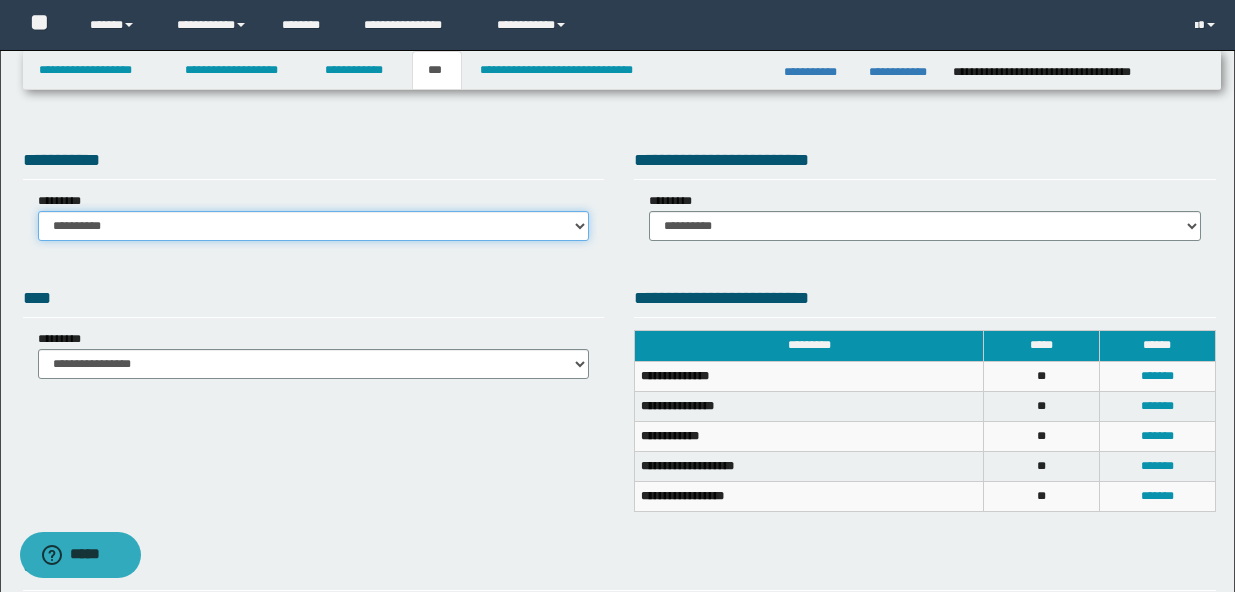 click on "**********" at bounding box center [314, 226] 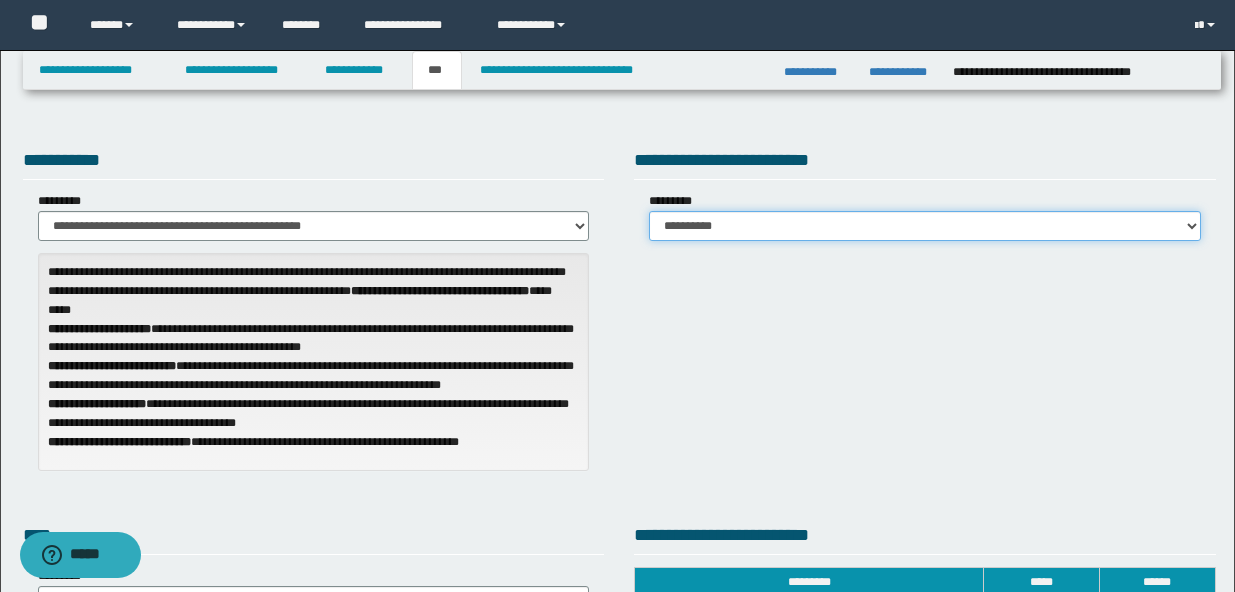 click on "**********" at bounding box center (925, 226) 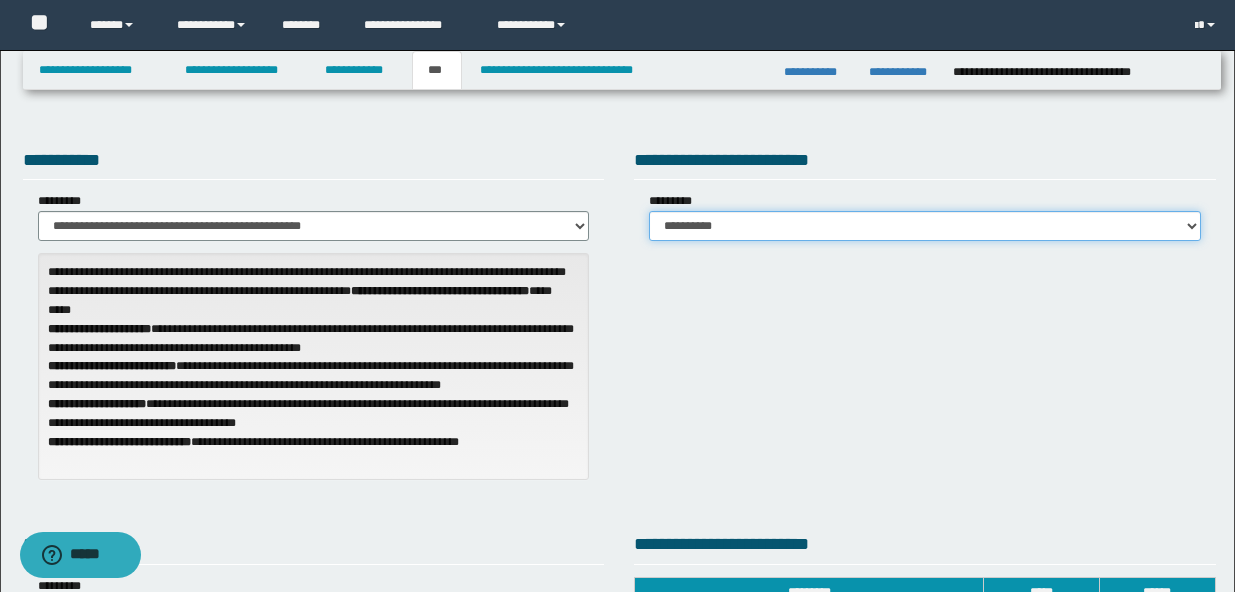 select on "*" 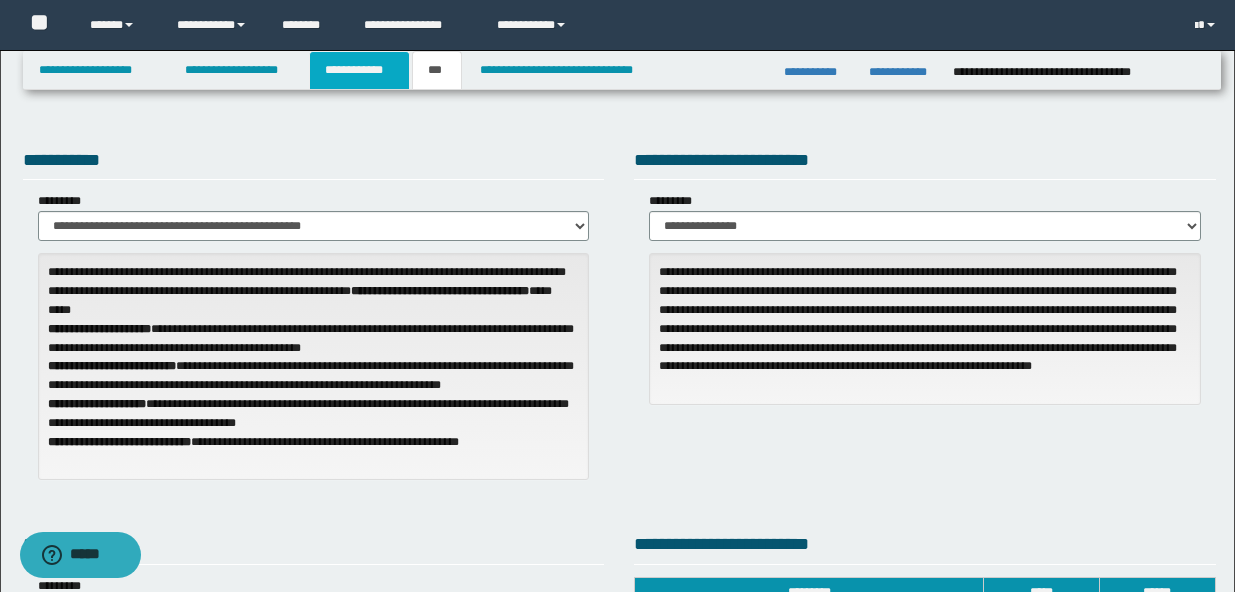 click on "**********" at bounding box center (359, 70) 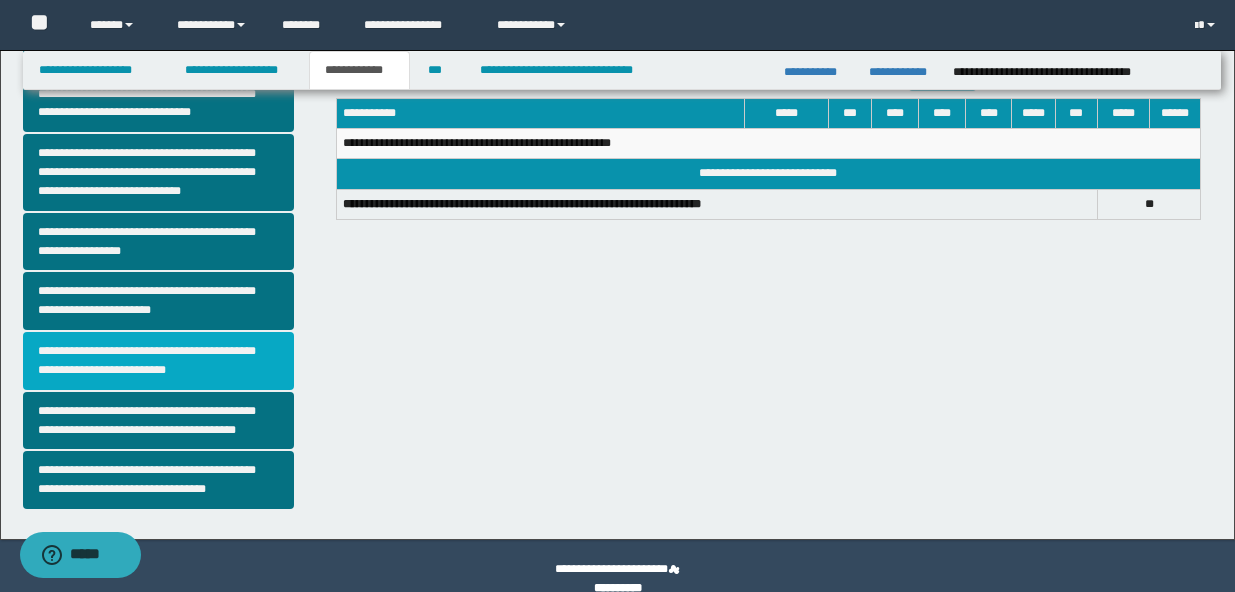 scroll, scrollTop: 532, scrollLeft: 0, axis: vertical 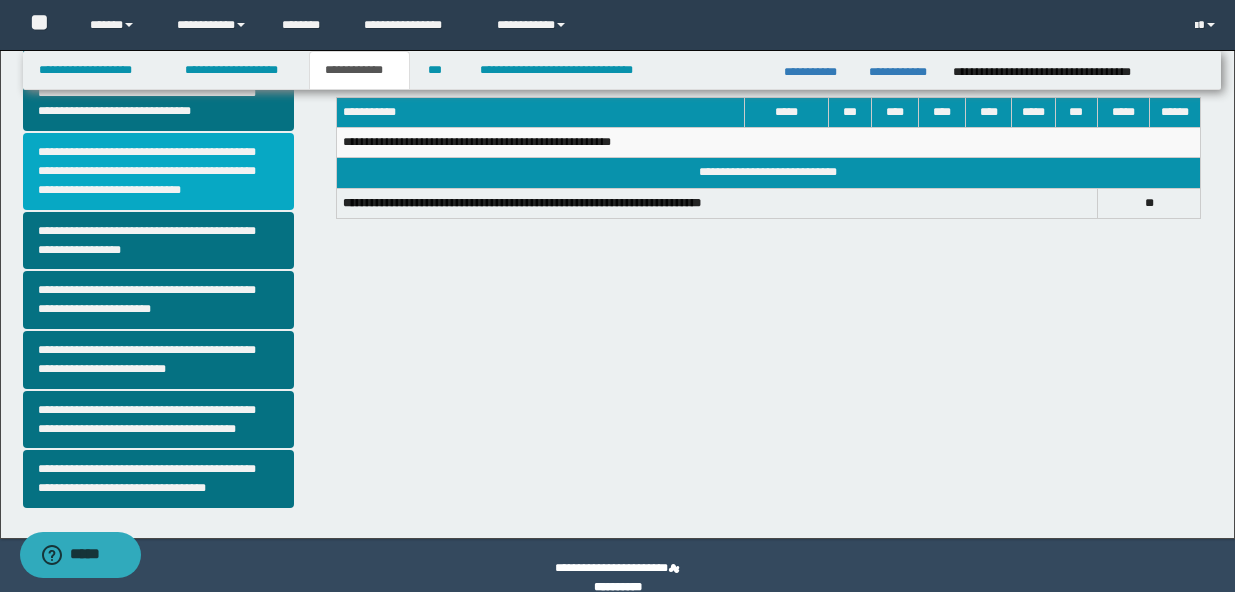 click on "**********" at bounding box center (158, 171) 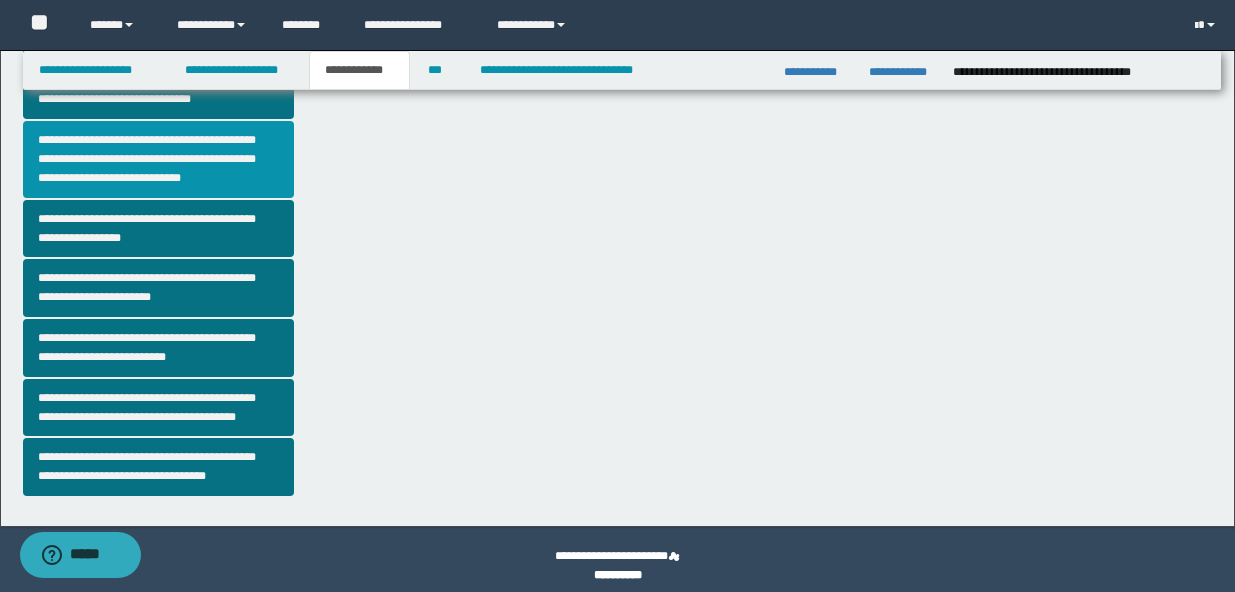 scroll, scrollTop: 557, scrollLeft: 0, axis: vertical 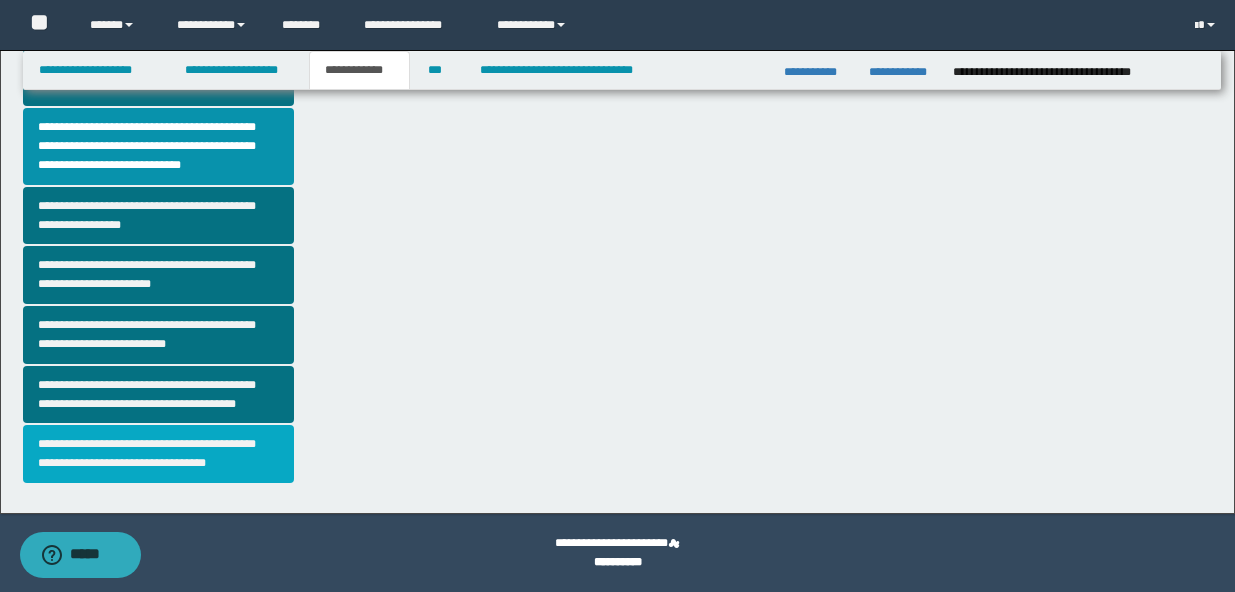 click on "**********" at bounding box center [158, 454] 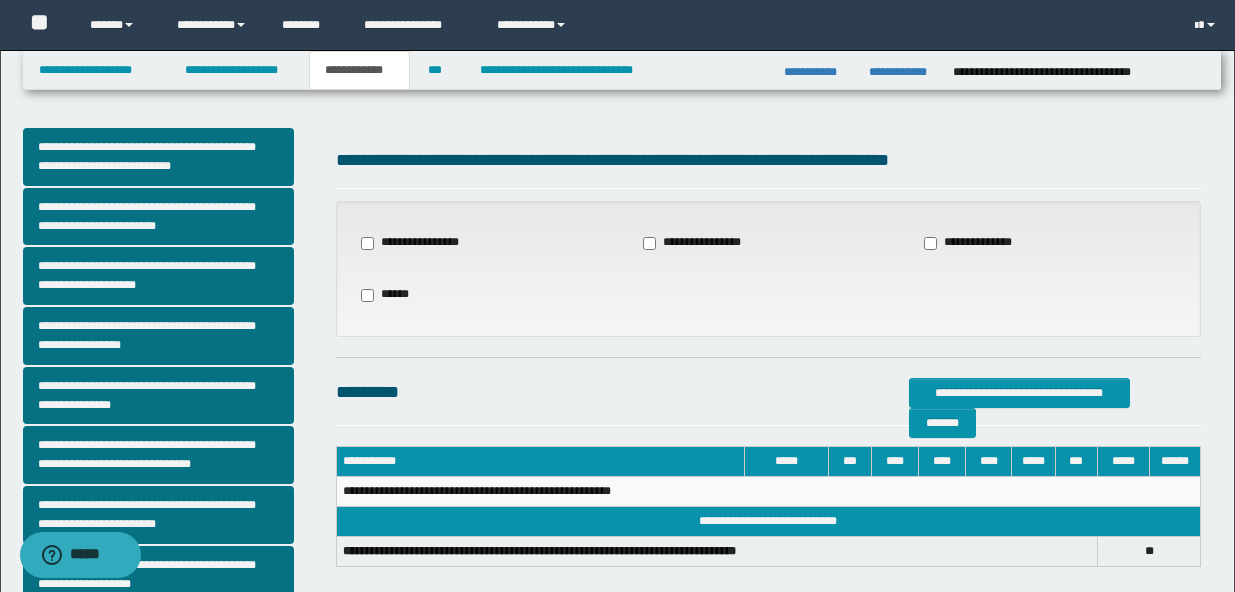 scroll, scrollTop: 58, scrollLeft: 0, axis: vertical 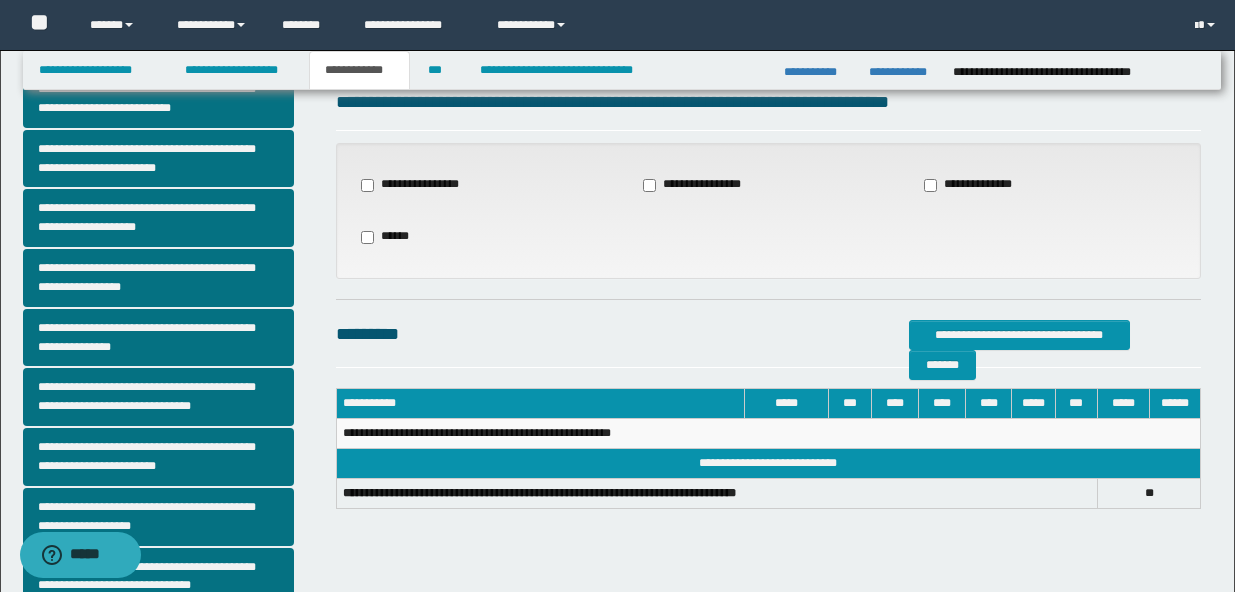 click on "**********" at bounding box center (980, 185) 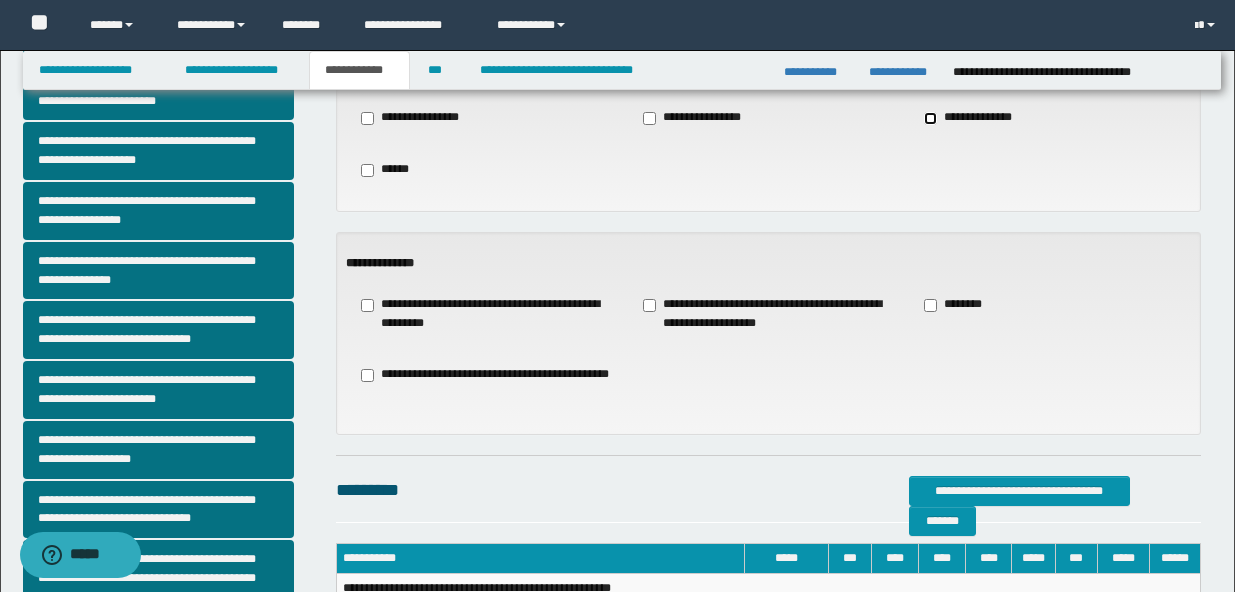 scroll, scrollTop: 126, scrollLeft: 0, axis: vertical 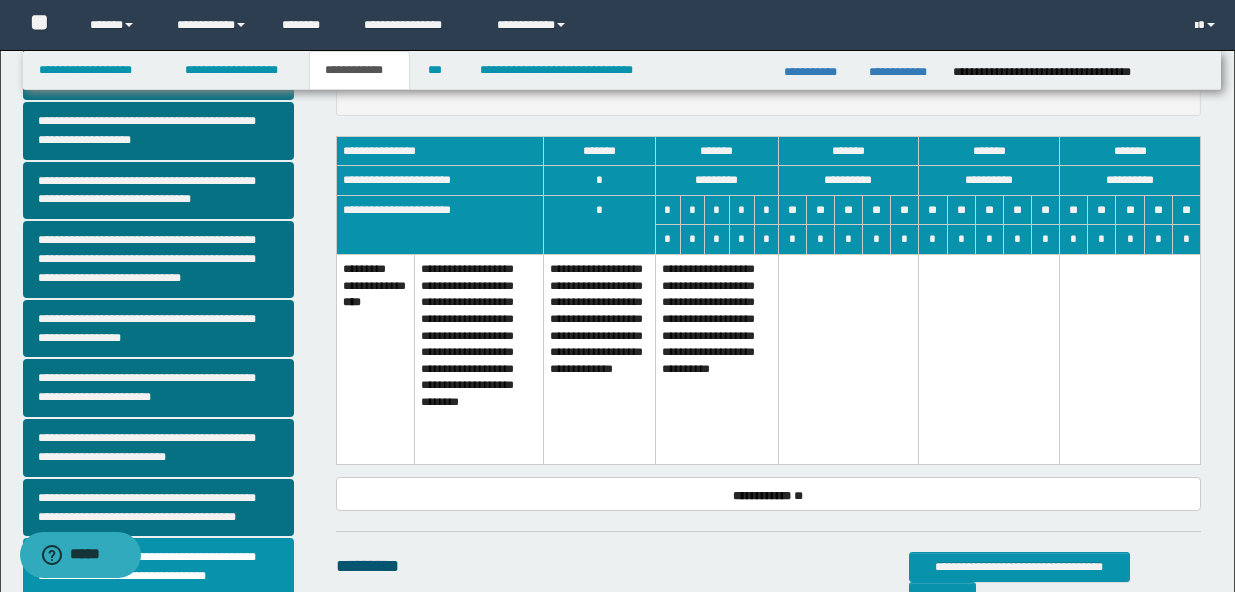 click on "**********" at bounding box center [479, 360] 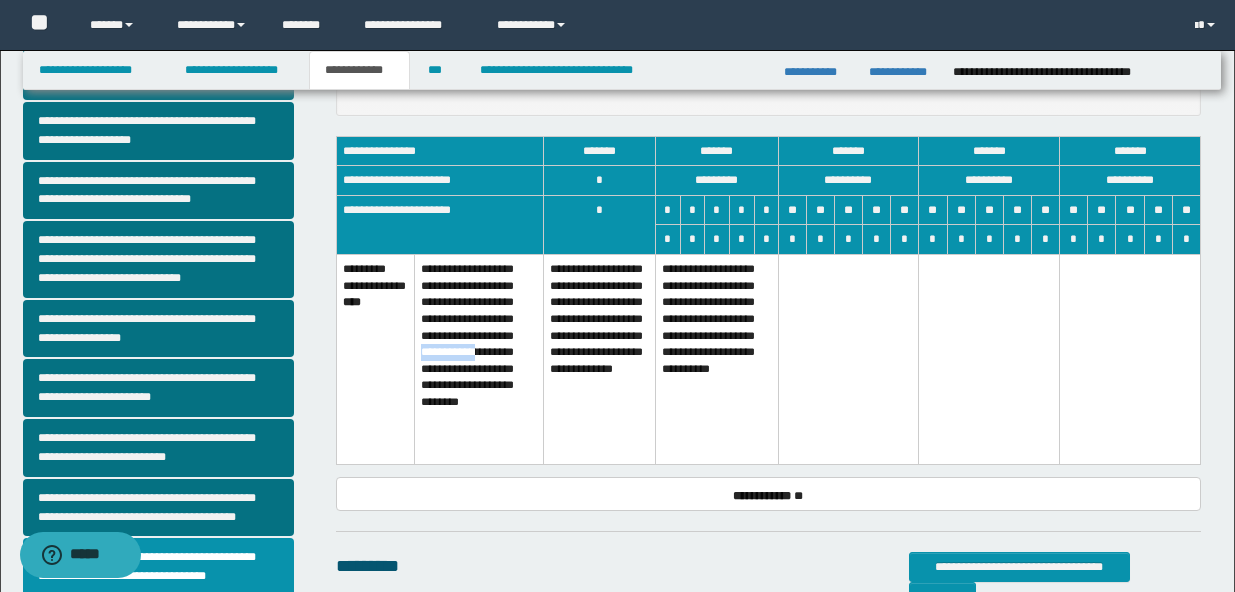 click on "**********" at bounding box center [479, 360] 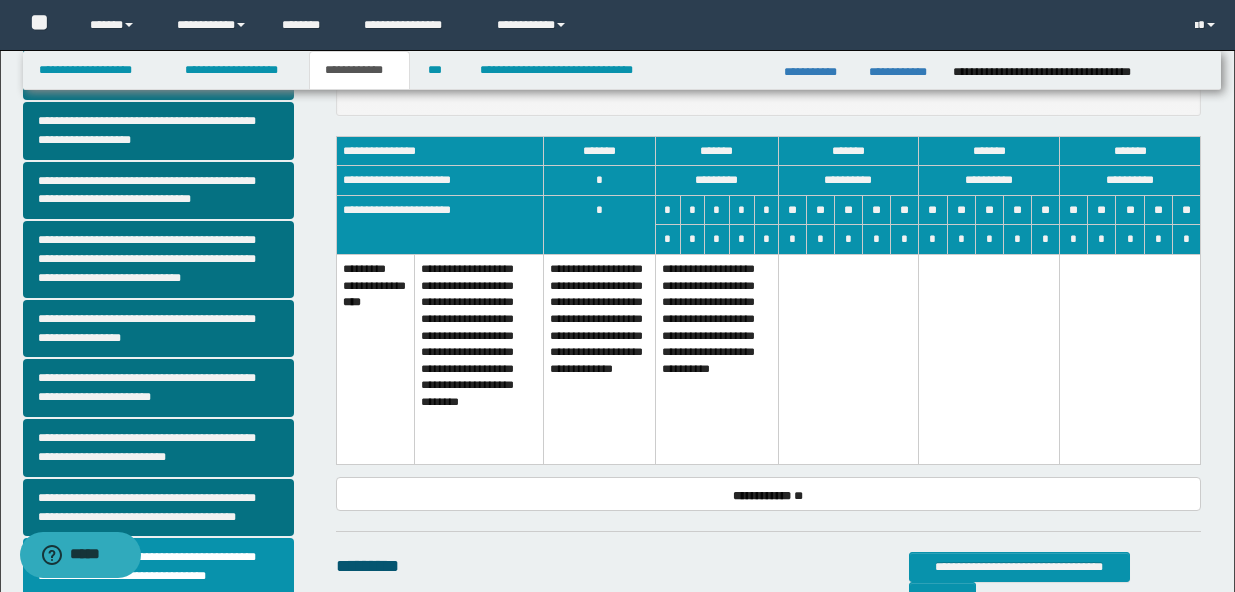 click on "**********" at bounding box center (600, 360) 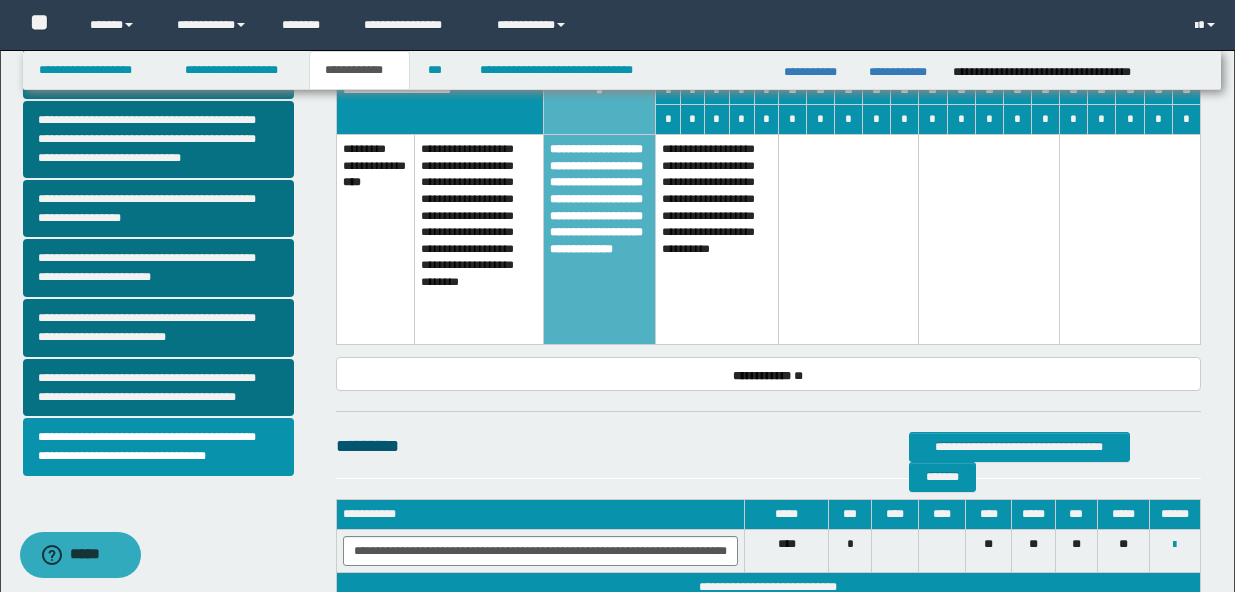 scroll, scrollTop: 734, scrollLeft: 0, axis: vertical 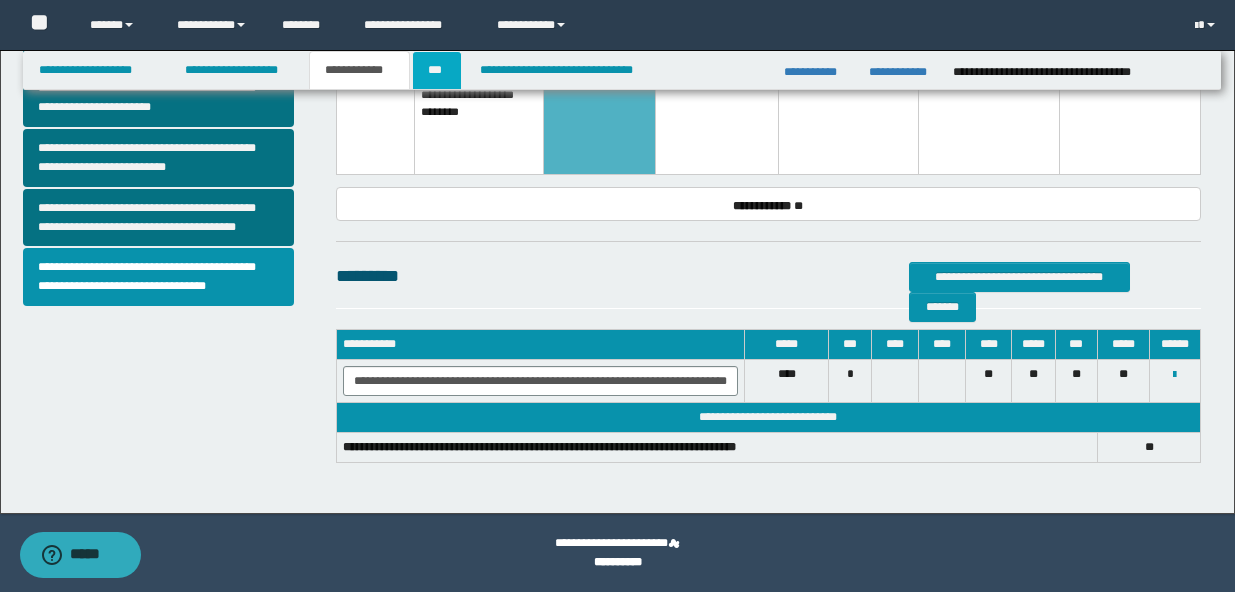 click on "***" at bounding box center (437, 70) 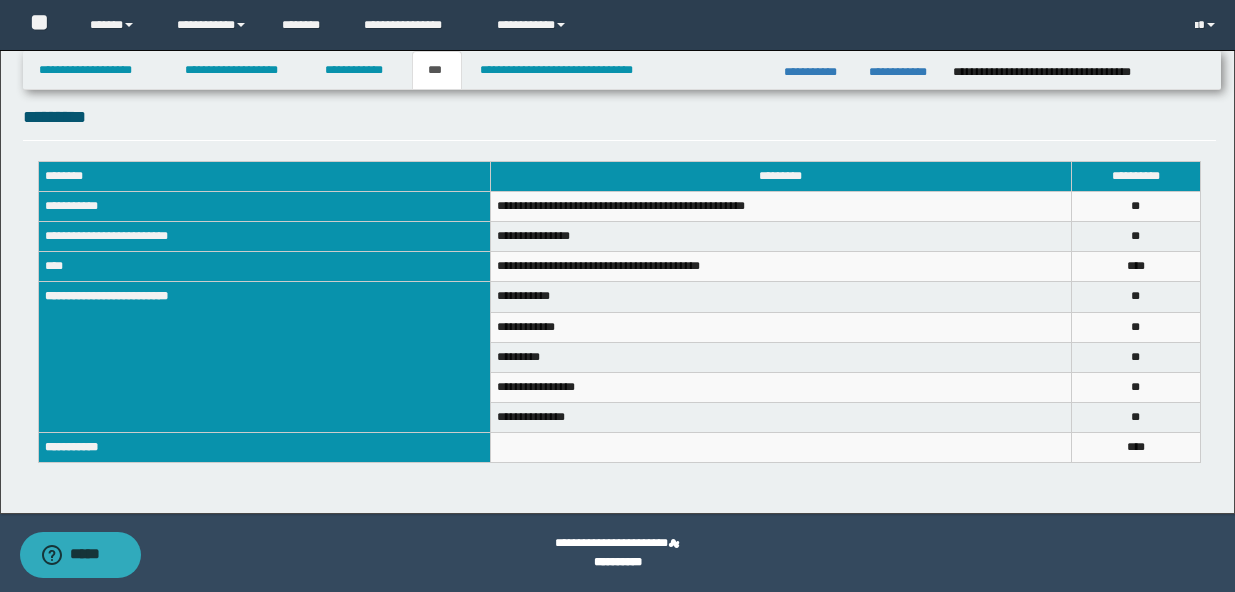 scroll, scrollTop: 696, scrollLeft: 0, axis: vertical 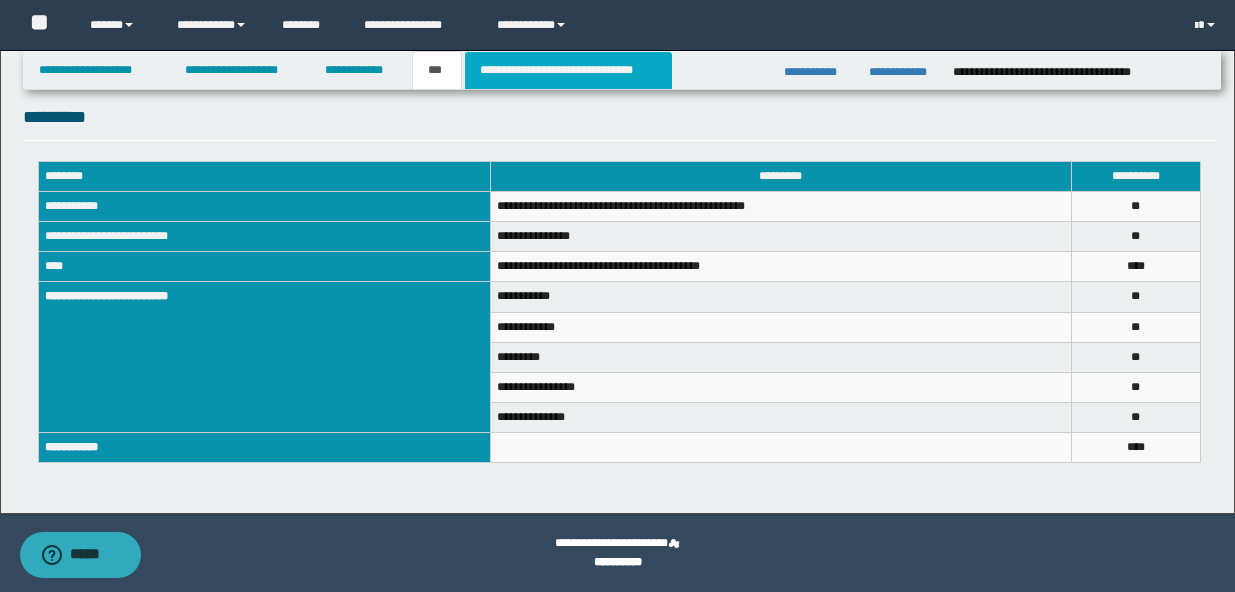 click on "**********" at bounding box center [568, 70] 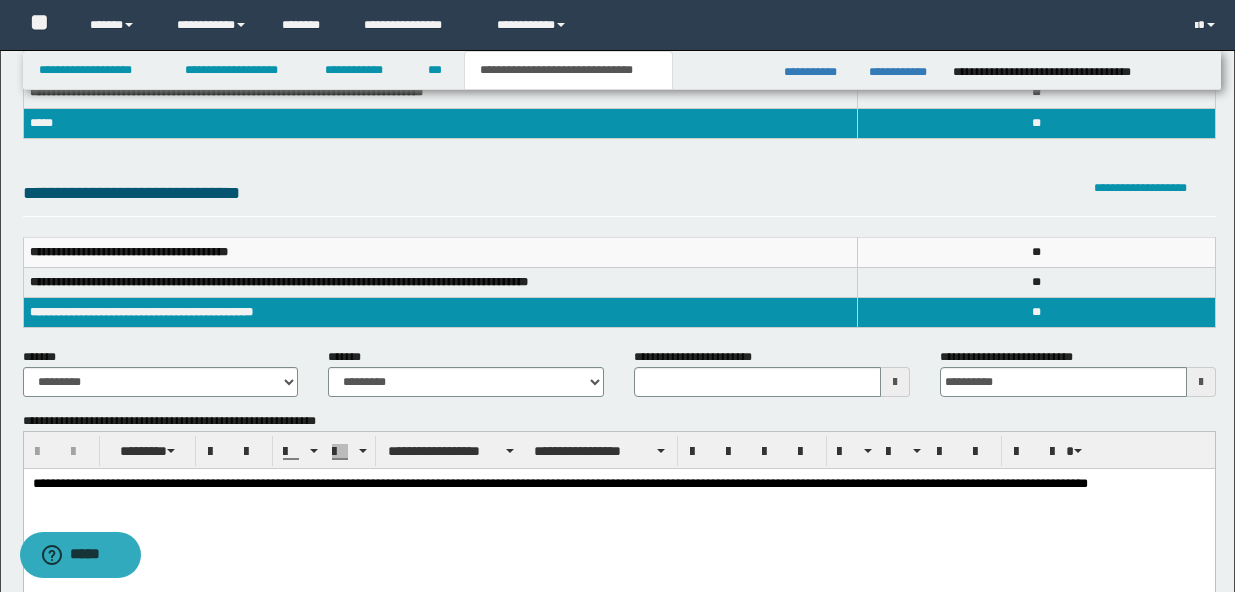 scroll, scrollTop: 140, scrollLeft: 0, axis: vertical 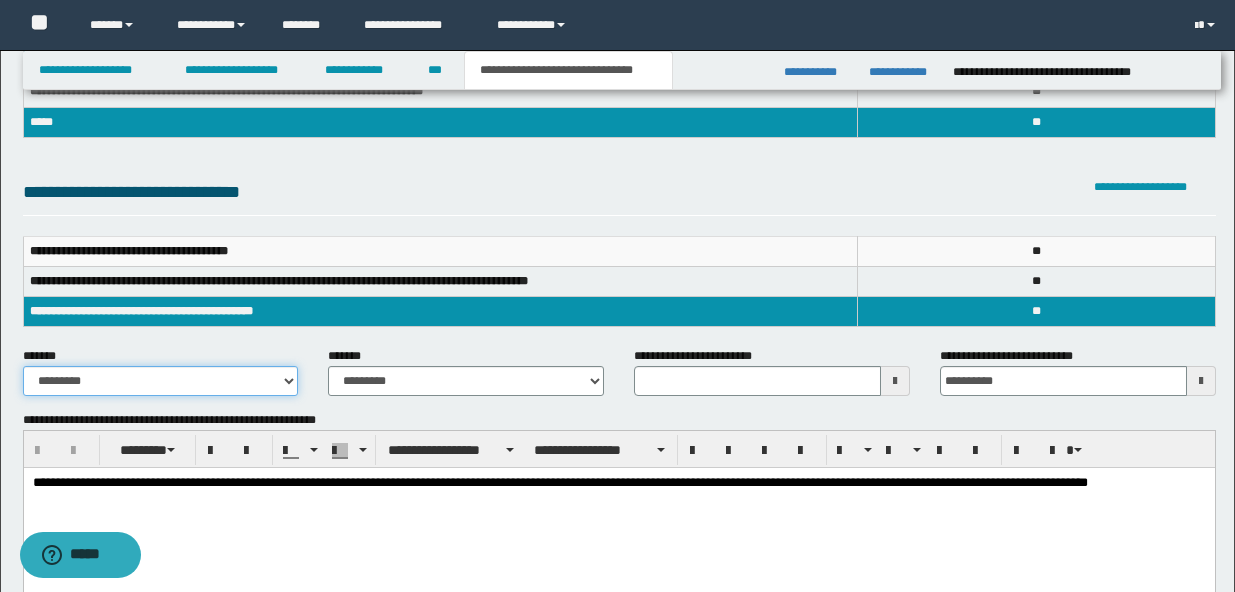 click on "**********" at bounding box center (161, 381) 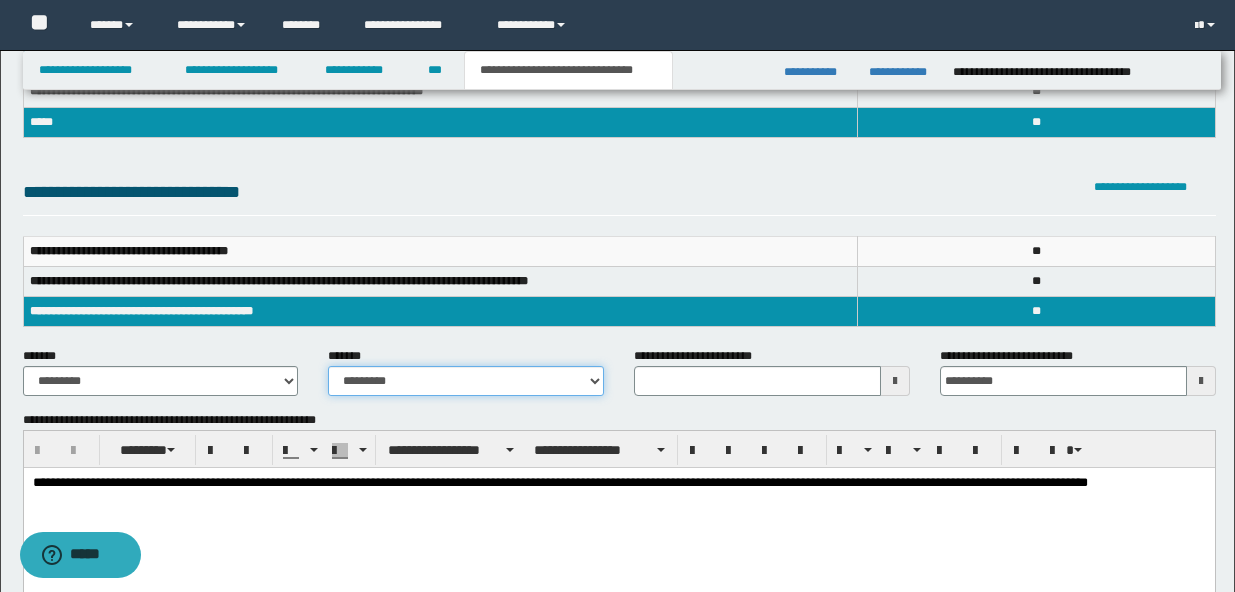 click on "**********" at bounding box center (466, 381) 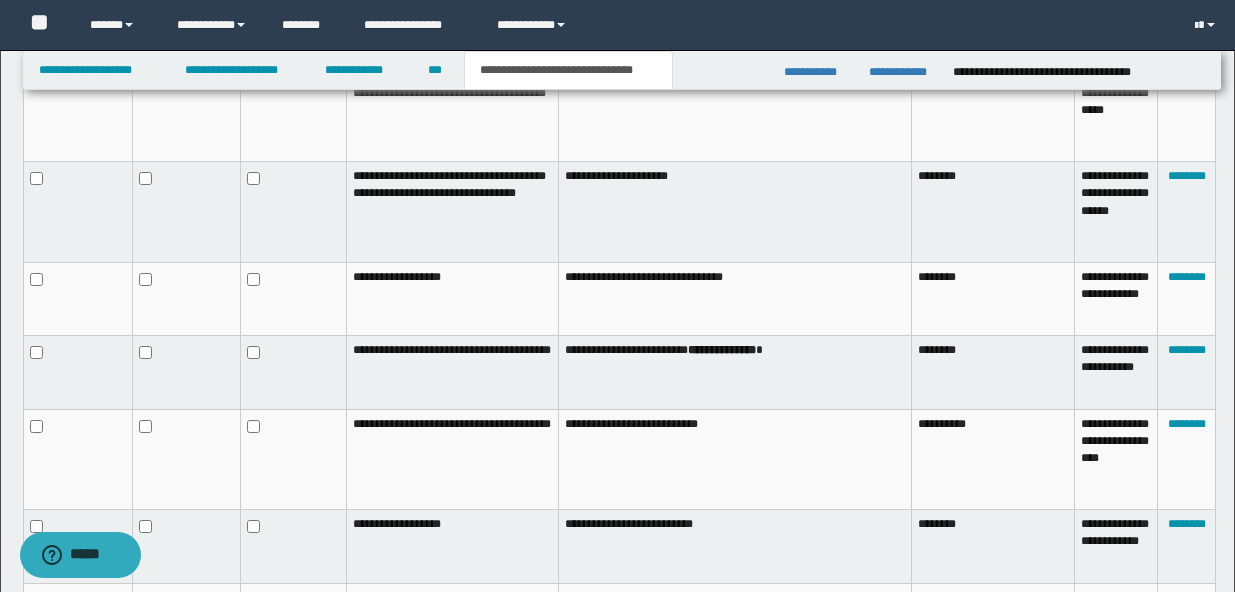 scroll, scrollTop: 1375, scrollLeft: 0, axis: vertical 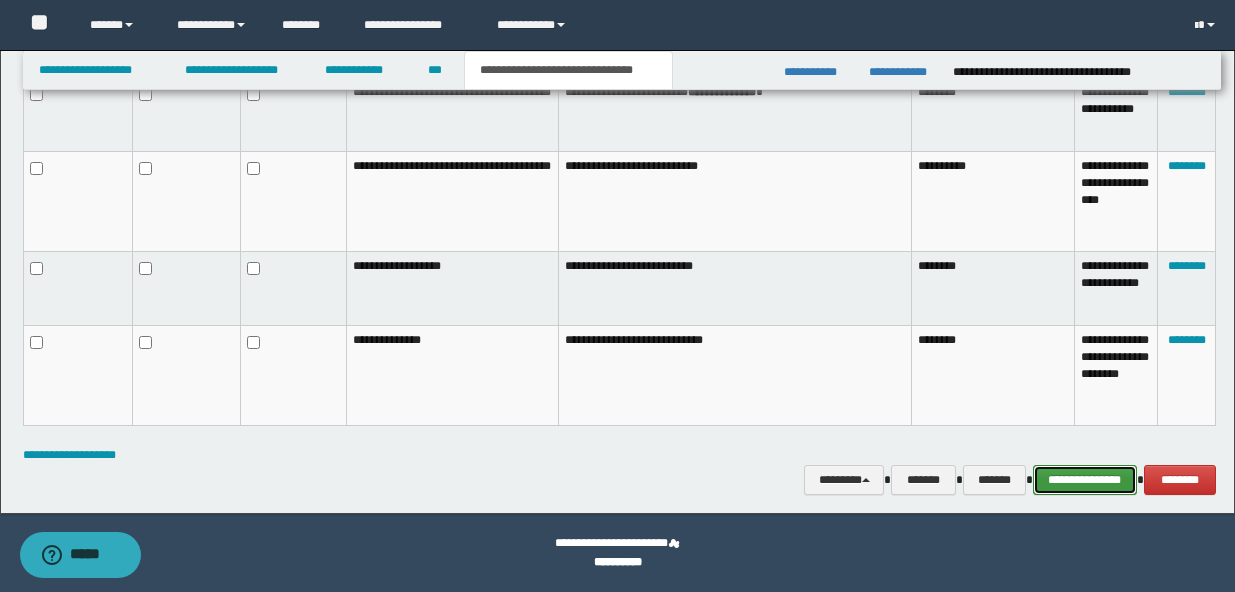 click on "**********" at bounding box center (1085, 480) 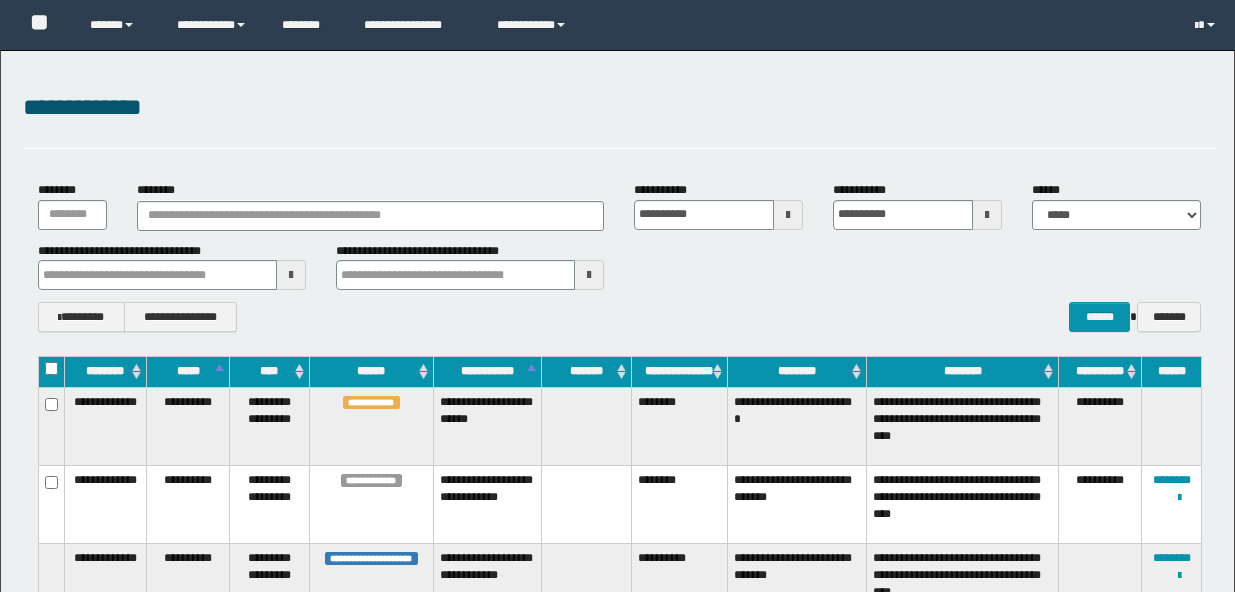 scroll, scrollTop: 241, scrollLeft: 0, axis: vertical 